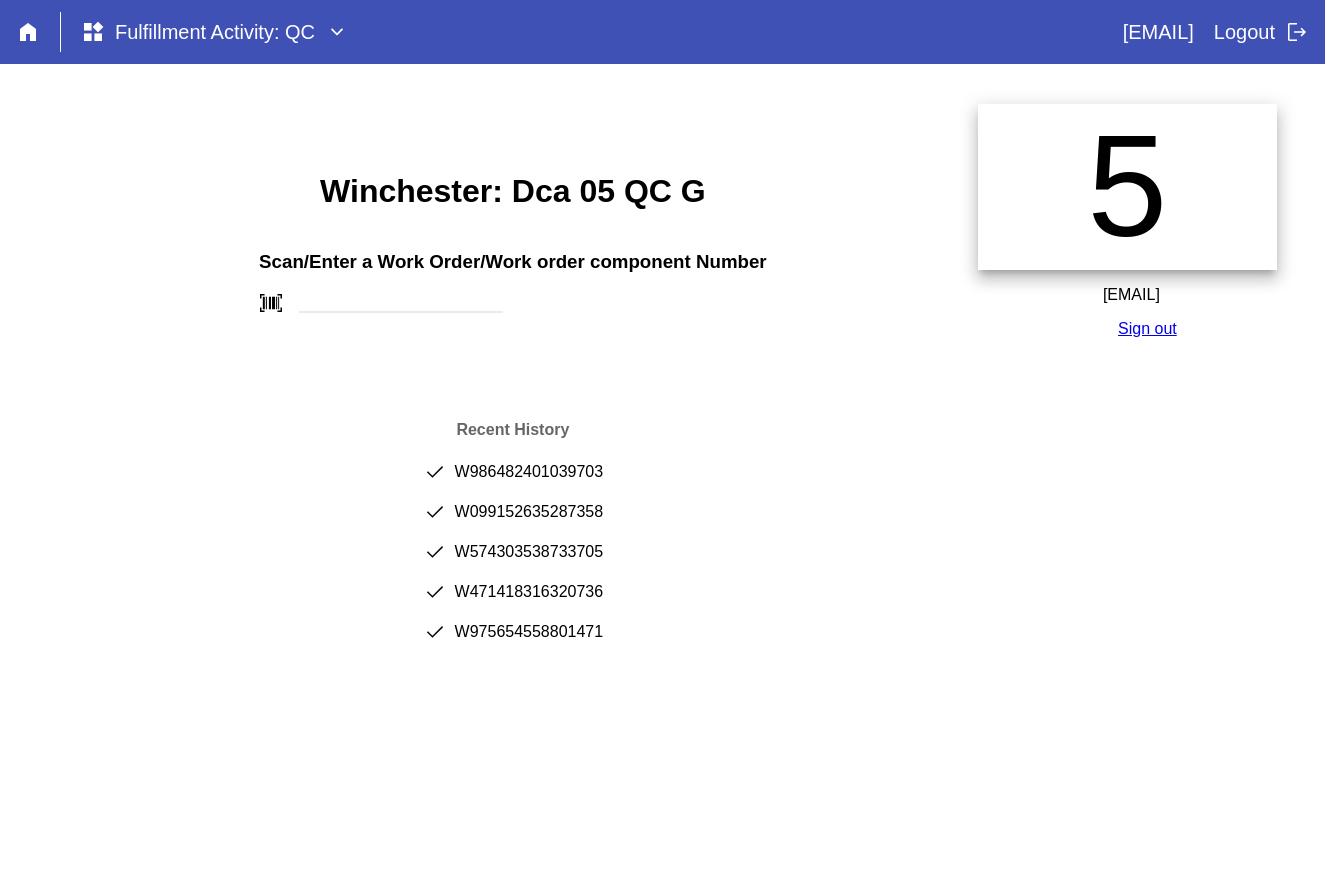 scroll, scrollTop: 0, scrollLeft: 0, axis: both 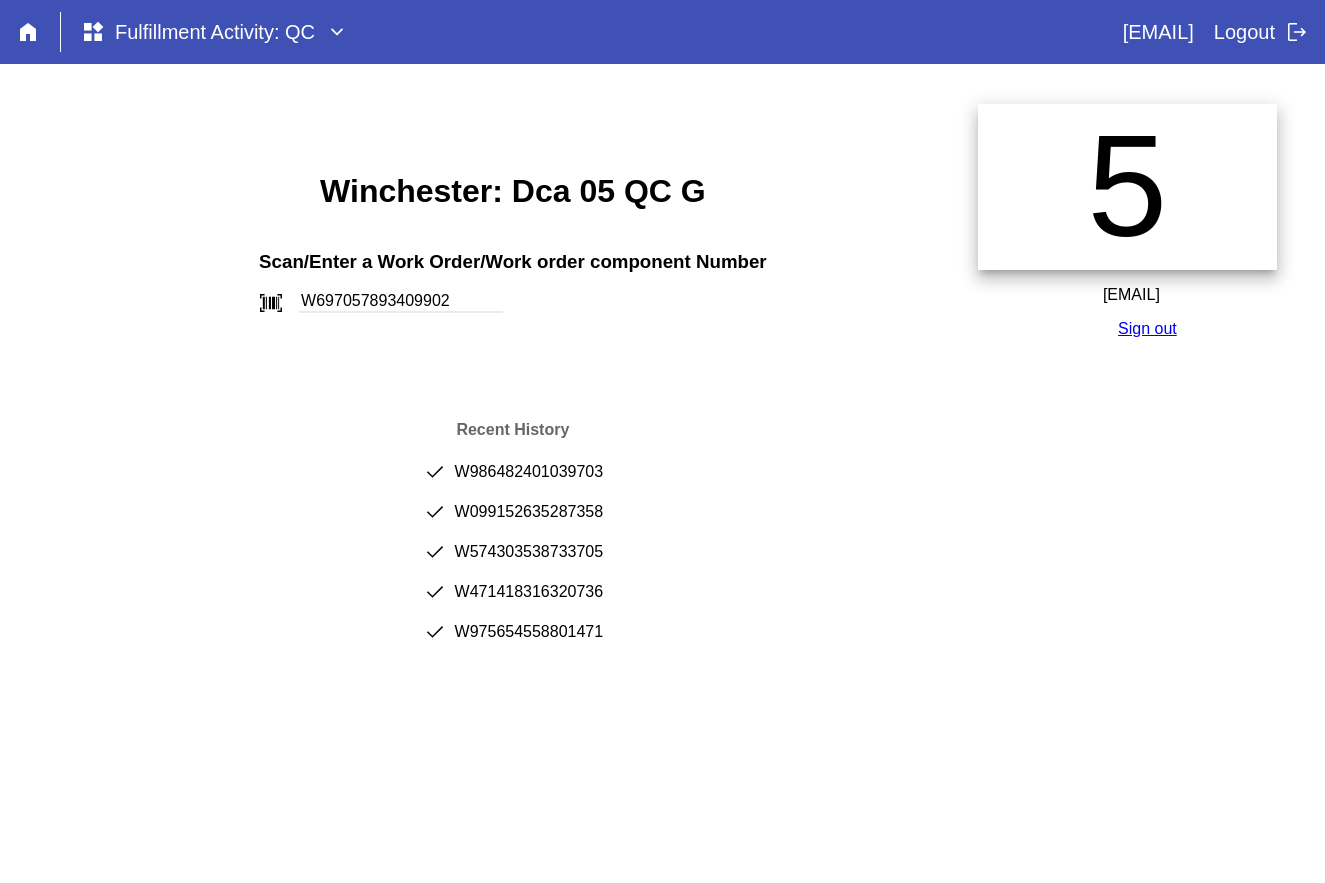 type on "W697057893409902" 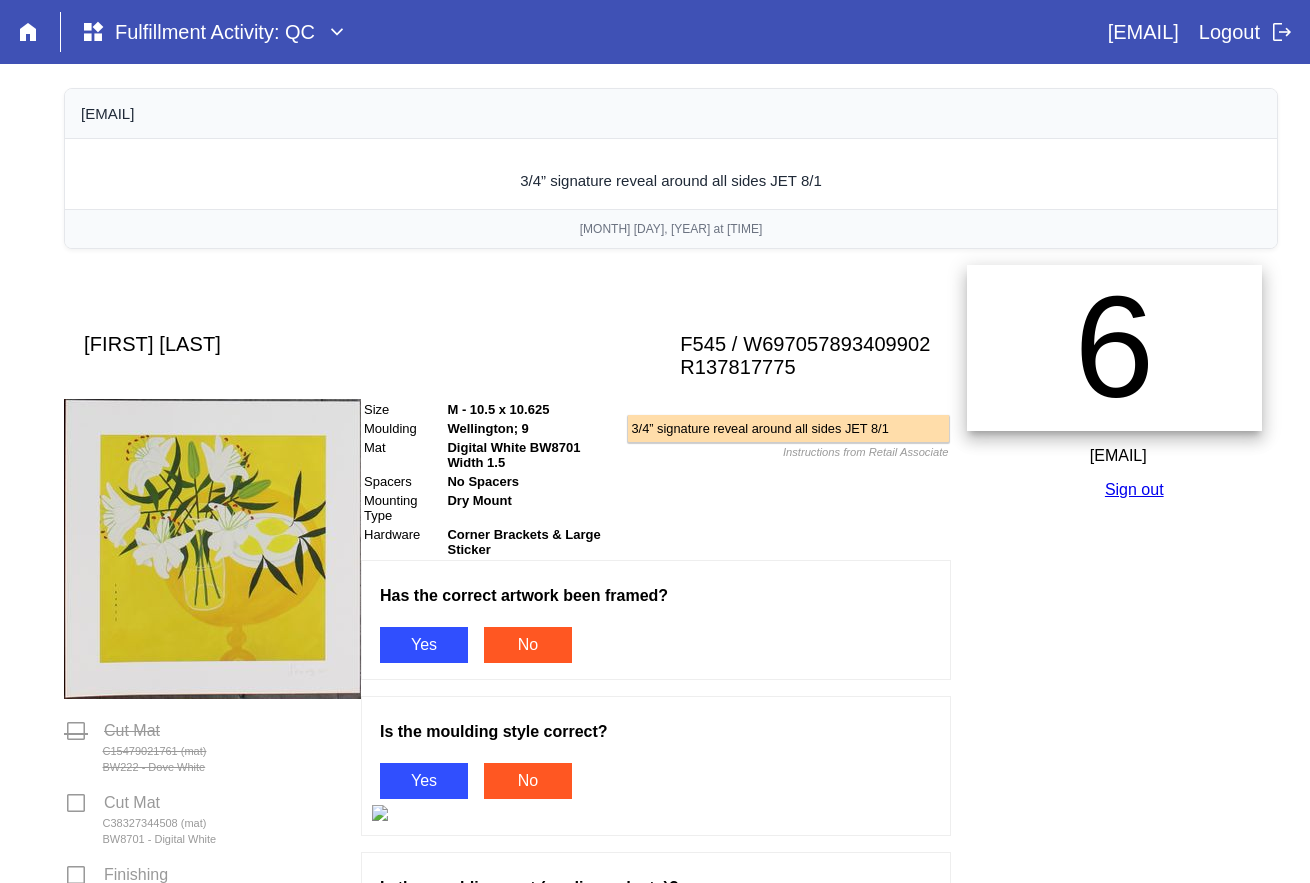 scroll, scrollTop: 0, scrollLeft: 0, axis: both 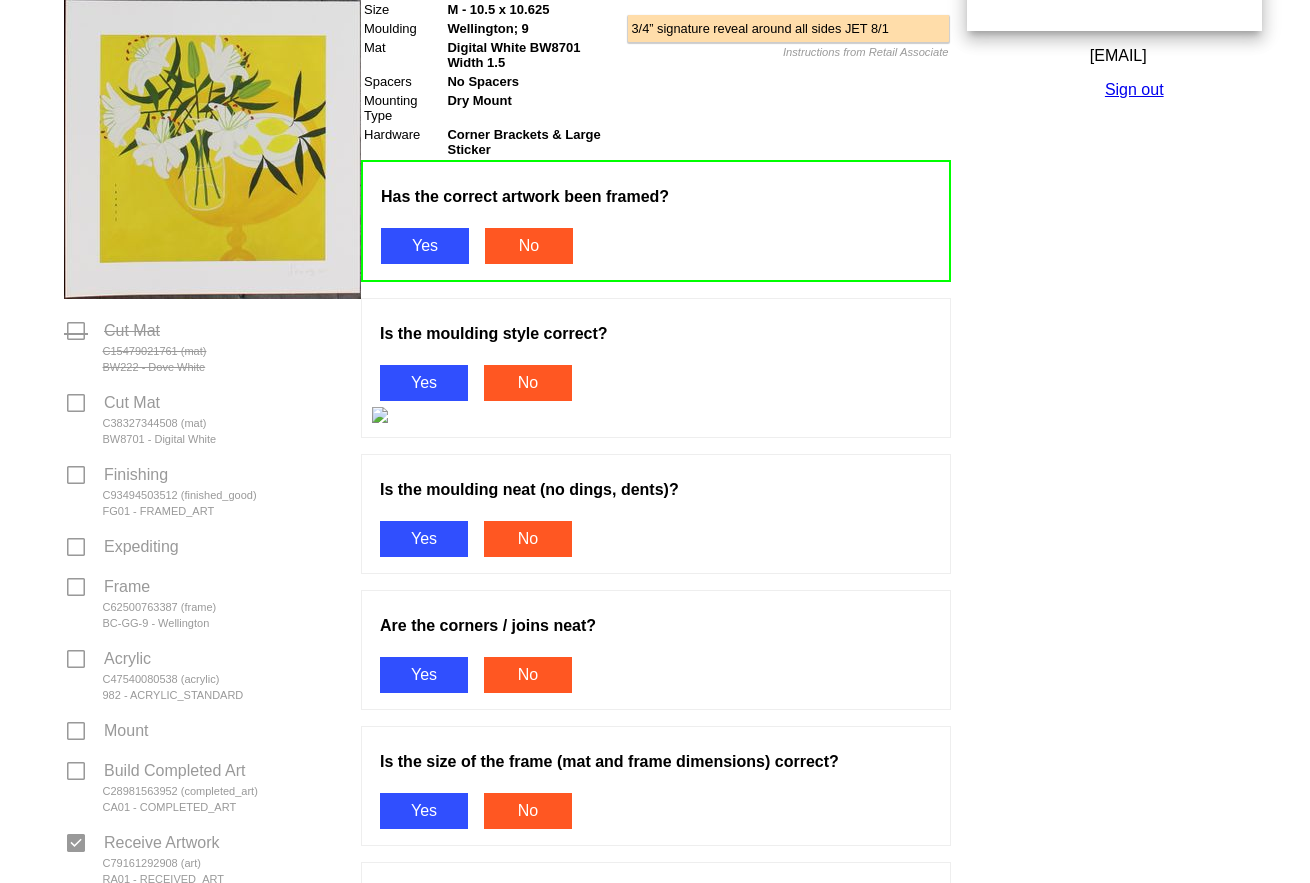 click on "Yes" at bounding box center (424, 383) 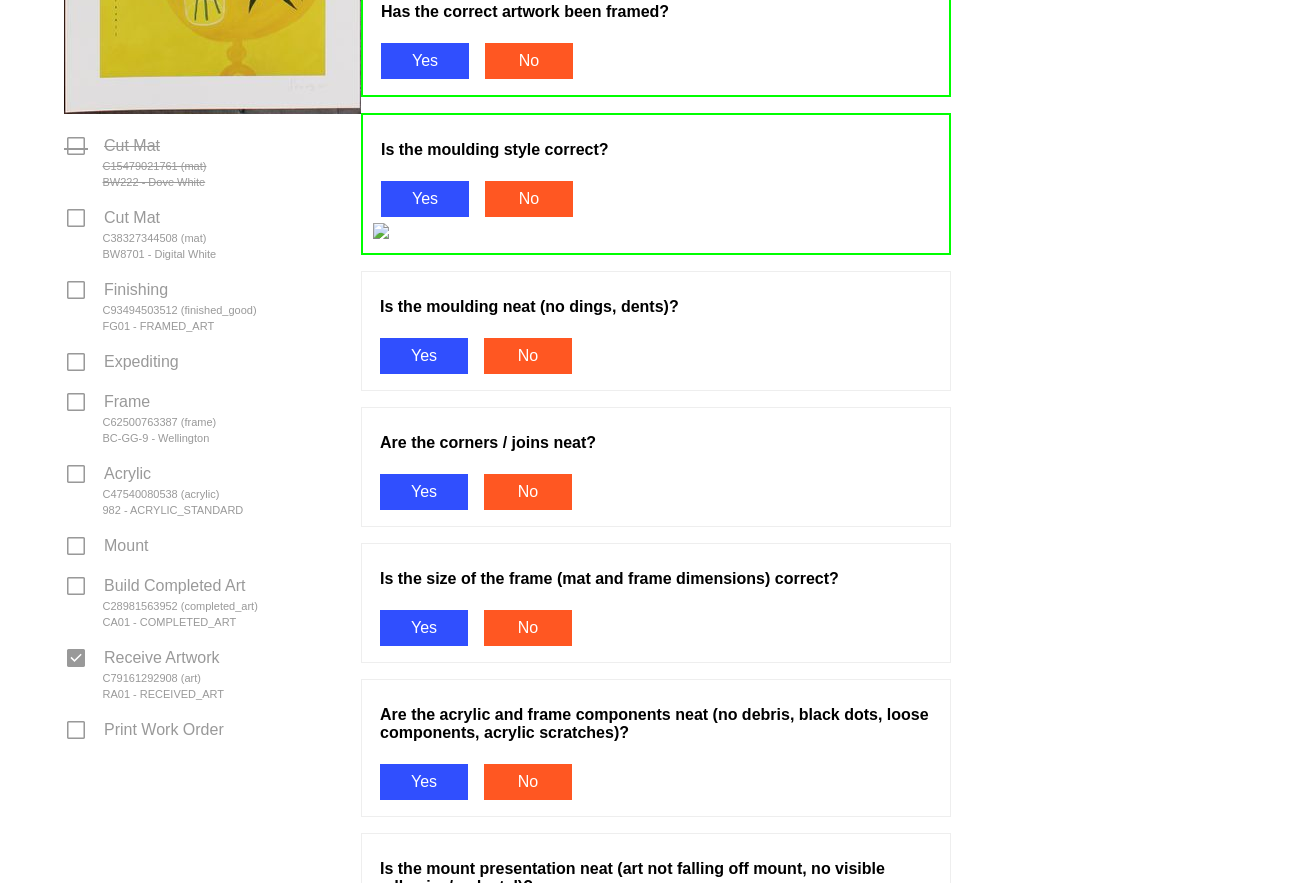 scroll, scrollTop: 600, scrollLeft: 0, axis: vertical 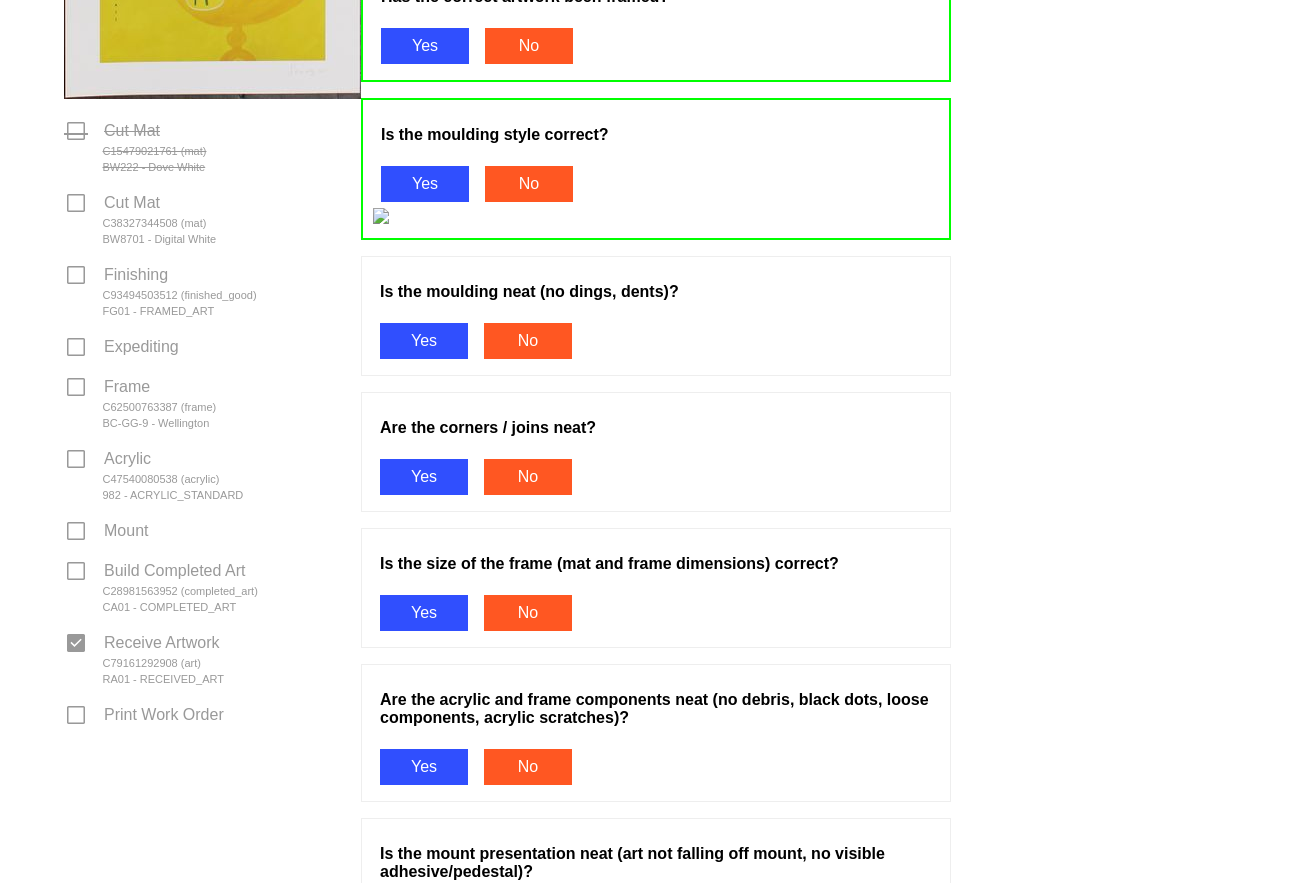 click on "Yes" at bounding box center [424, 341] 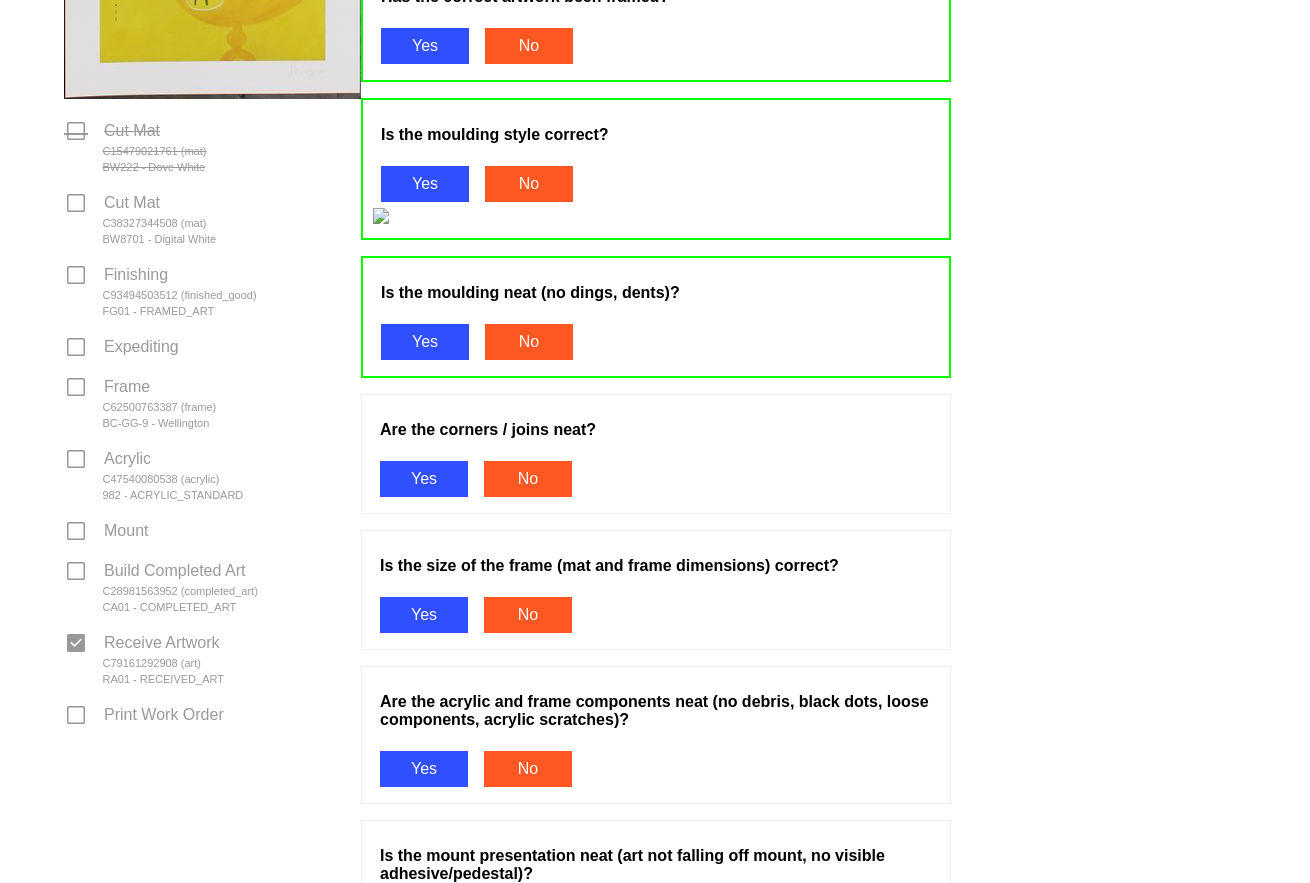 click on "Yes" at bounding box center (424, 479) 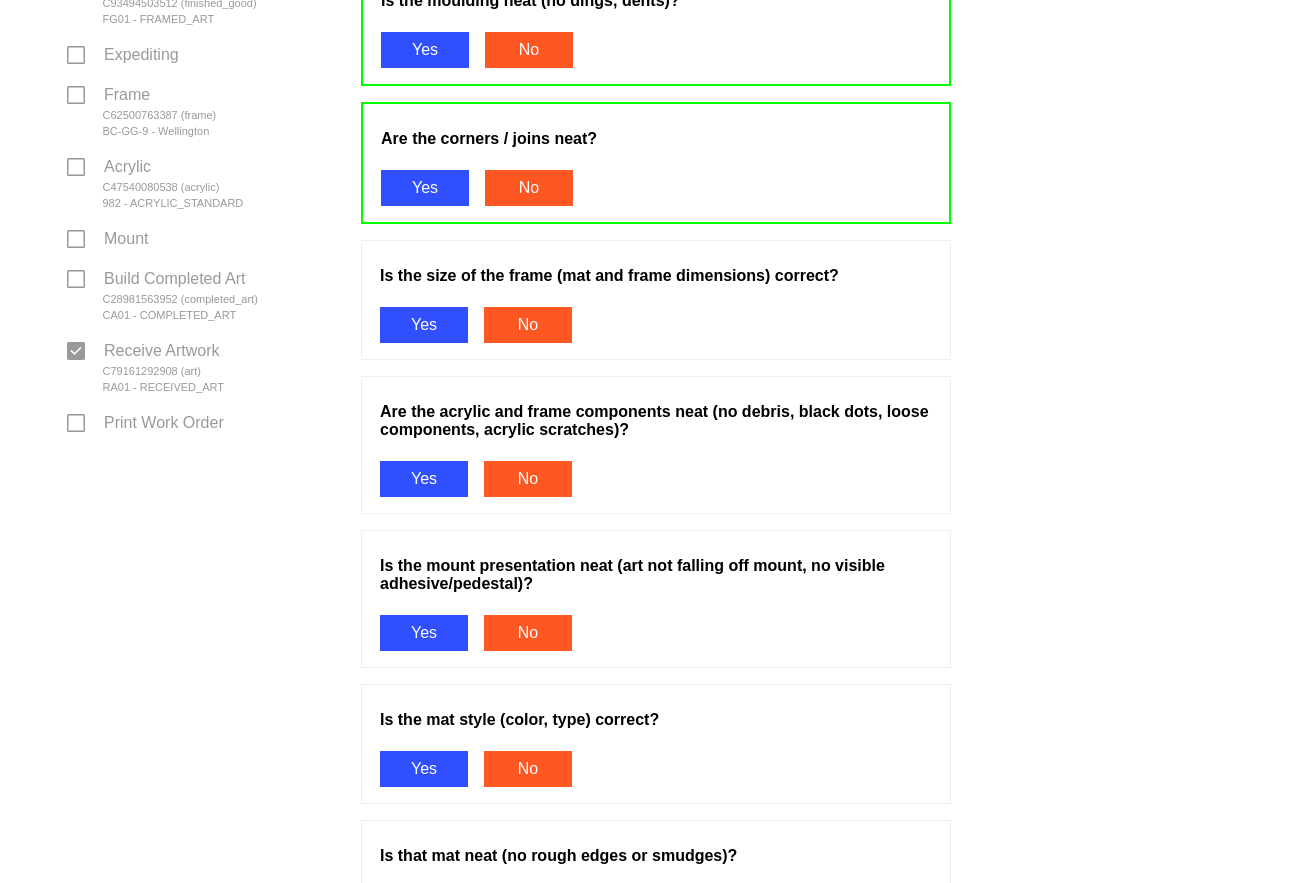 scroll, scrollTop: 900, scrollLeft: 0, axis: vertical 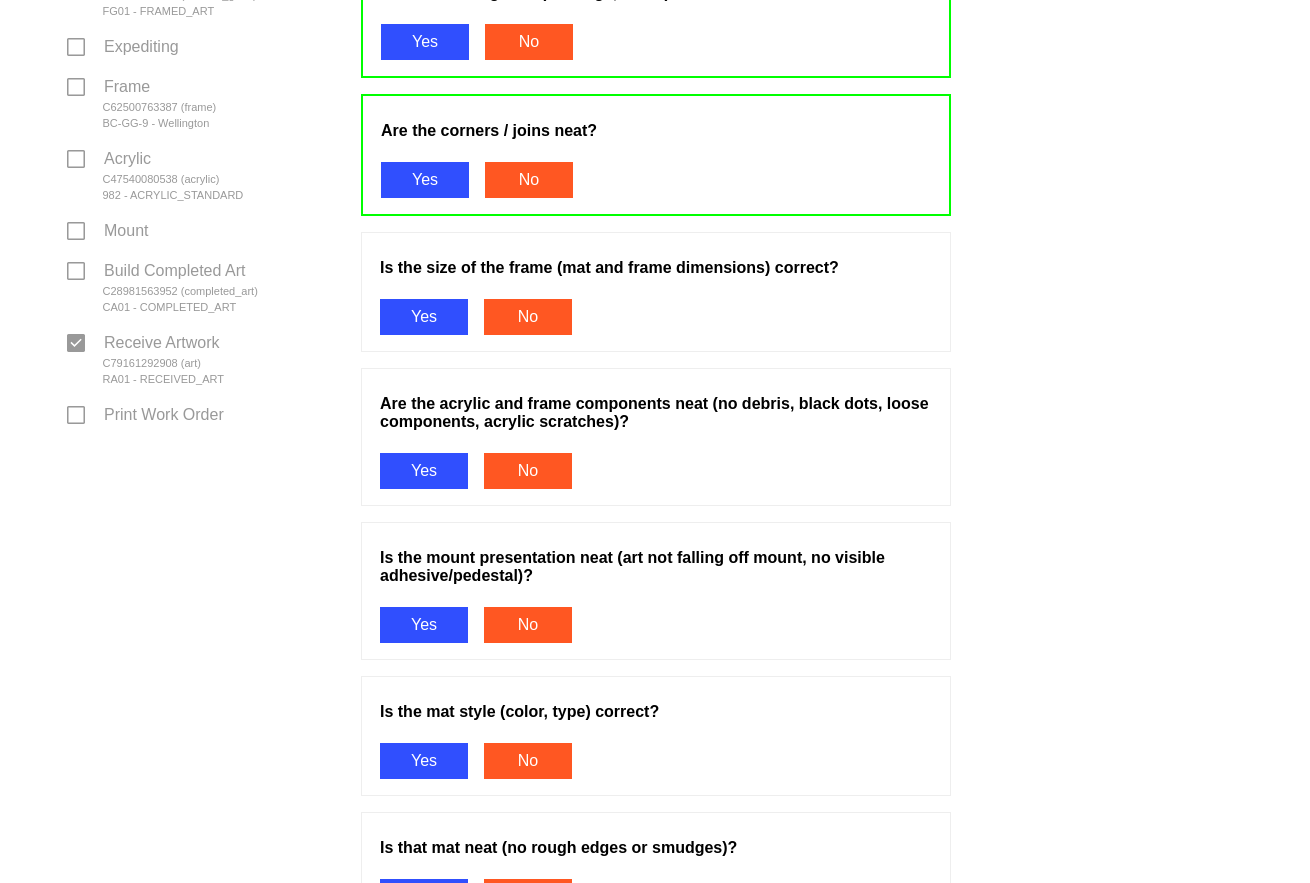 click on "Yes" at bounding box center (424, 317) 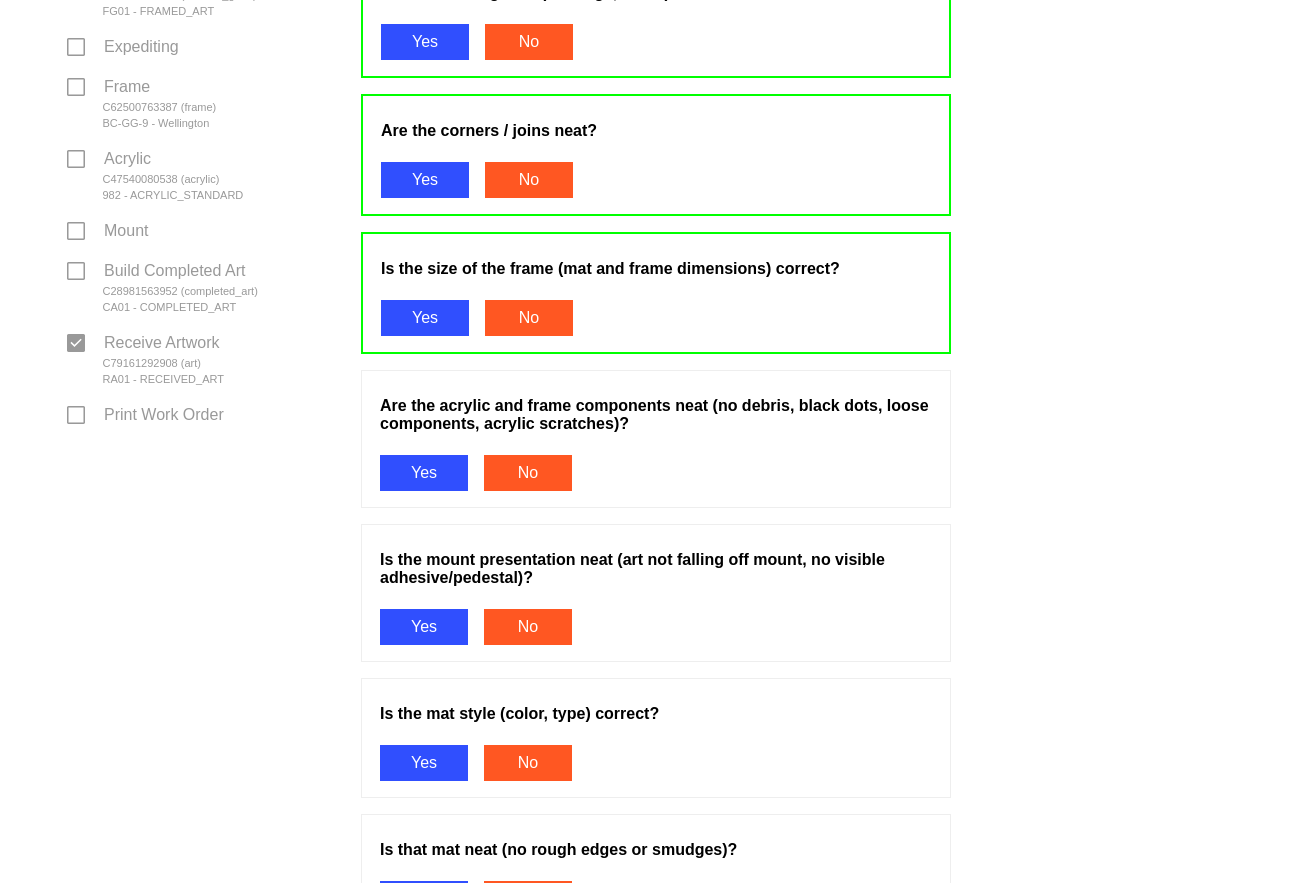 click on "Yes" at bounding box center (424, 473) 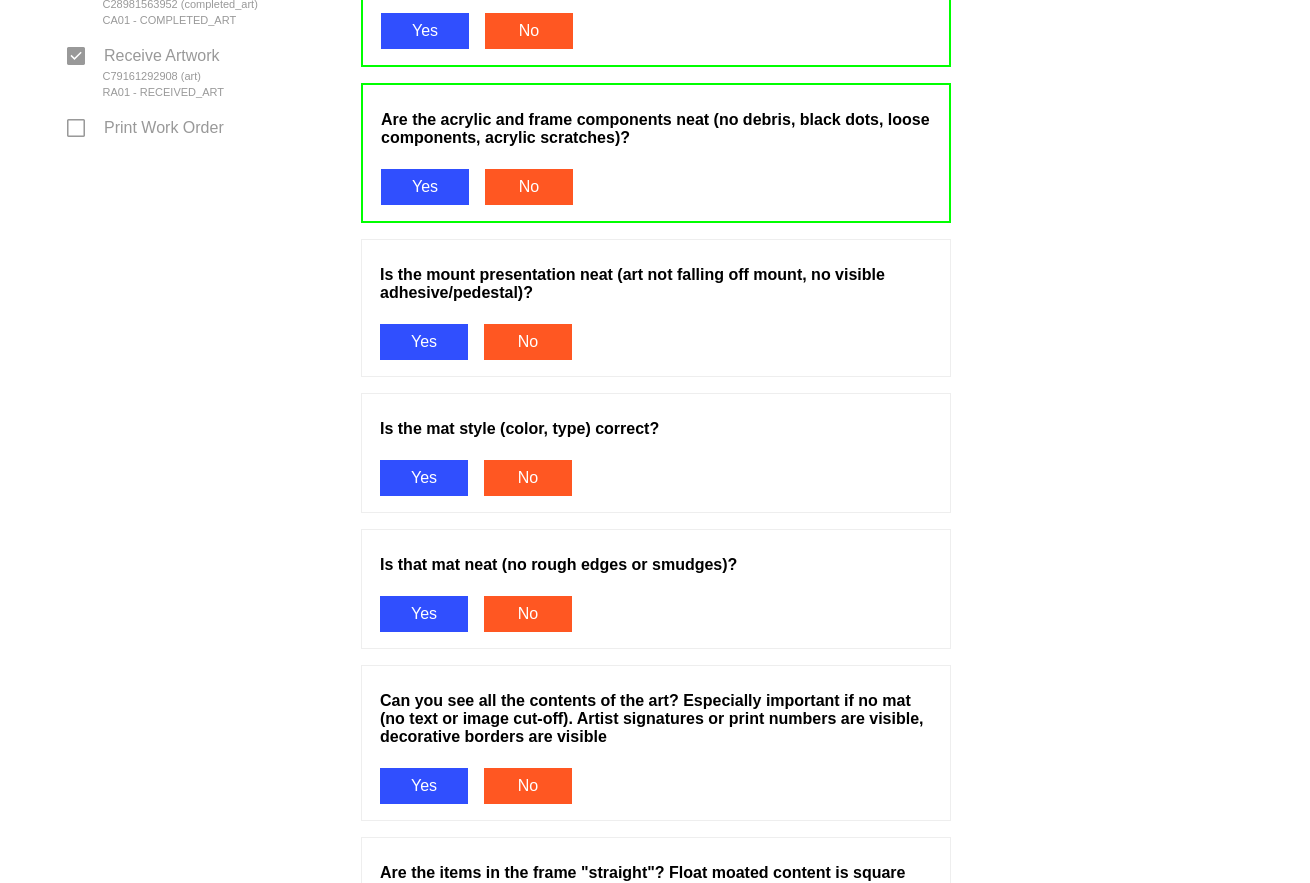 scroll, scrollTop: 1200, scrollLeft: 0, axis: vertical 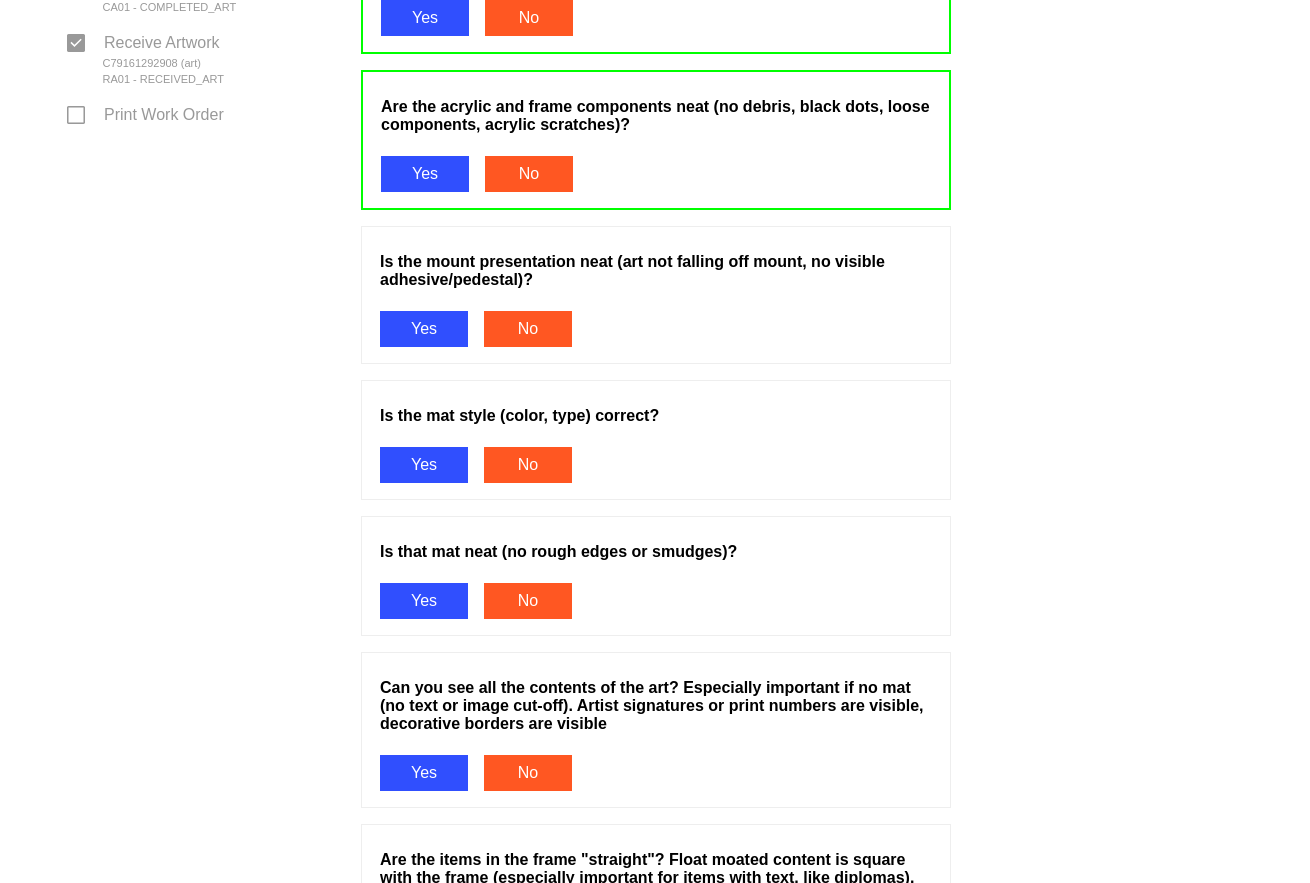 click on "Is the mount presentation neat (art not falling off mount, no visible adhesive/pedestal)? Yes No" at bounding box center (656, 303) 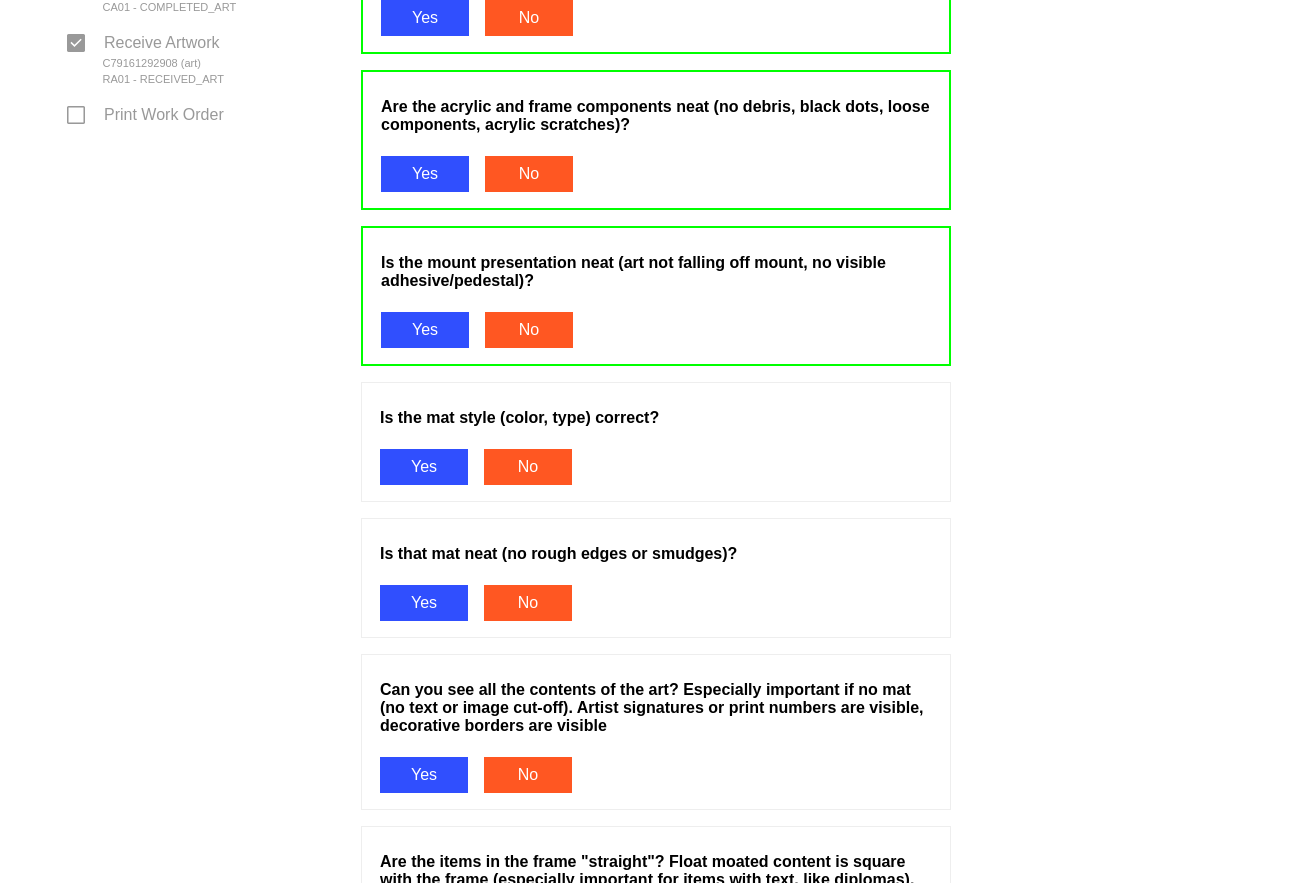click on "Yes" at bounding box center (424, 467) 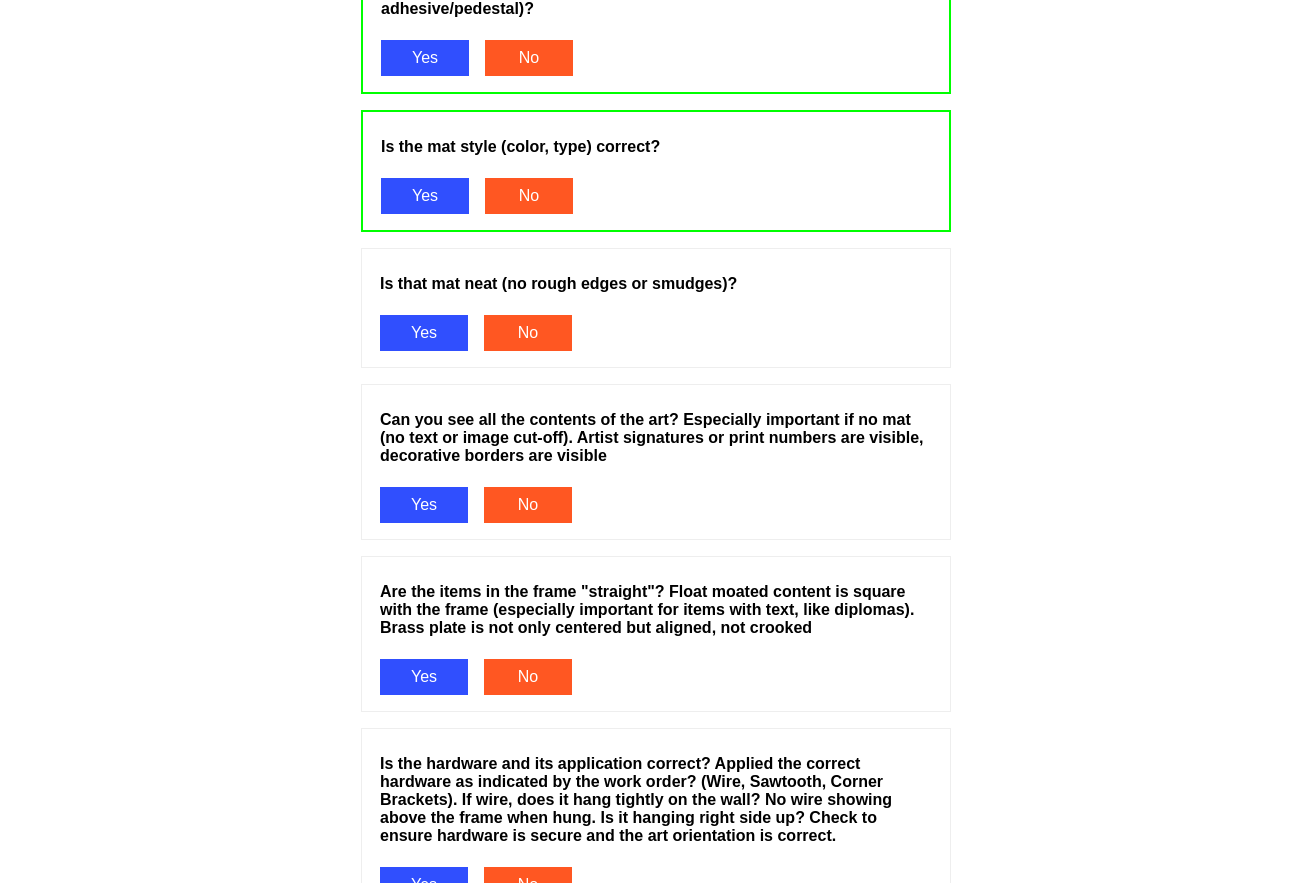 scroll, scrollTop: 1500, scrollLeft: 0, axis: vertical 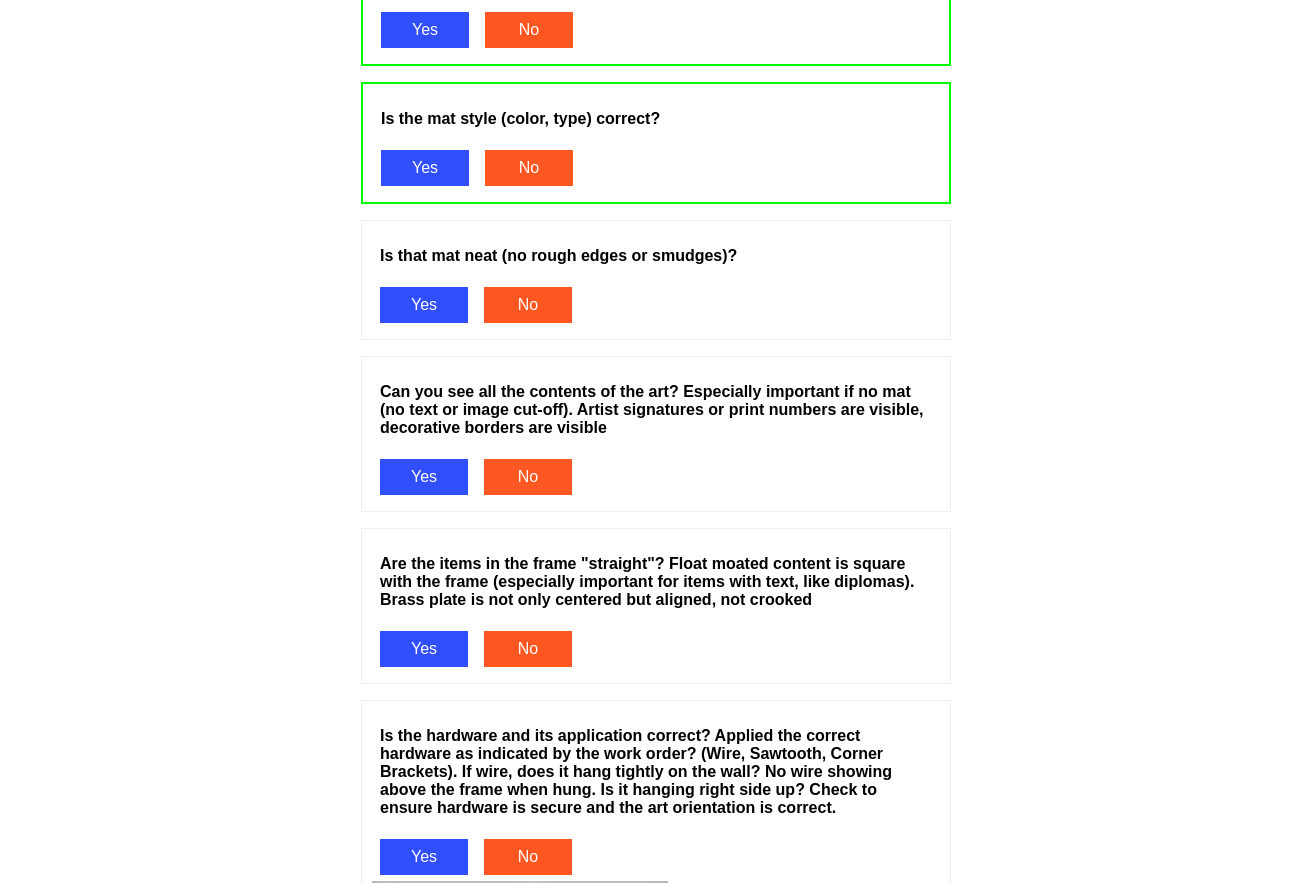 click on "Yes" at bounding box center (424, 305) 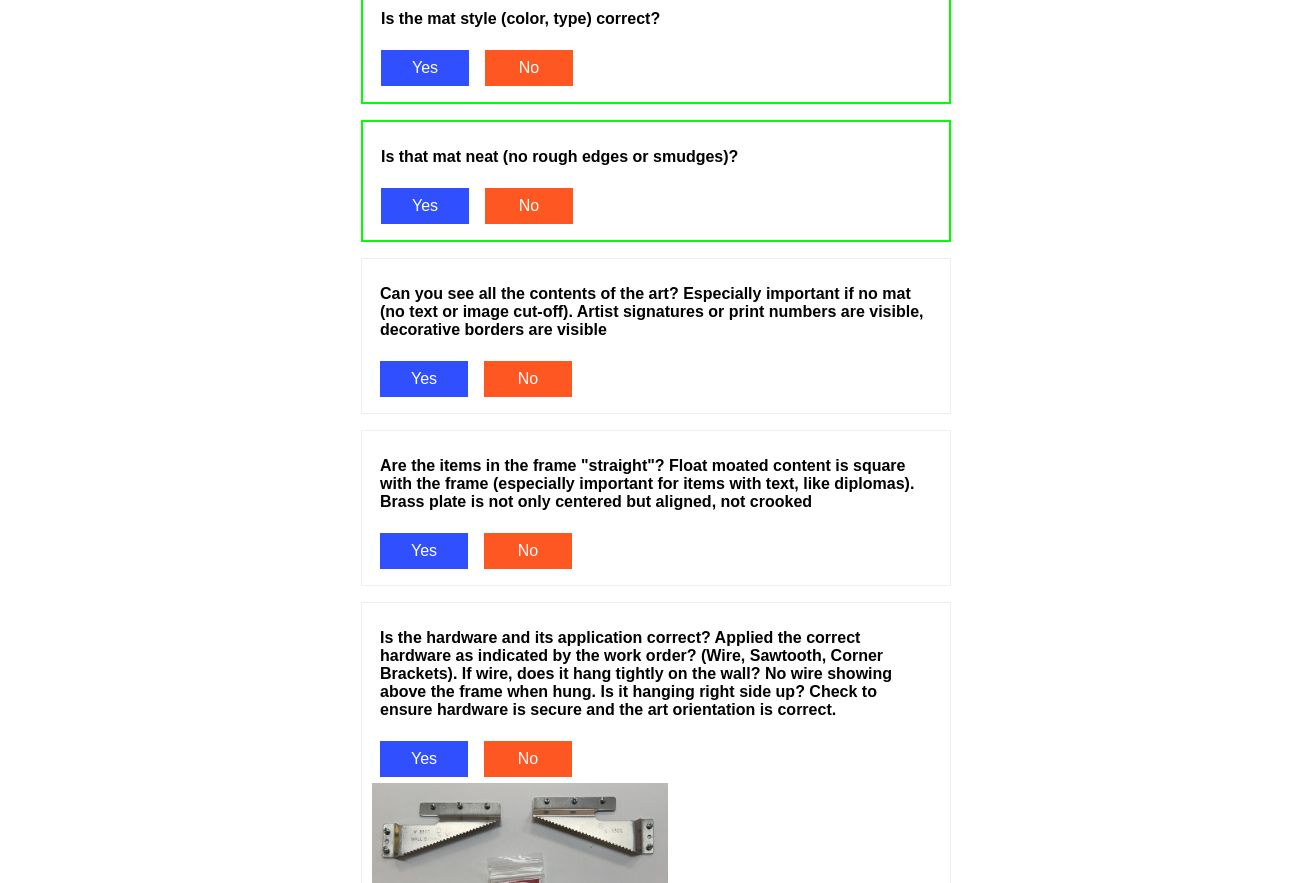 scroll, scrollTop: 1700, scrollLeft: 0, axis: vertical 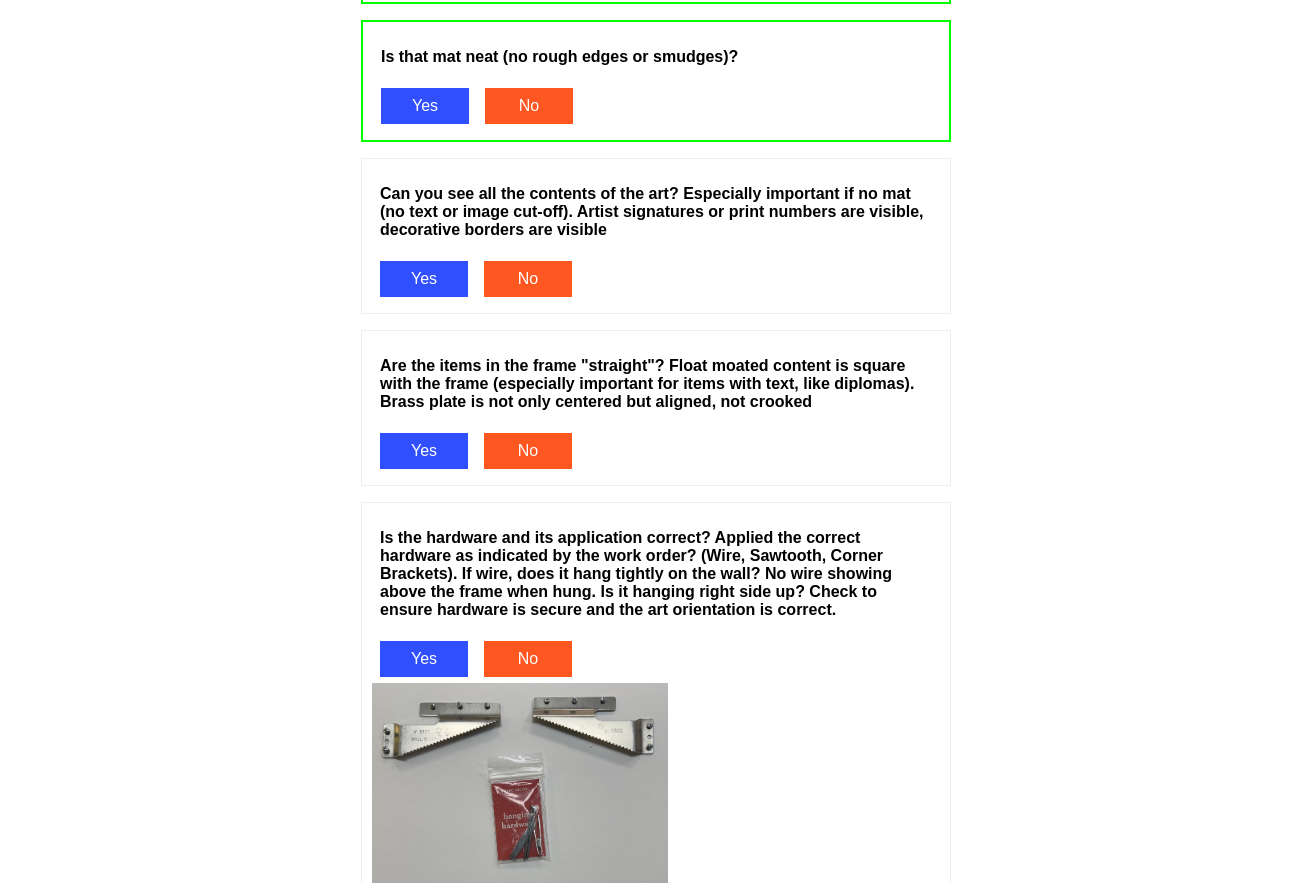 click on "Yes" at bounding box center [424, 279] 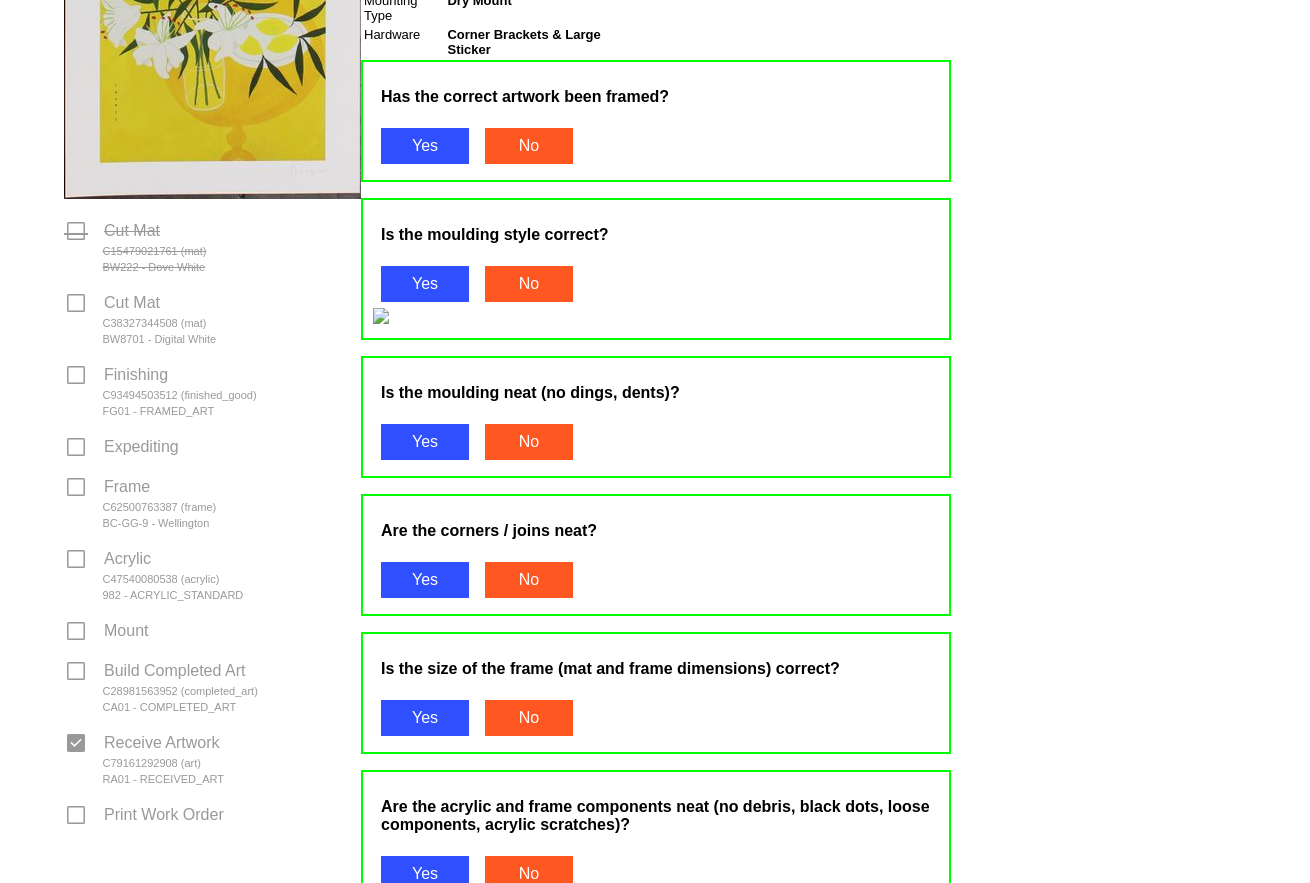 scroll, scrollTop: 0, scrollLeft: 0, axis: both 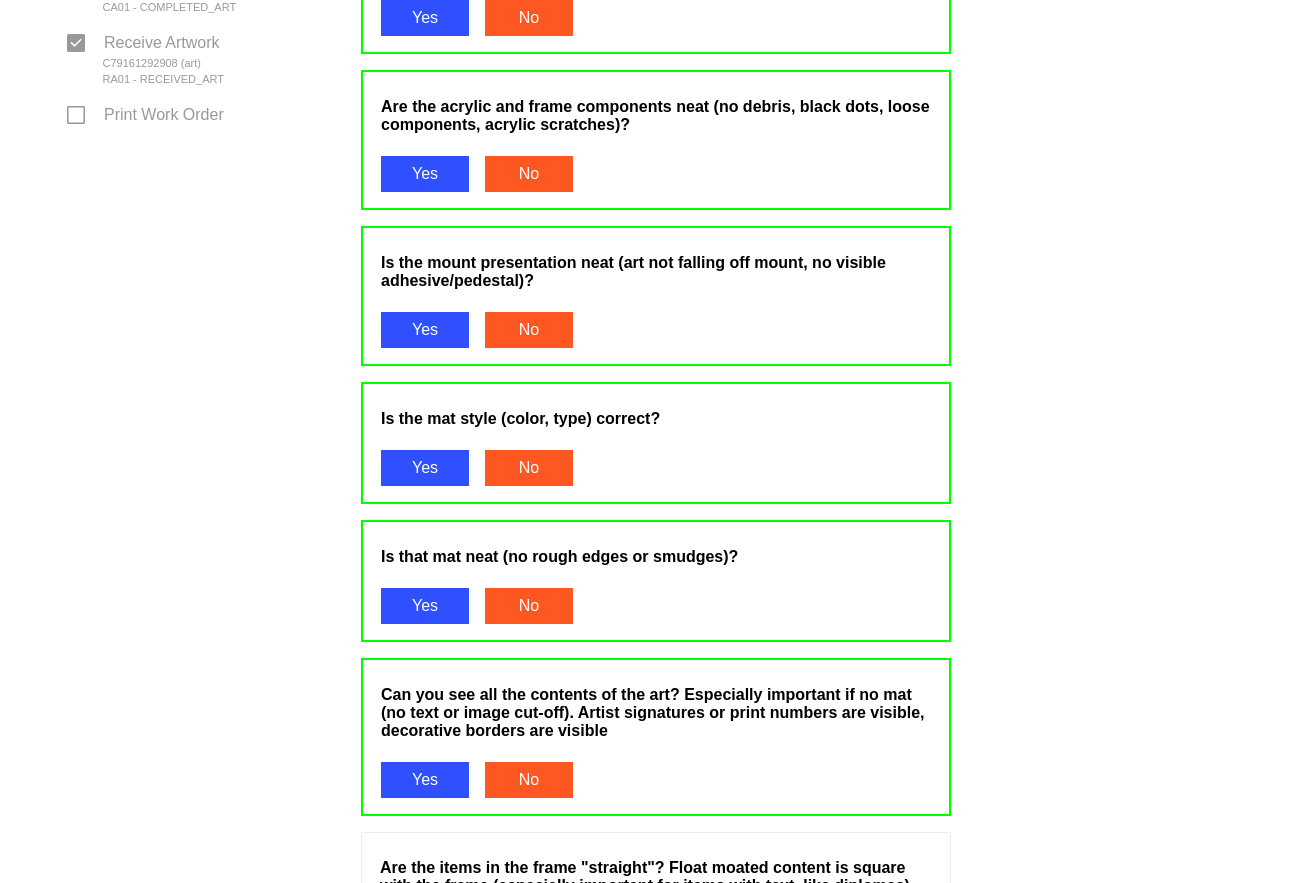 drag, startPoint x: 1021, startPoint y: 664, endPoint x: 247, endPoint y: 652, distance: 774.093 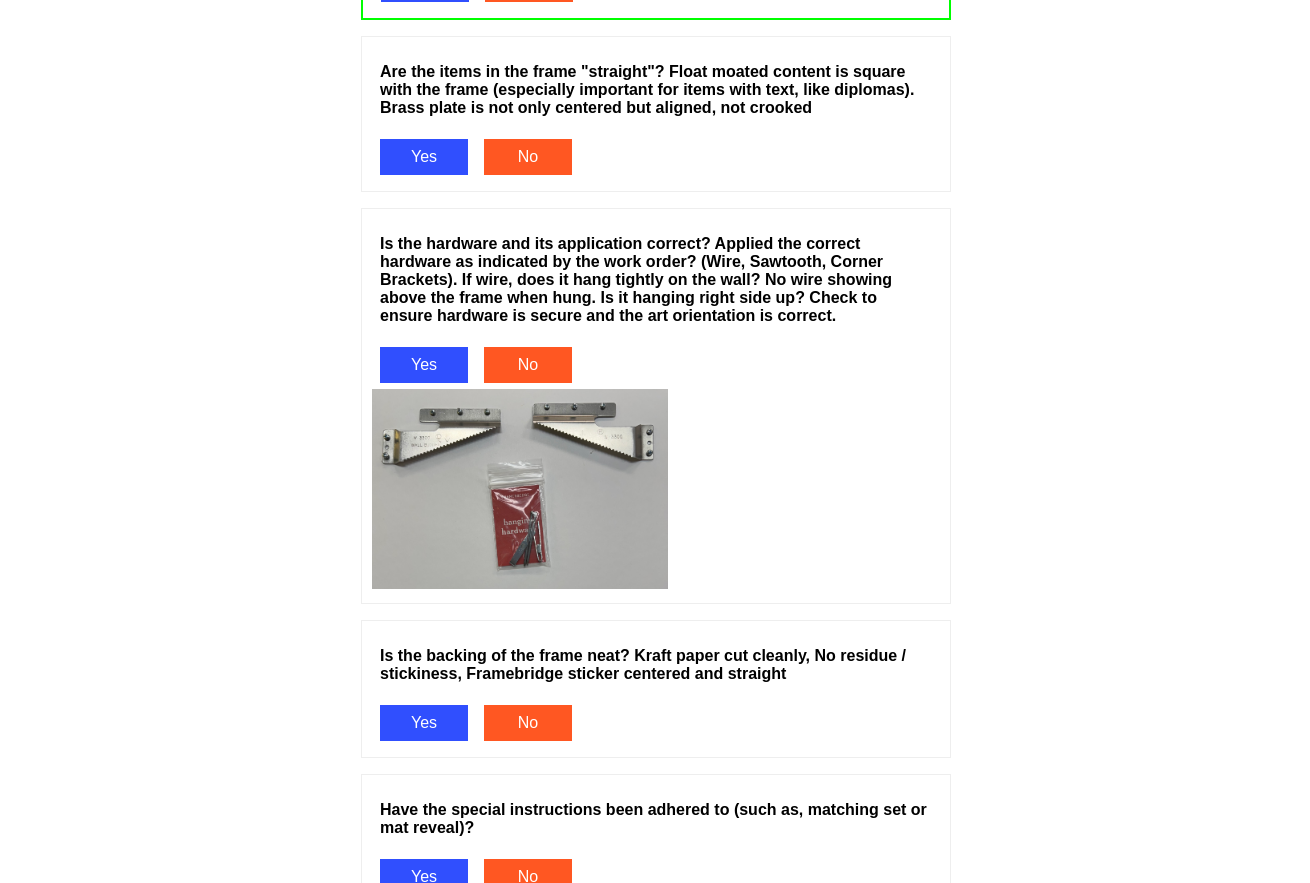 scroll, scrollTop: 2000, scrollLeft: 0, axis: vertical 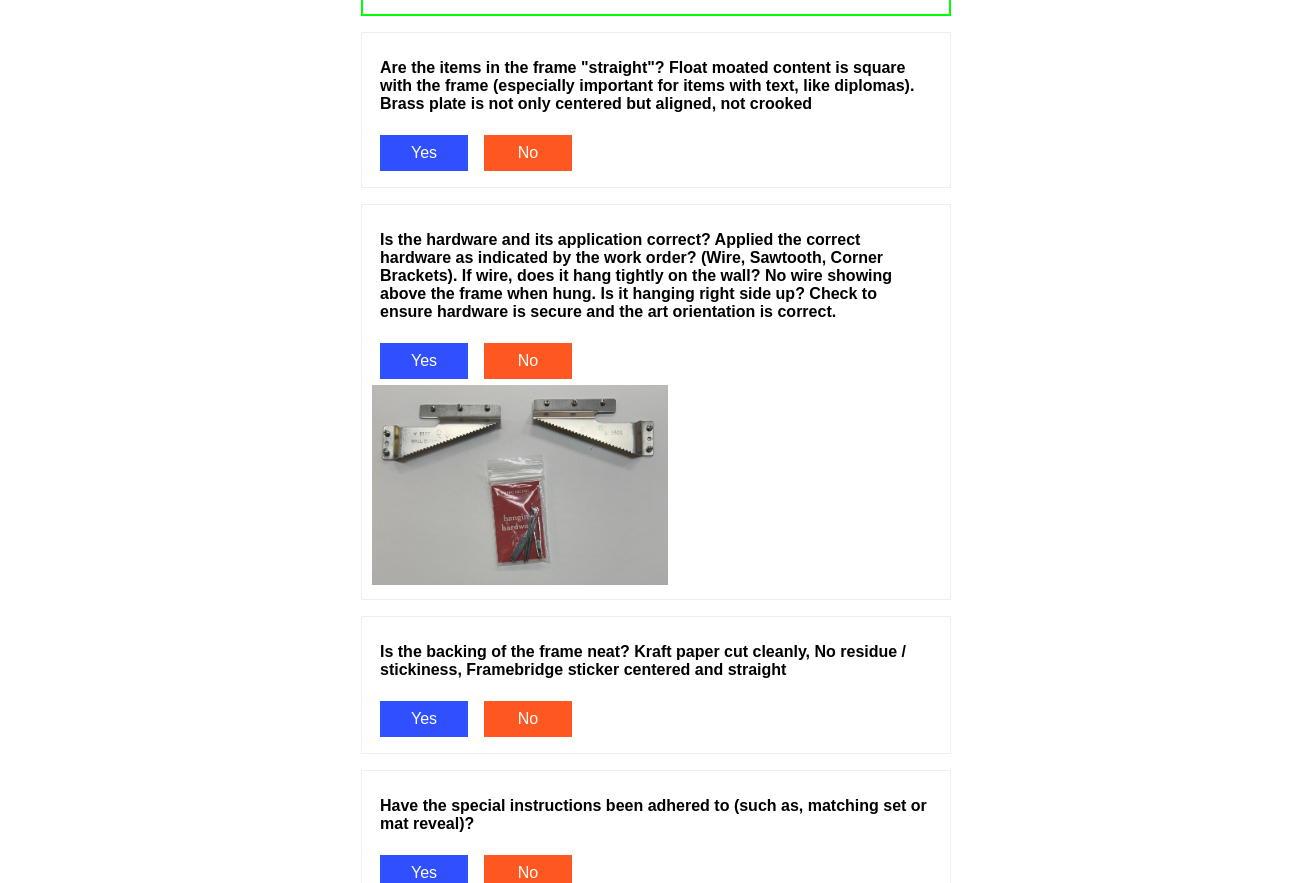 click on "Yes" at bounding box center (424, 153) 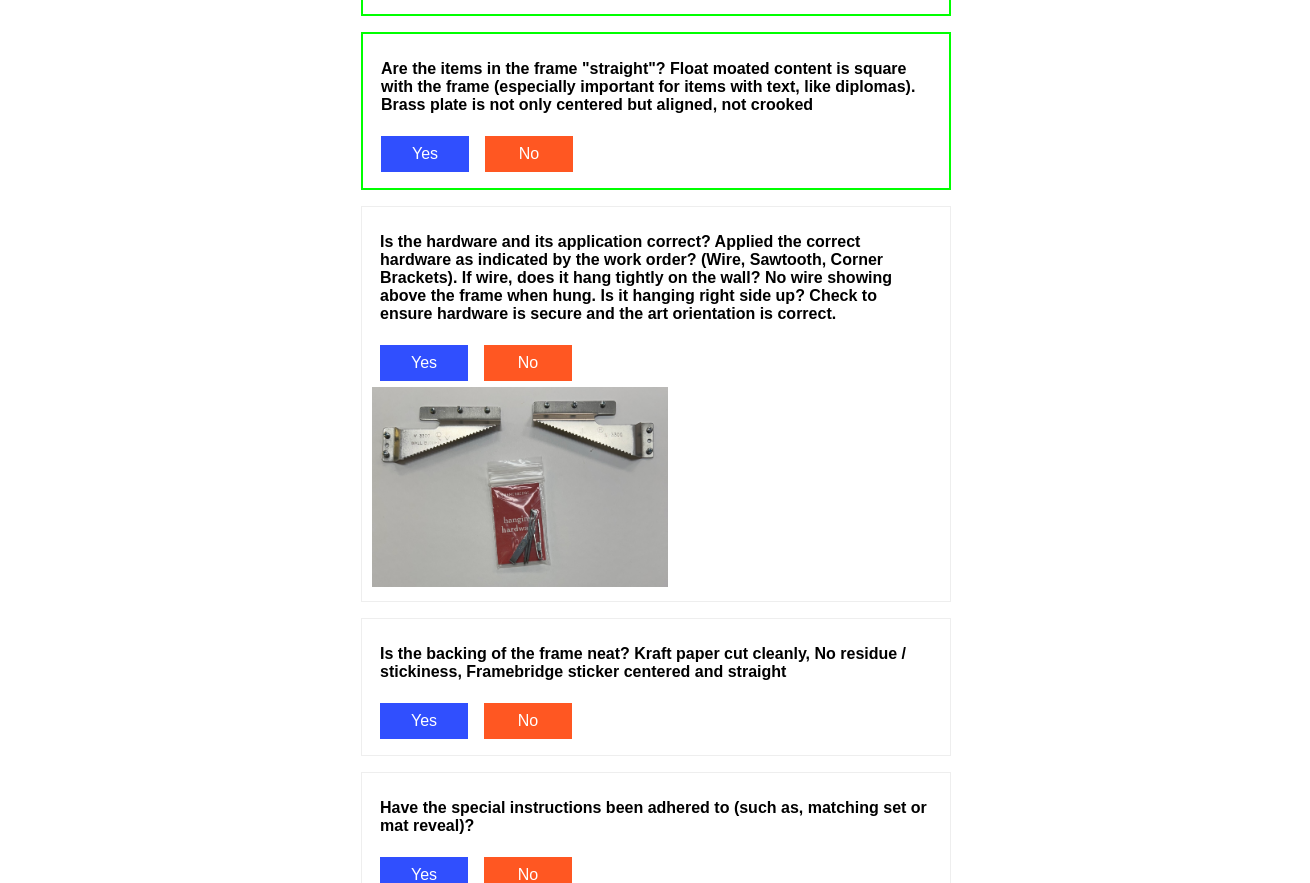 click on "Yes" at bounding box center (424, 363) 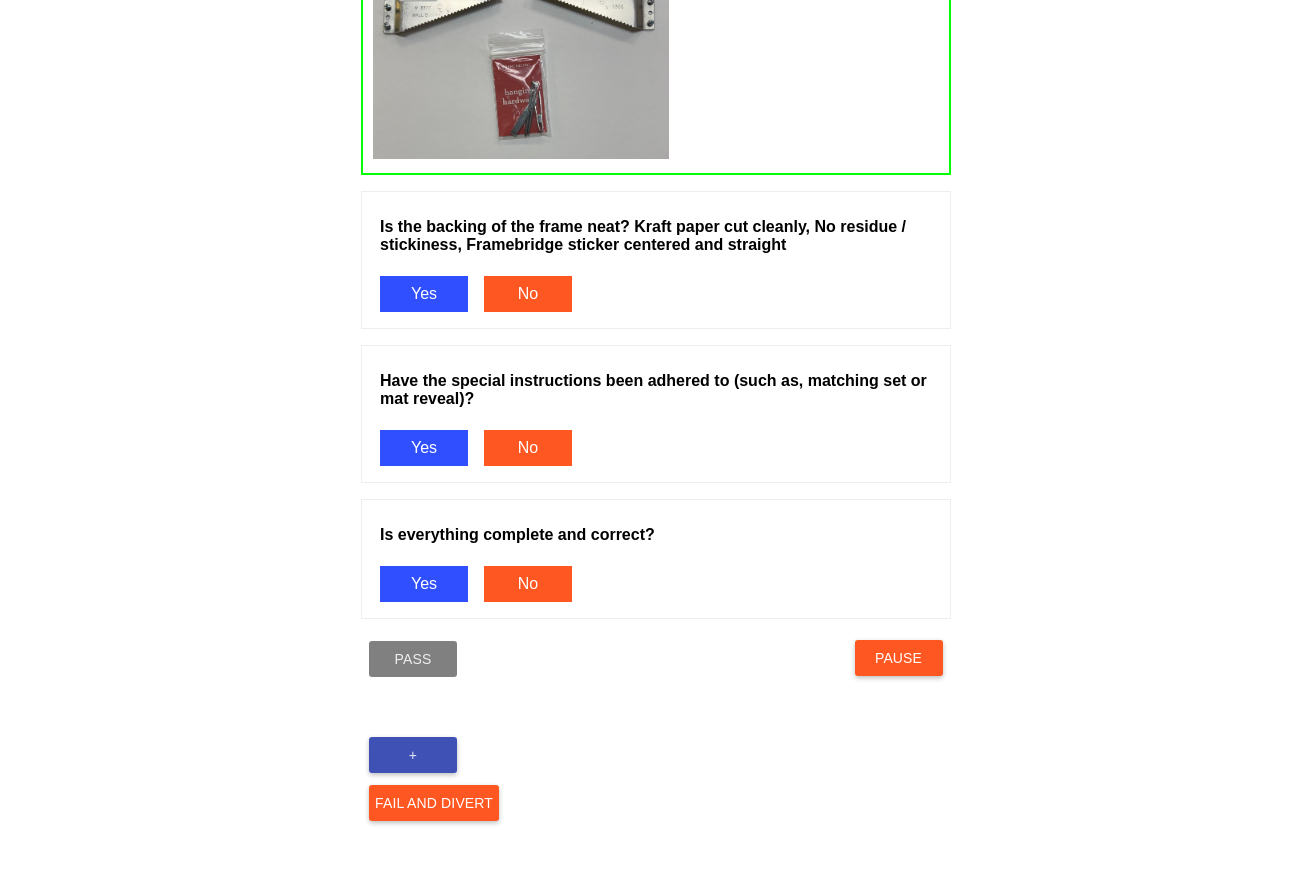 scroll, scrollTop: 2500, scrollLeft: 0, axis: vertical 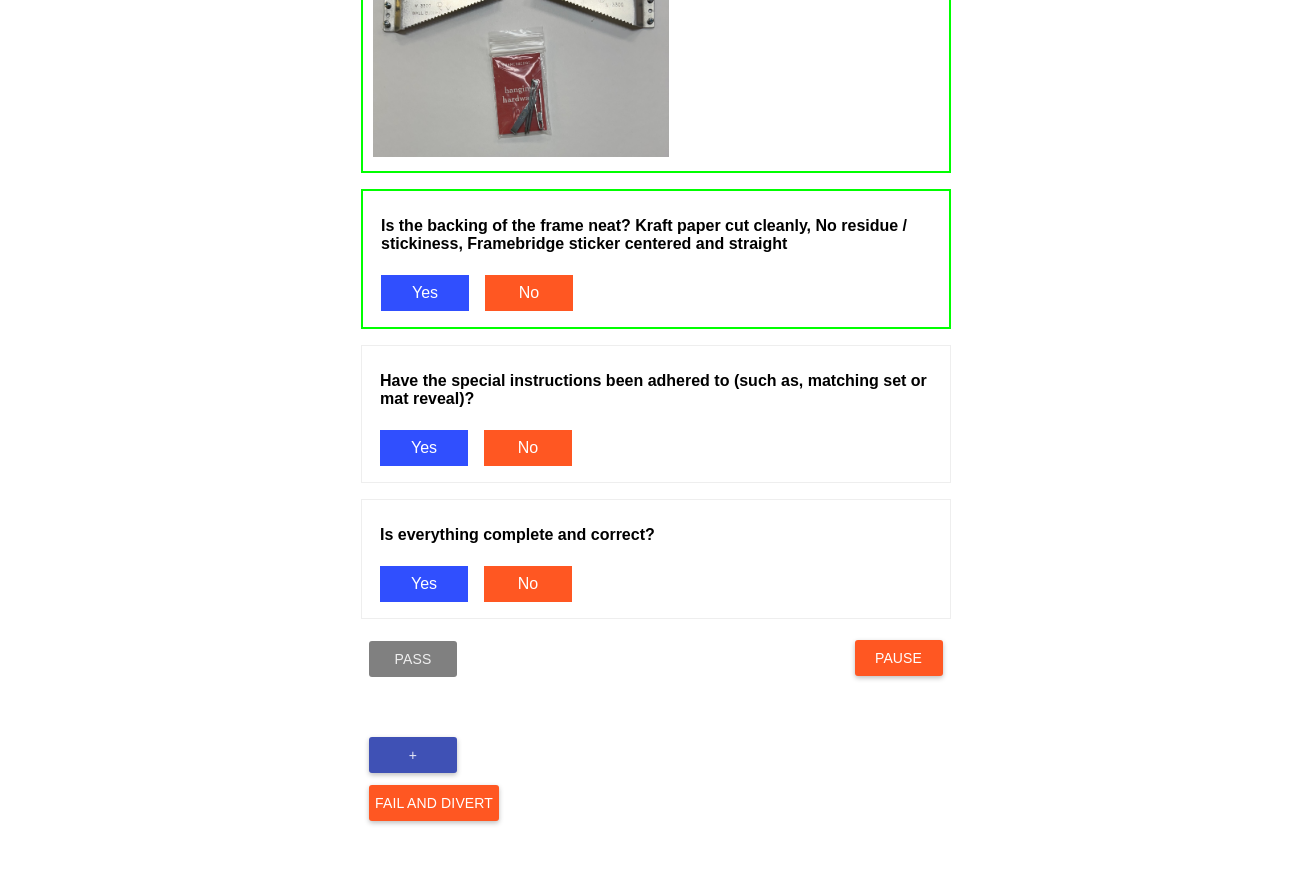click on "Yes" at bounding box center [424, 448] 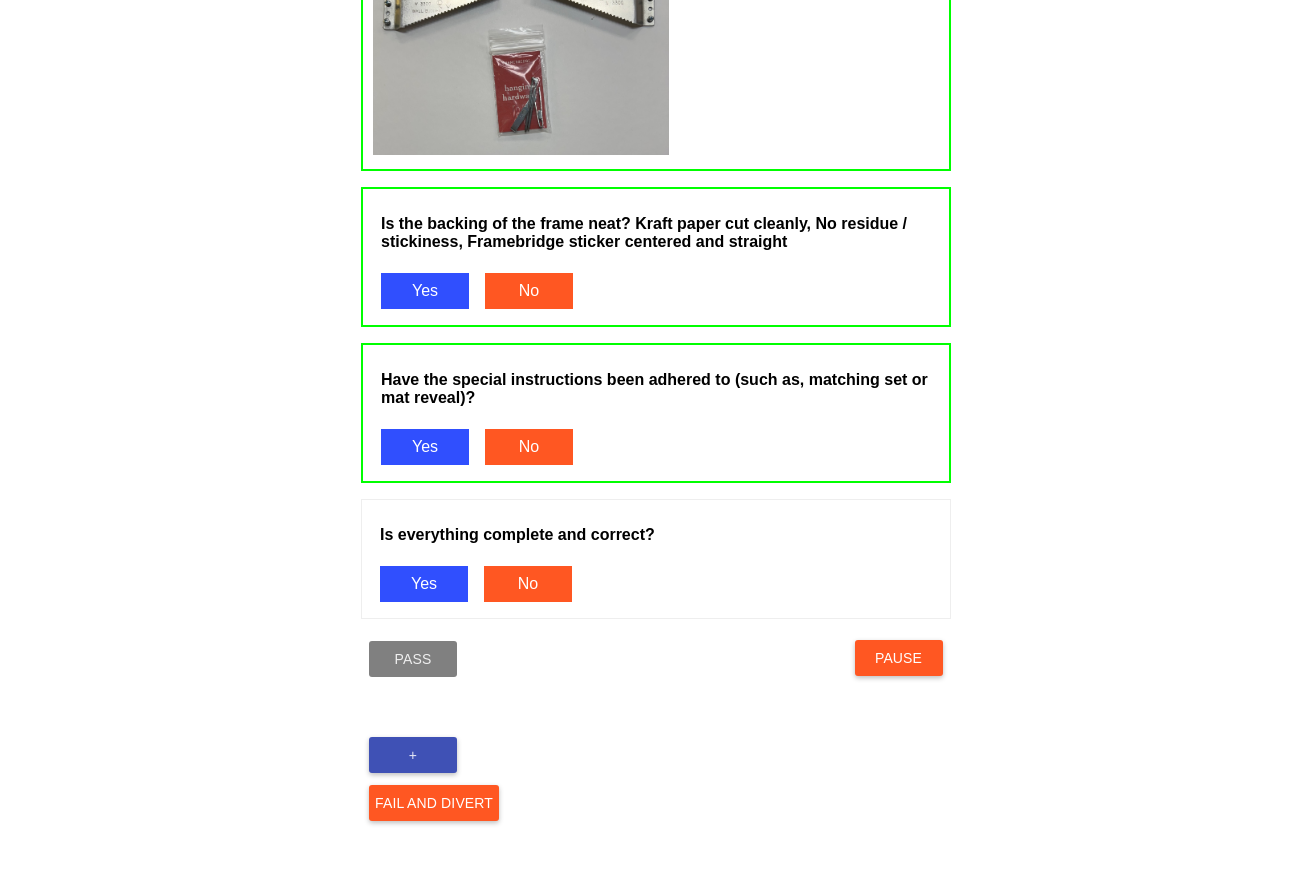 click on "Yes" at bounding box center (424, 584) 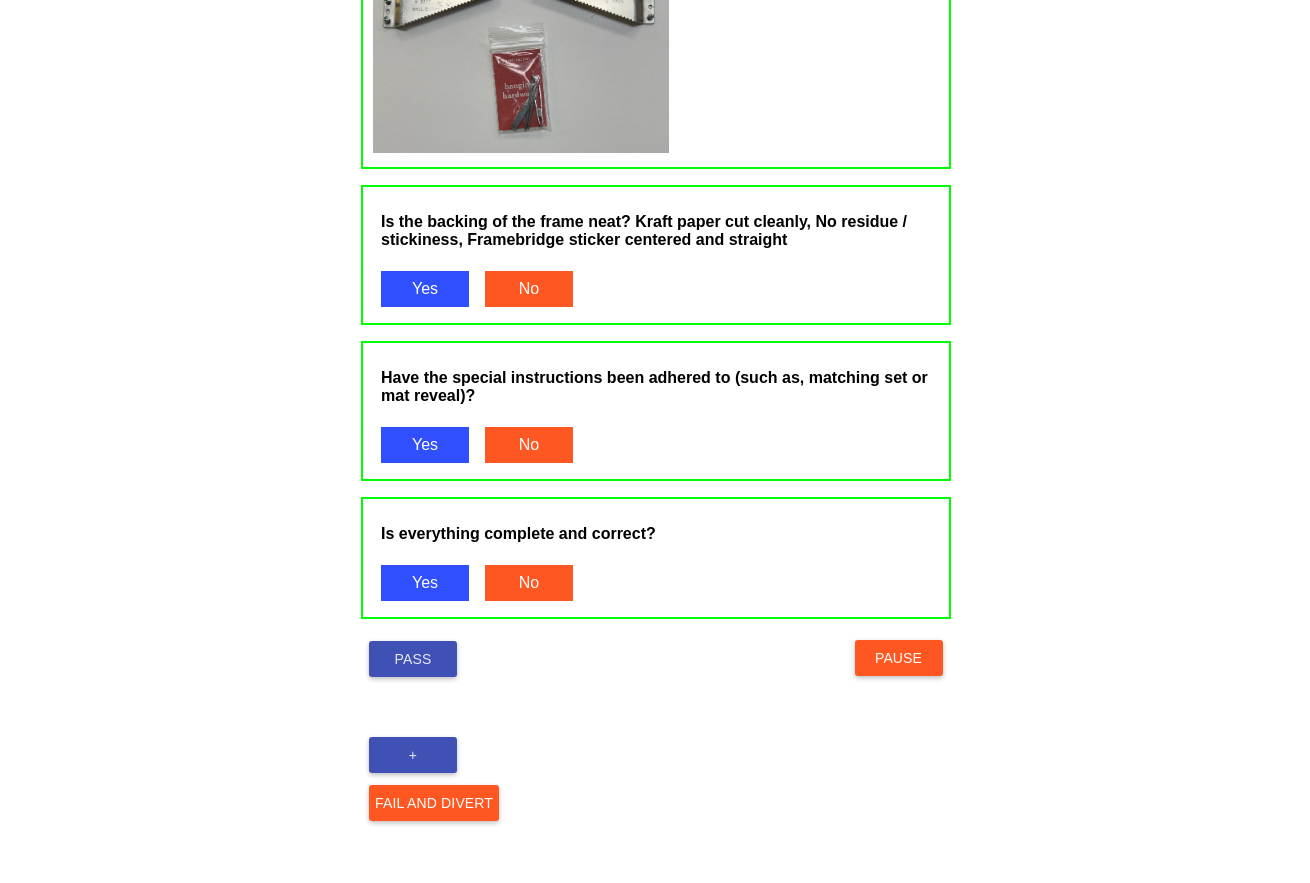 click on "Pass" at bounding box center [413, 659] 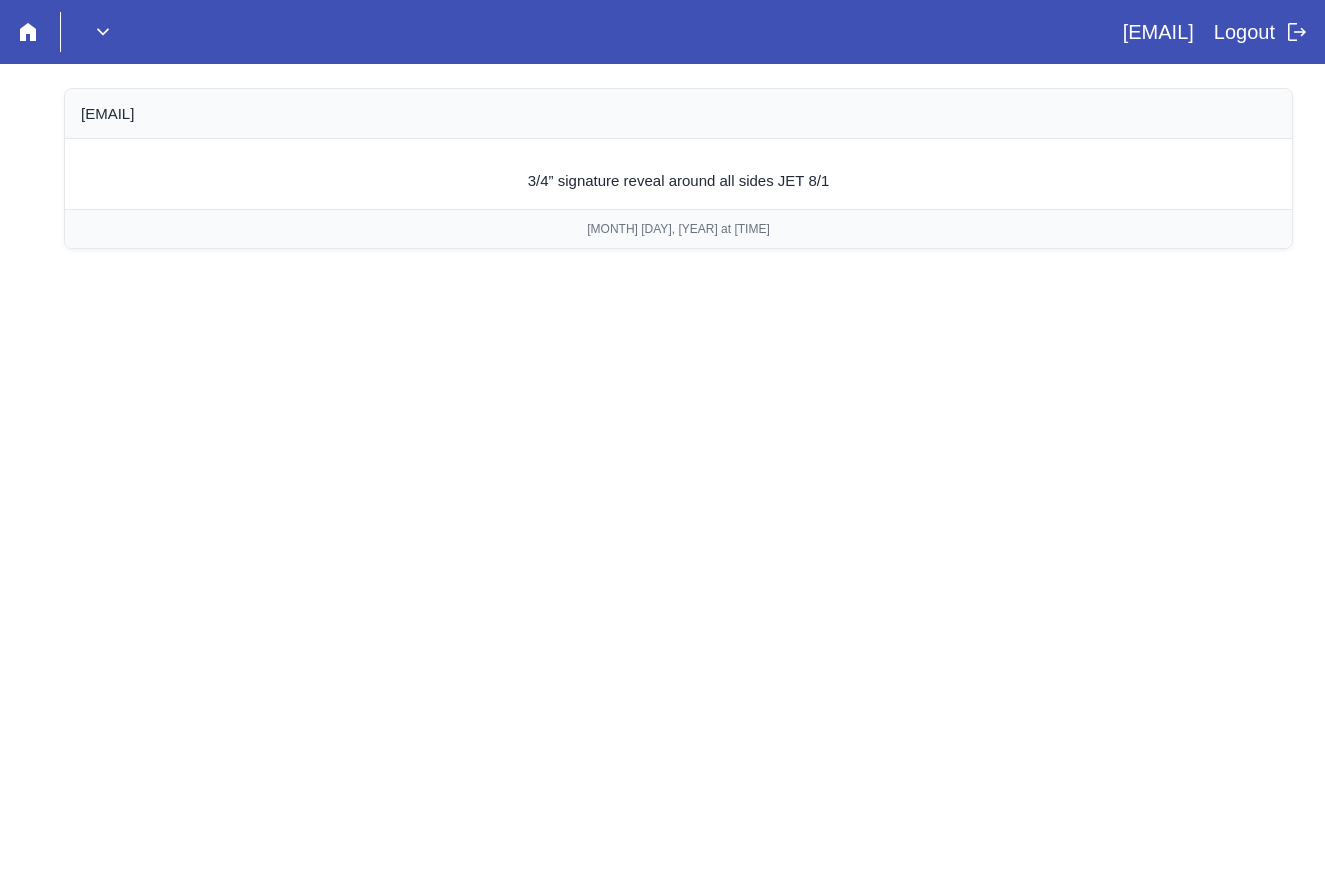 scroll, scrollTop: 0, scrollLeft: 0, axis: both 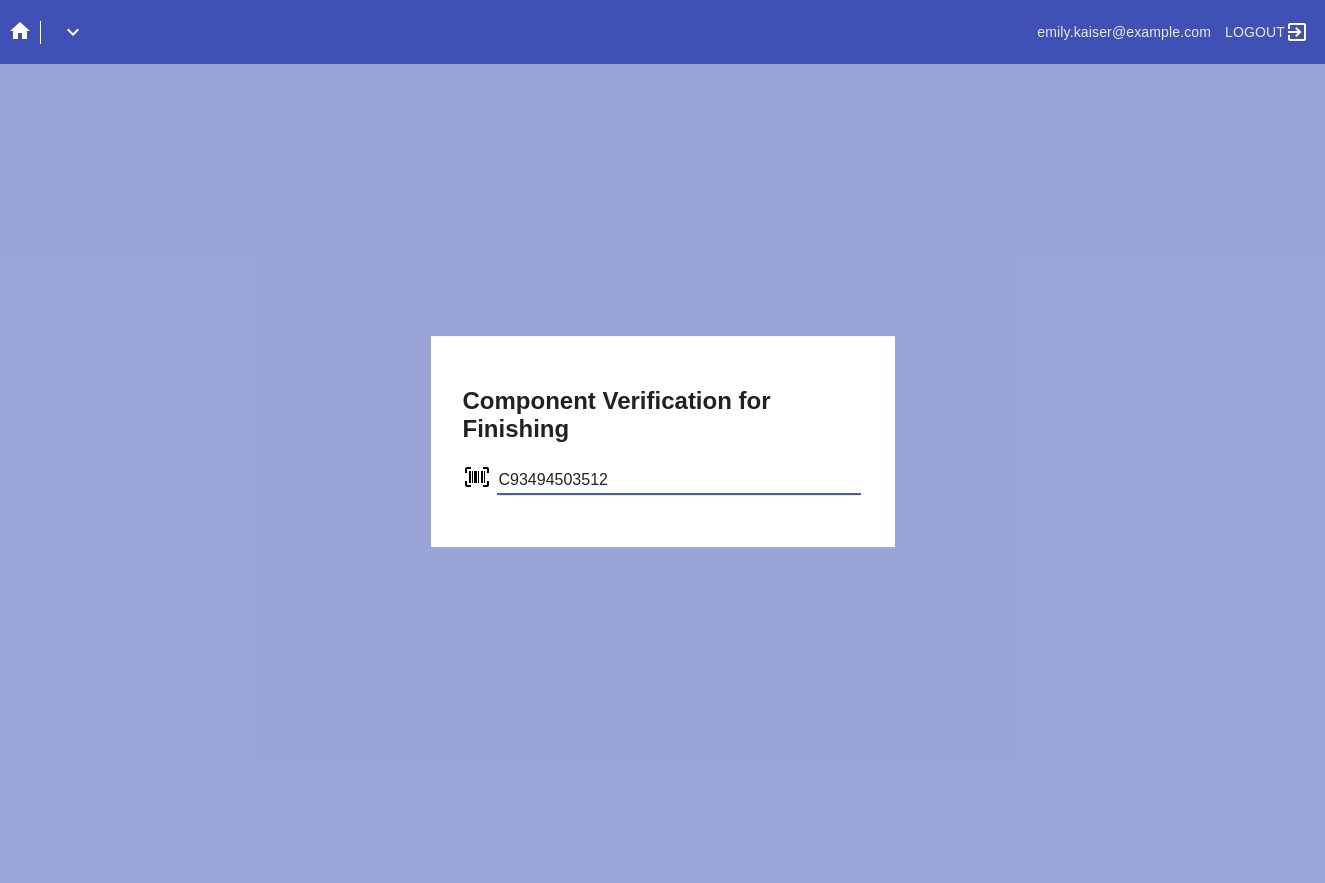 type on "C93494503512" 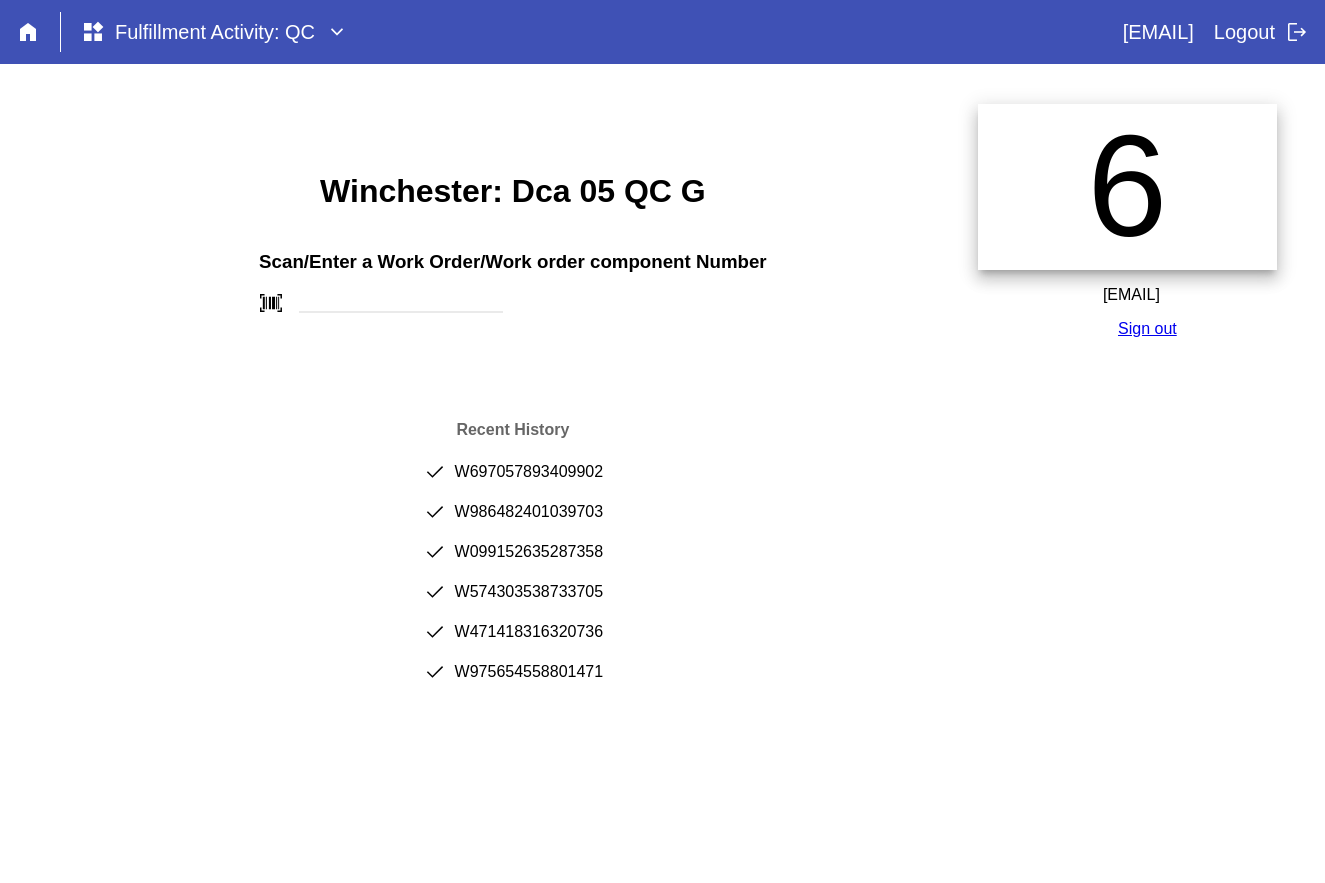 scroll, scrollTop: 0, scrollLeft: 0, axis: both 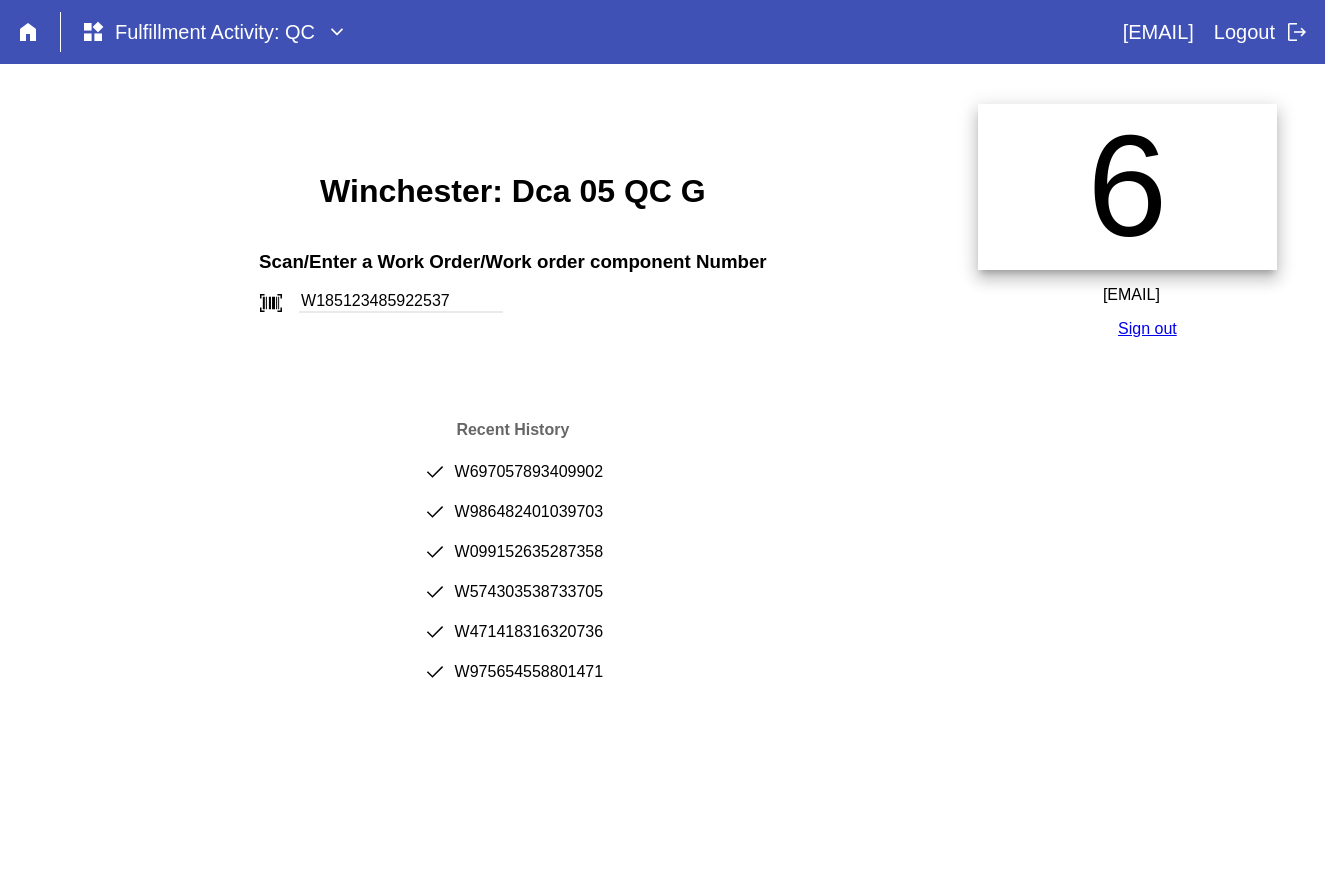 type on "W185123485922537" 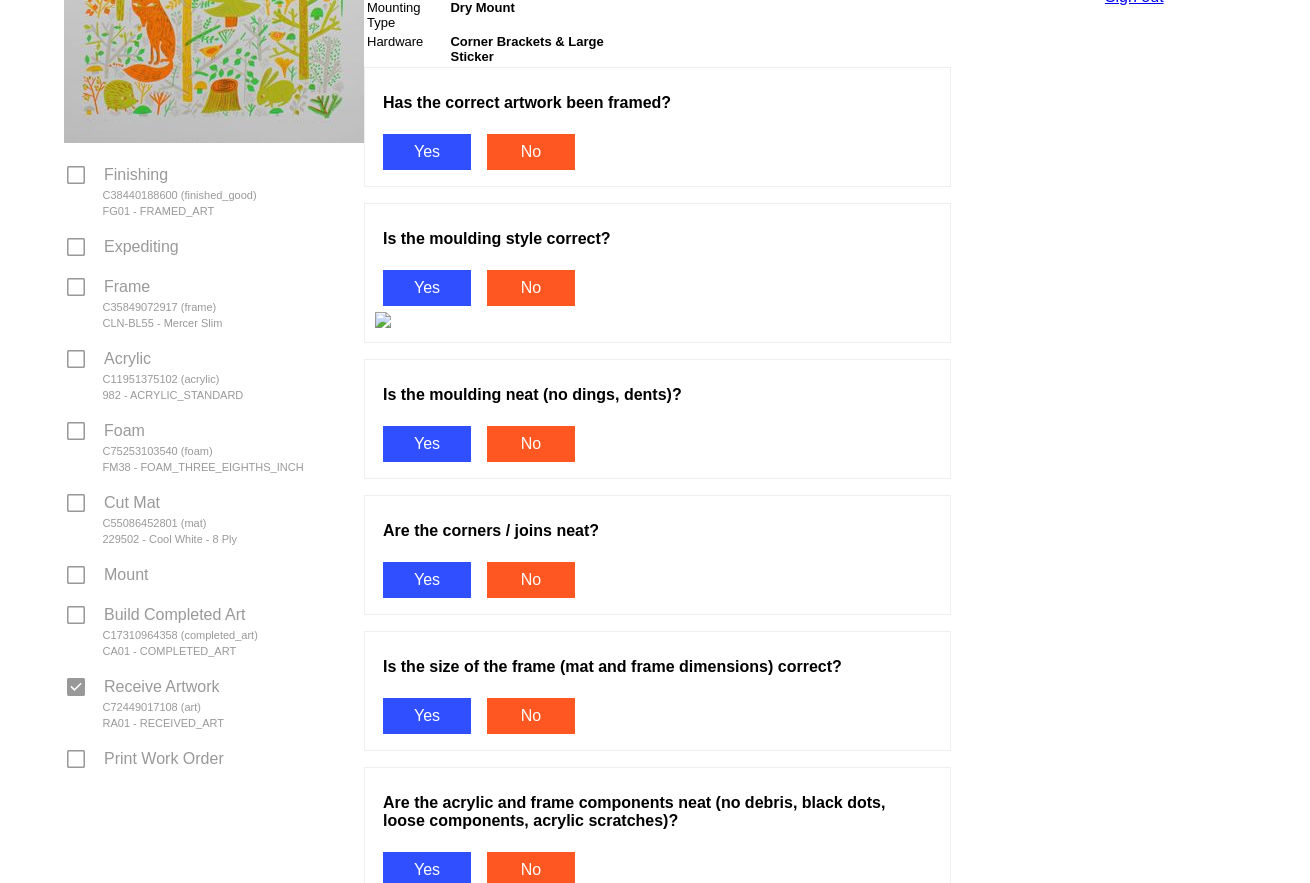 scroll, scrollTop: 0, scrollLeft: 0, axis: both 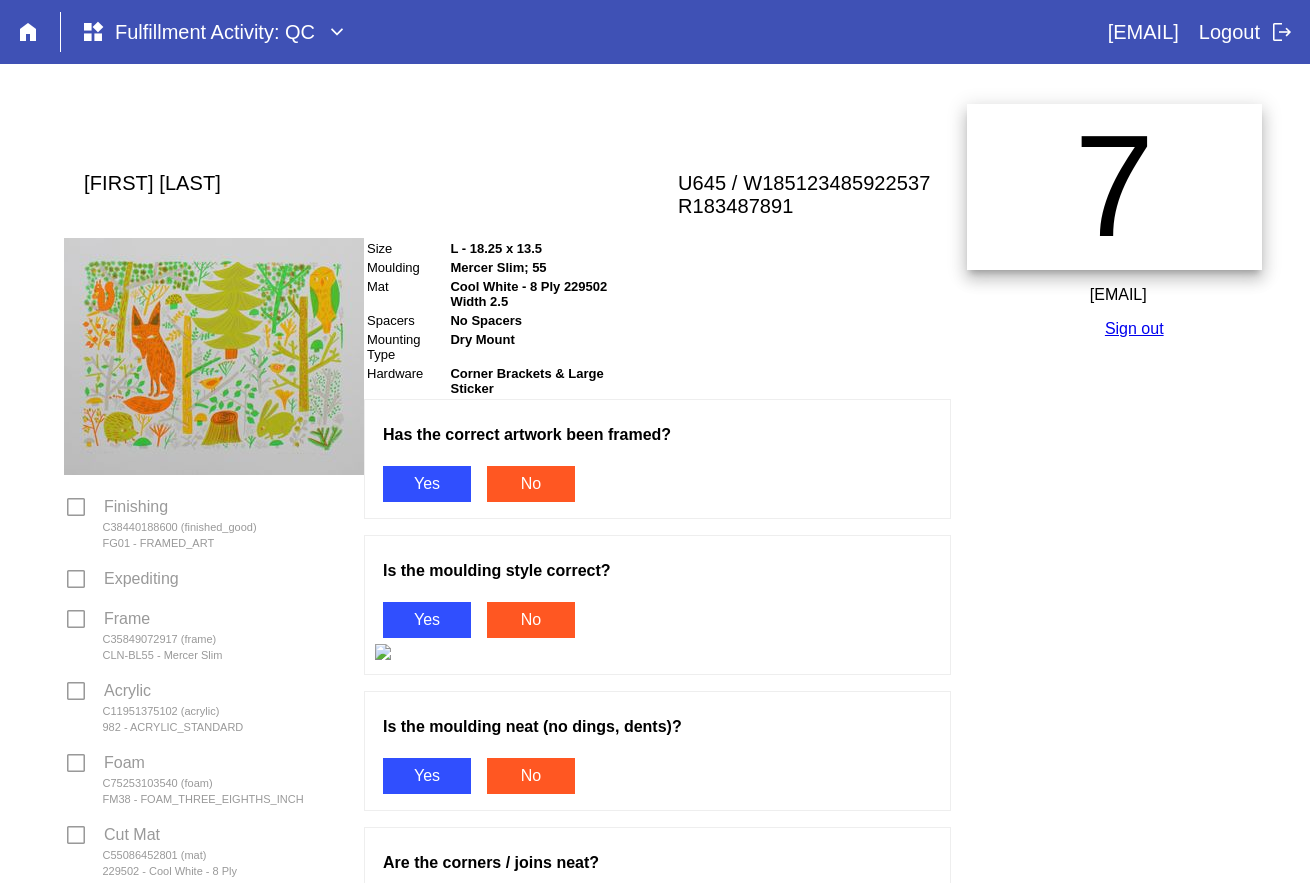click on "Yes" at bounding box center (427, 484) 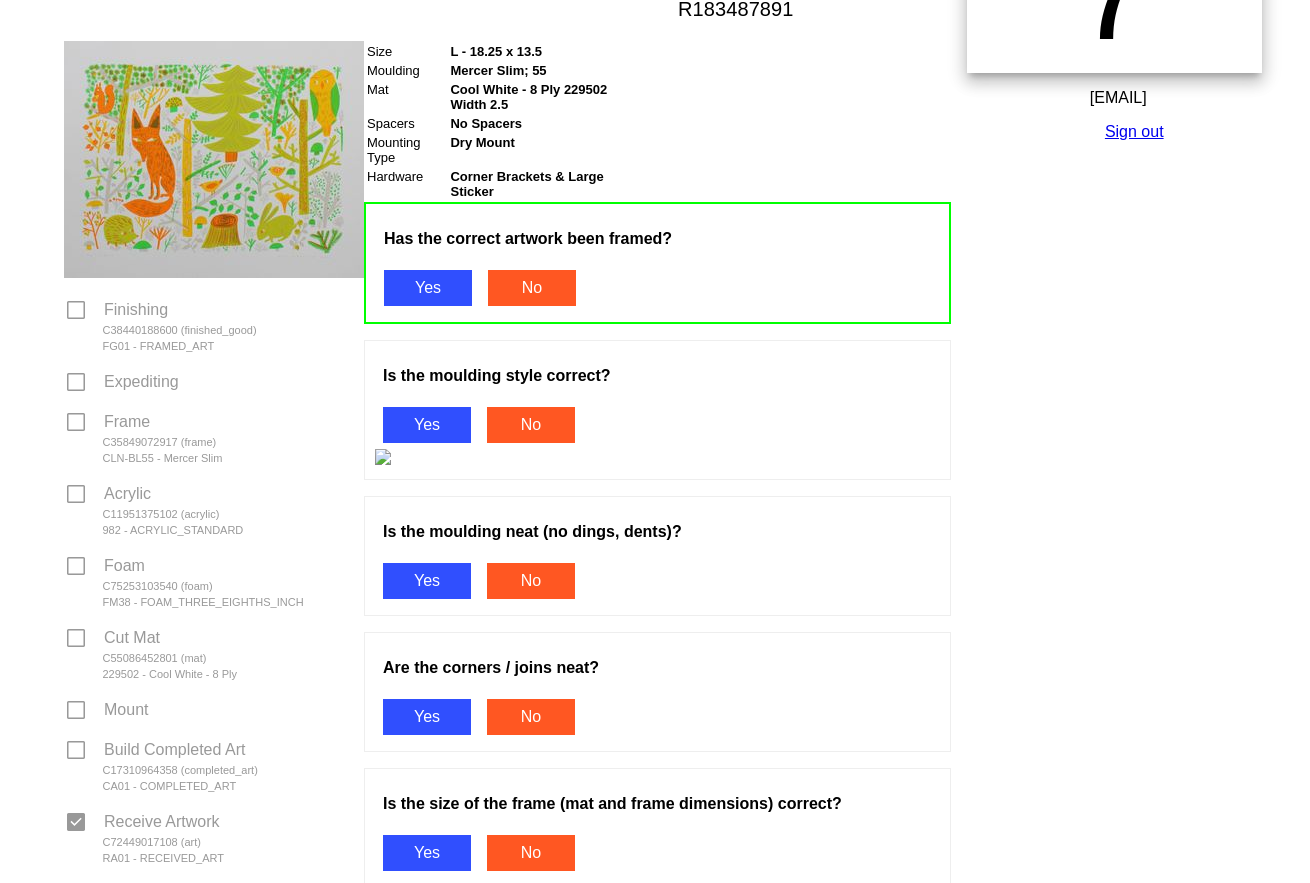 scroll, scrollTop: 300, scrollLeft: 0, axis: vertical 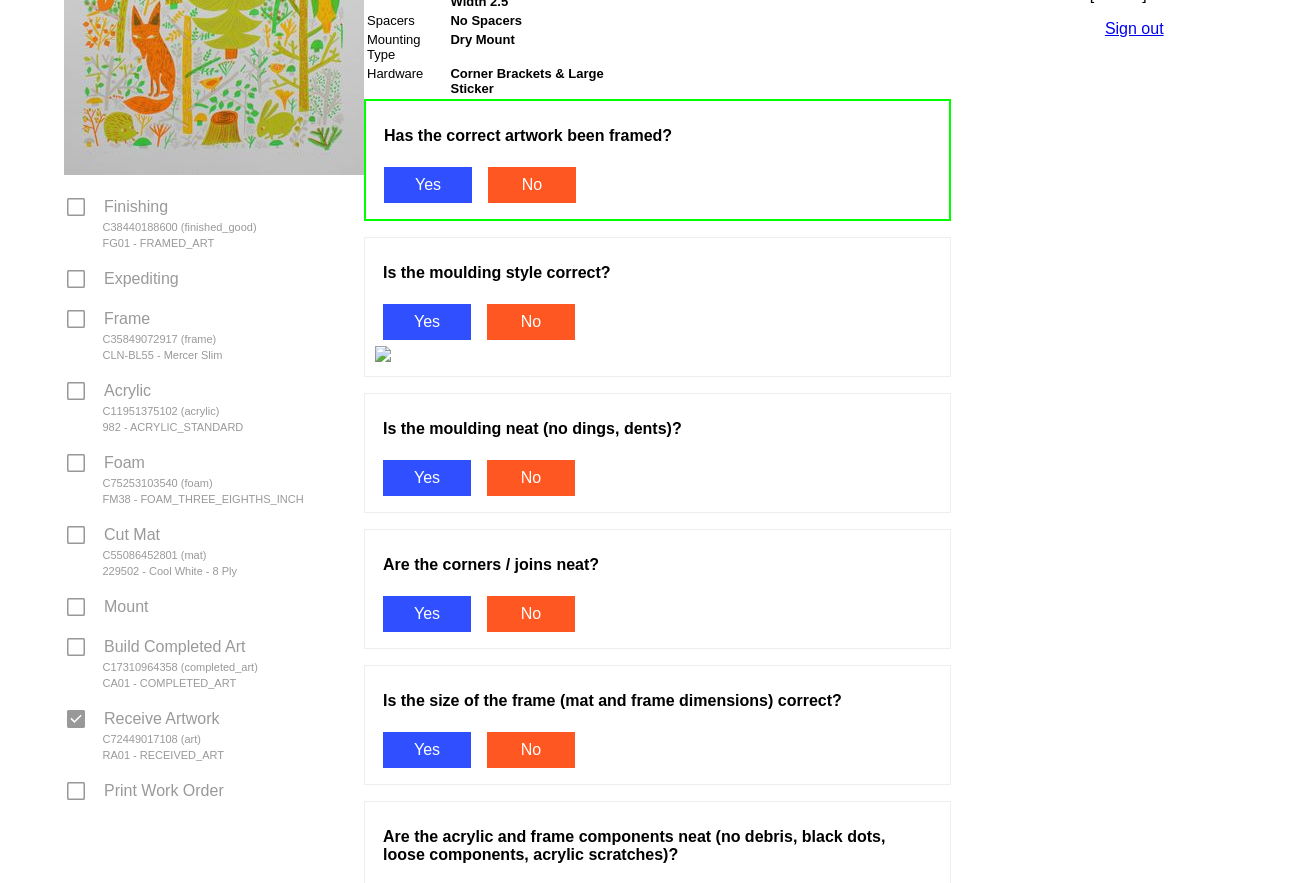 click on "Yes" at bounding box center (427, 322) 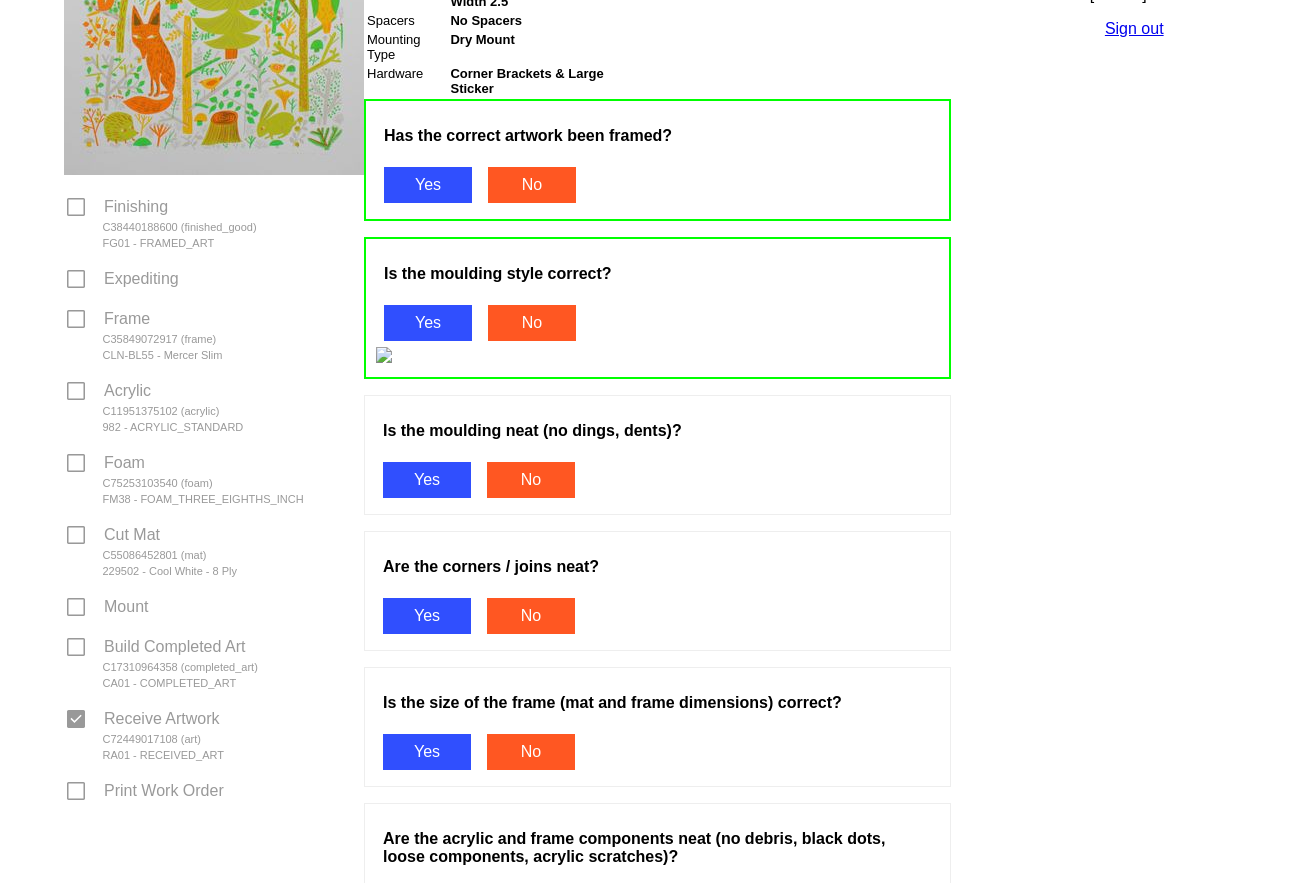 click on "Yes" at bounding box center [427, 480] 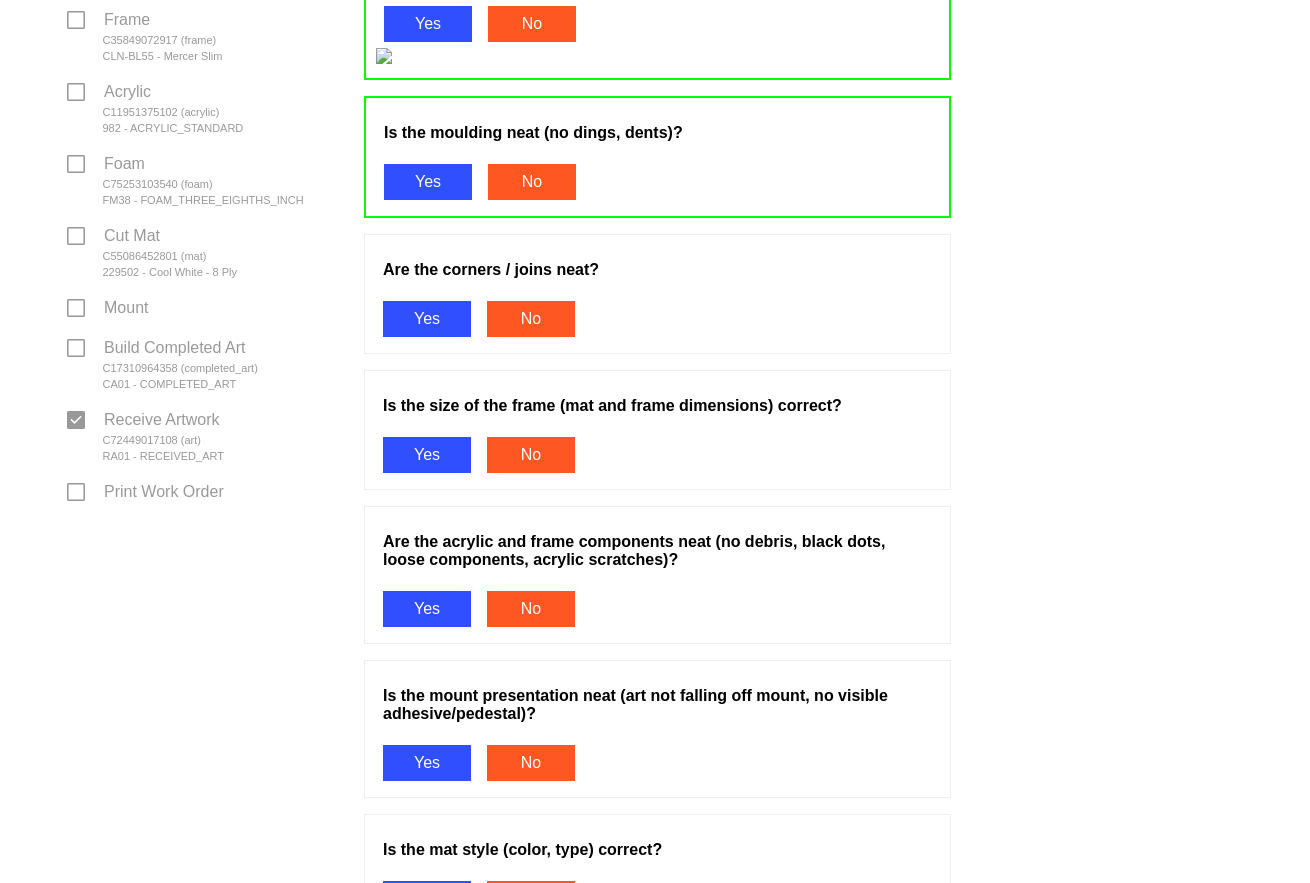 scroll, scrollTop: 600, scrollLeft: 0, axis: vertical 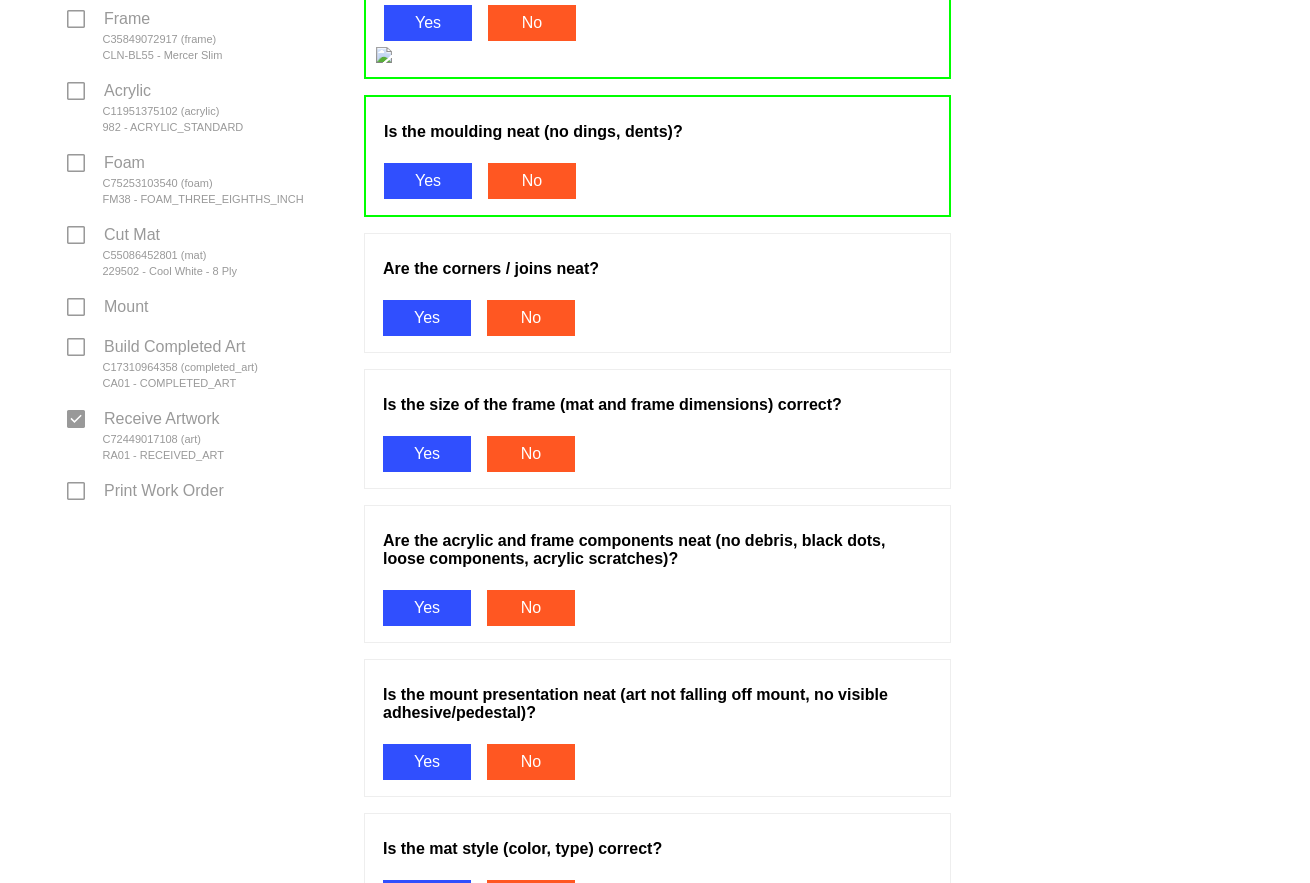 click on "Yes" at bounding box center [427, 318] 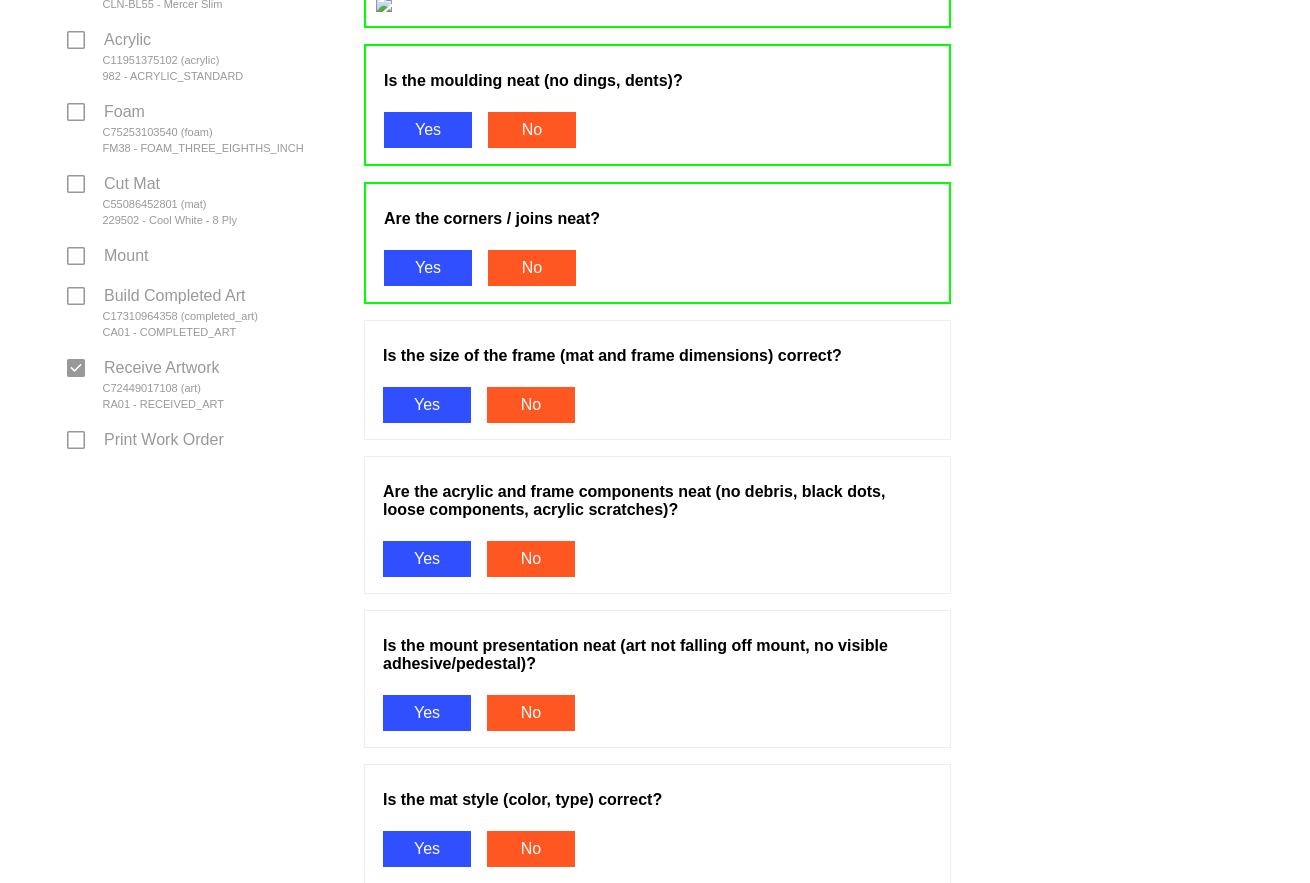 scroll, scrollTop: 700, scrollLeft: 0, axis: vertical 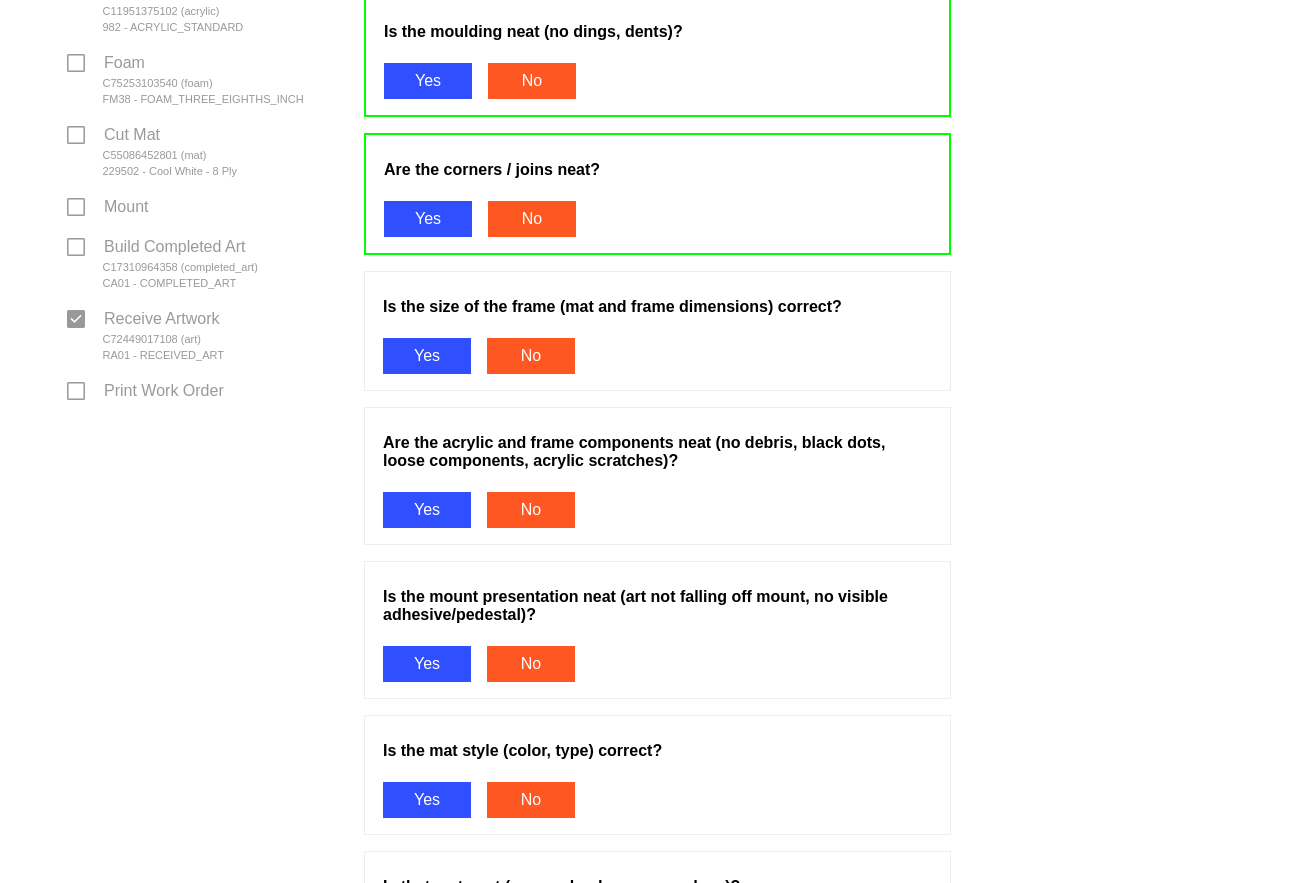 click on "Yes" at bounding box center [427, 356] 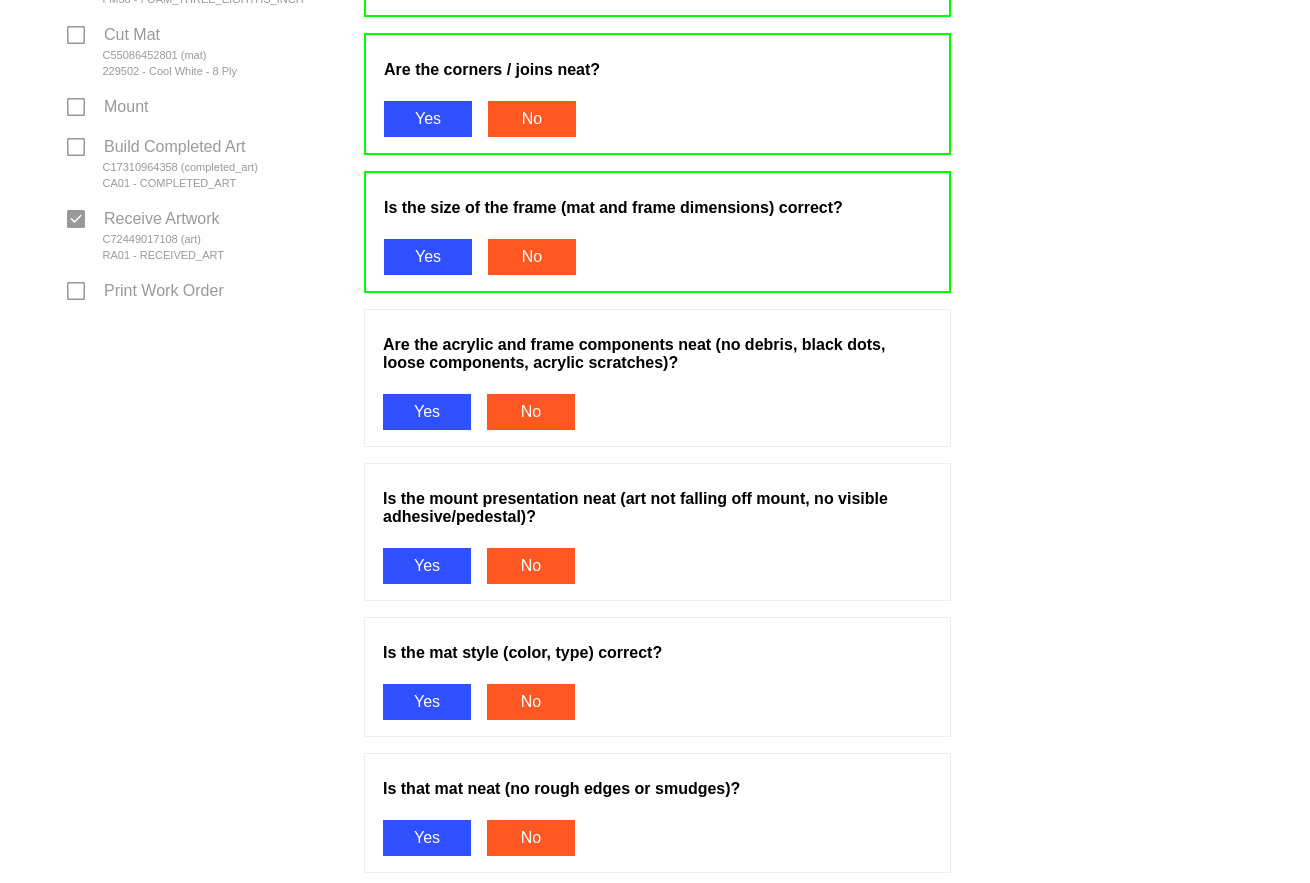 scroll, scrollTop: 900, scrollLeft: 0, axis: vertical 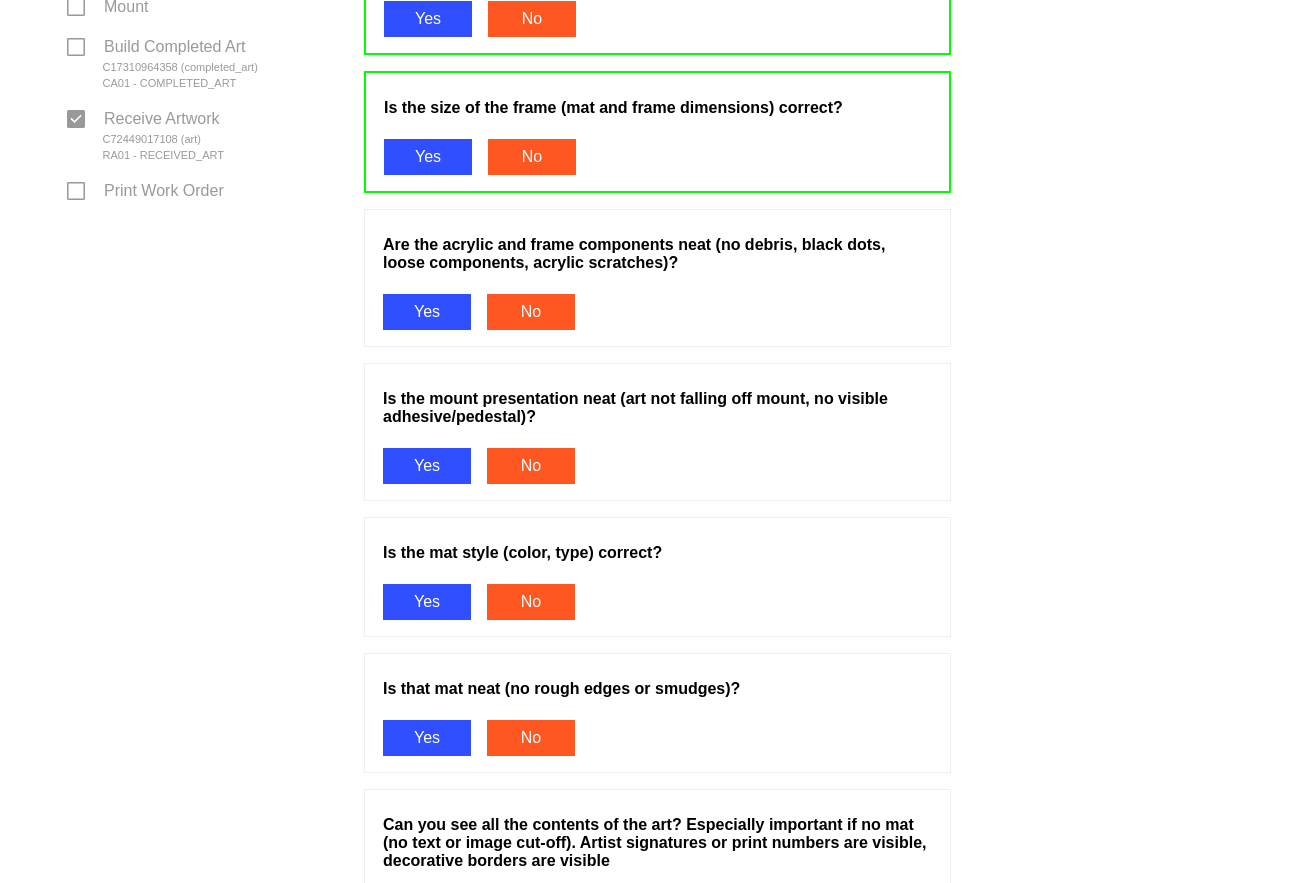 click on "Yes" at bounding box center (427, 312) 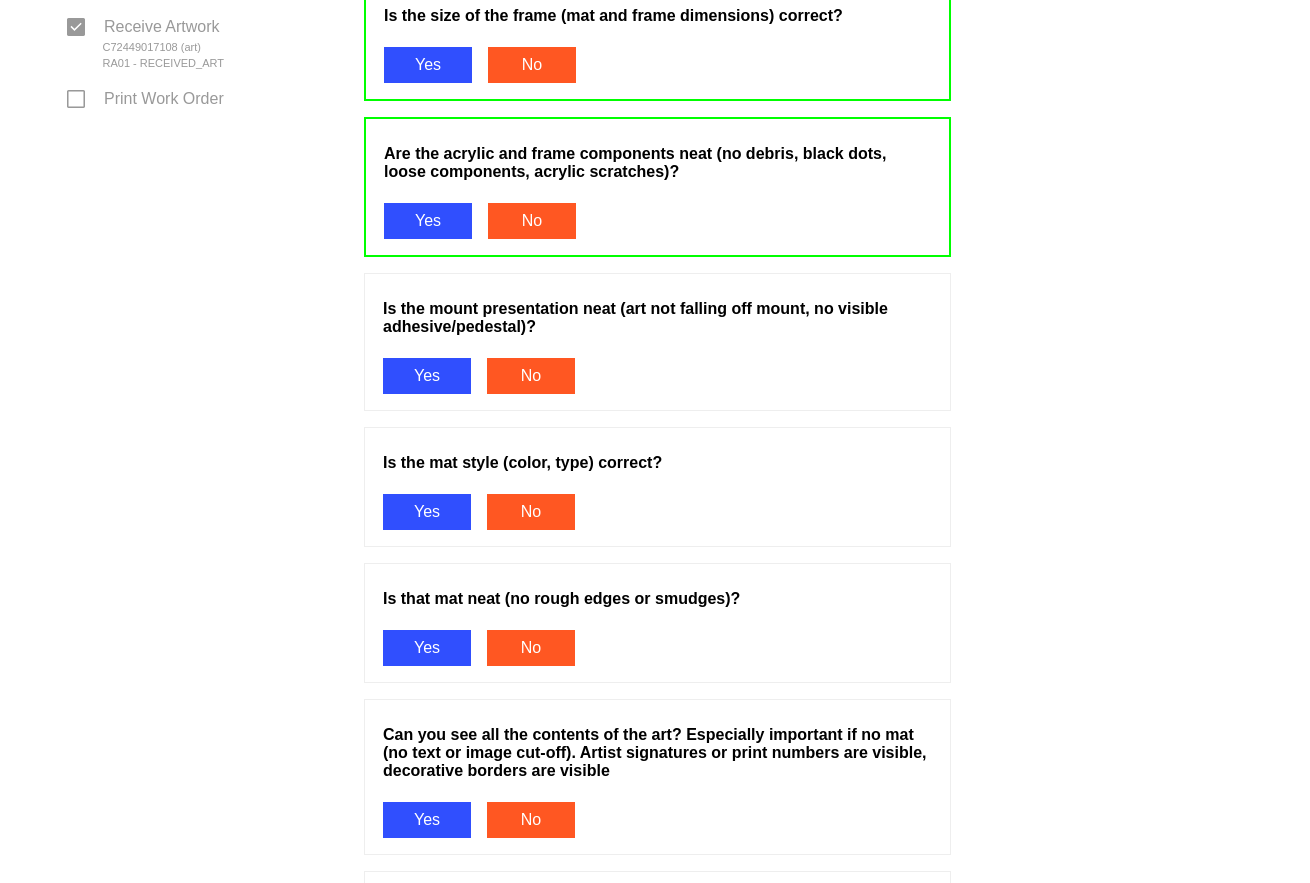 scroll, scrollTop: 1100, scrollLeft: 0, axis: vertical 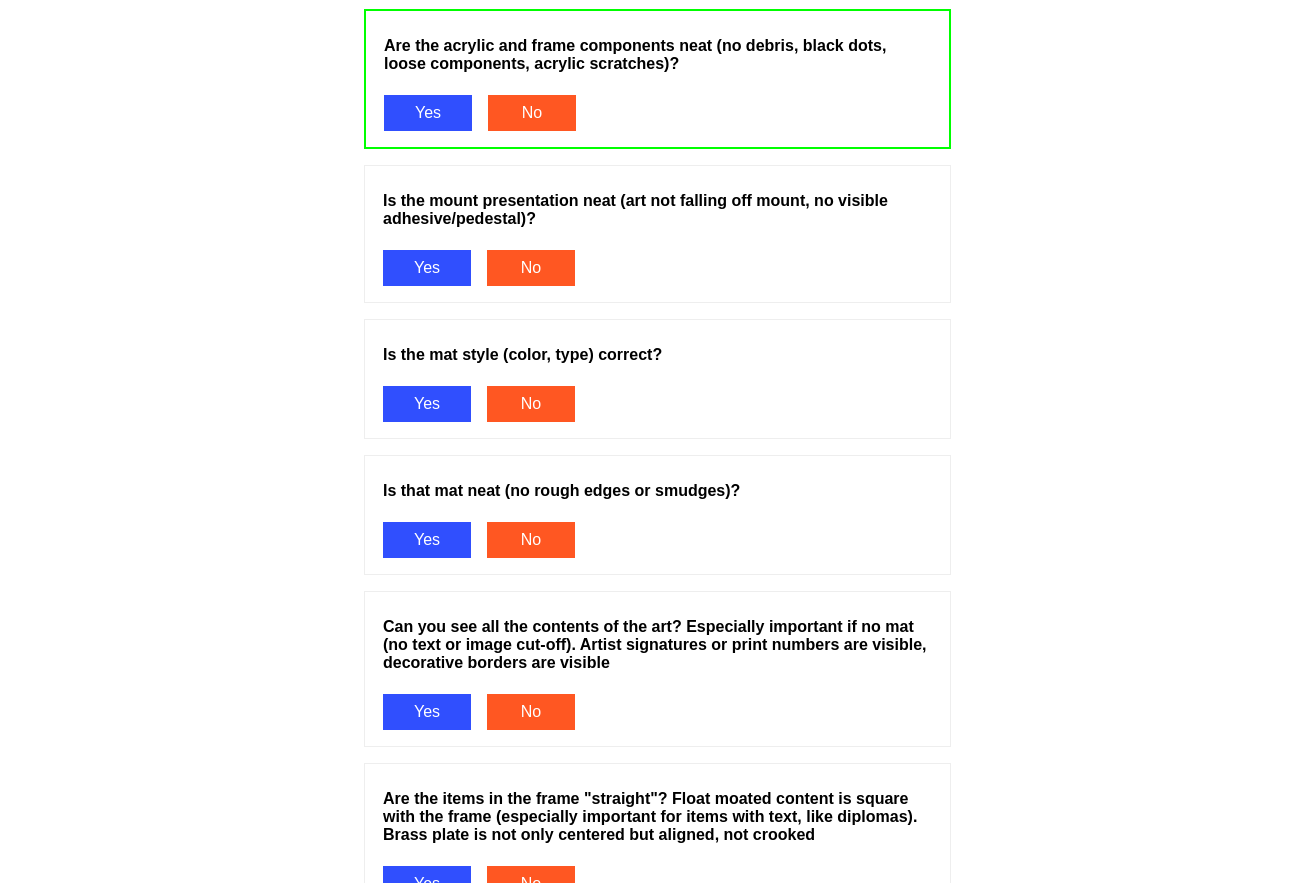 click on "Yes" at bounding box center [427, 268] 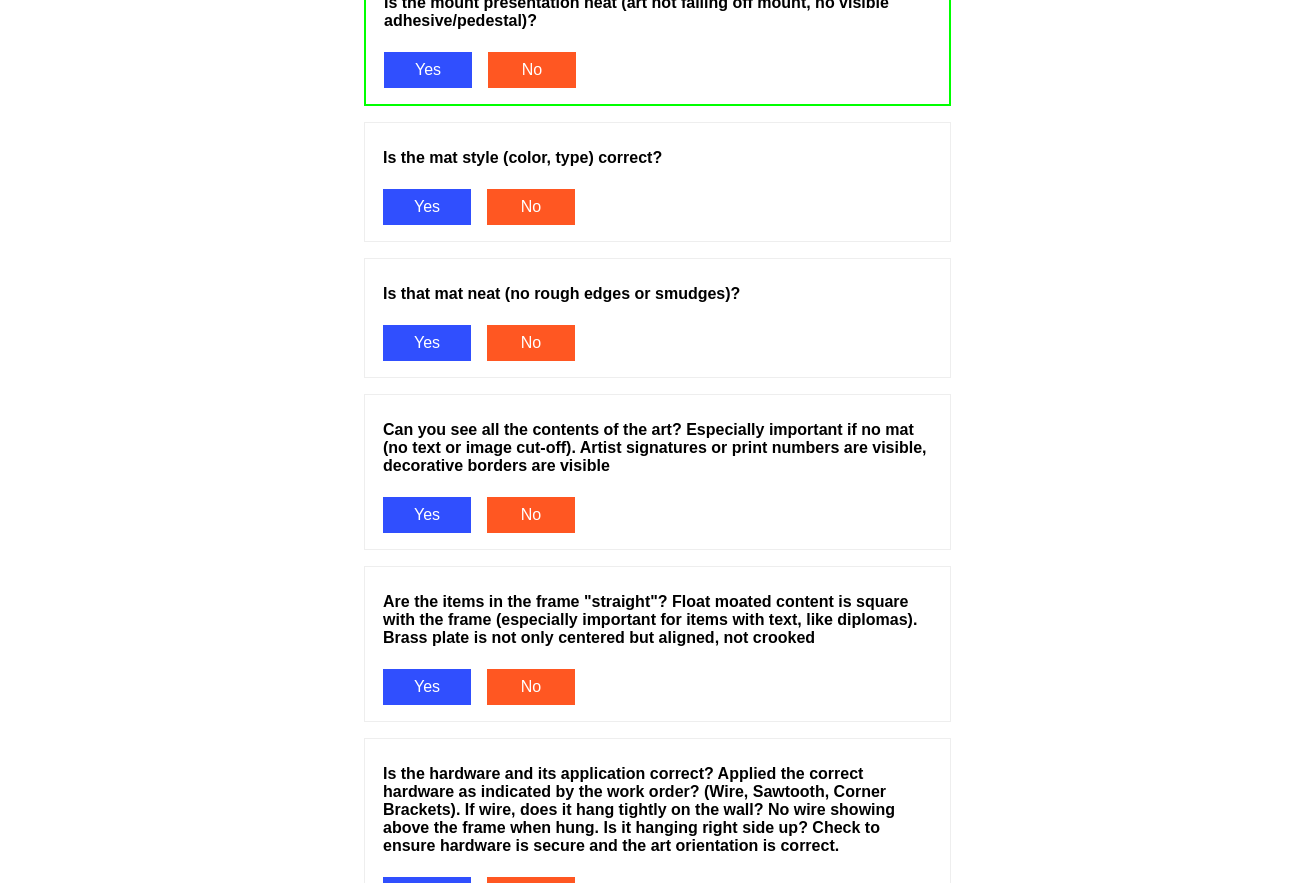 scroll, scrollTop: 1300, scrollLeft: 0, axis: vertical 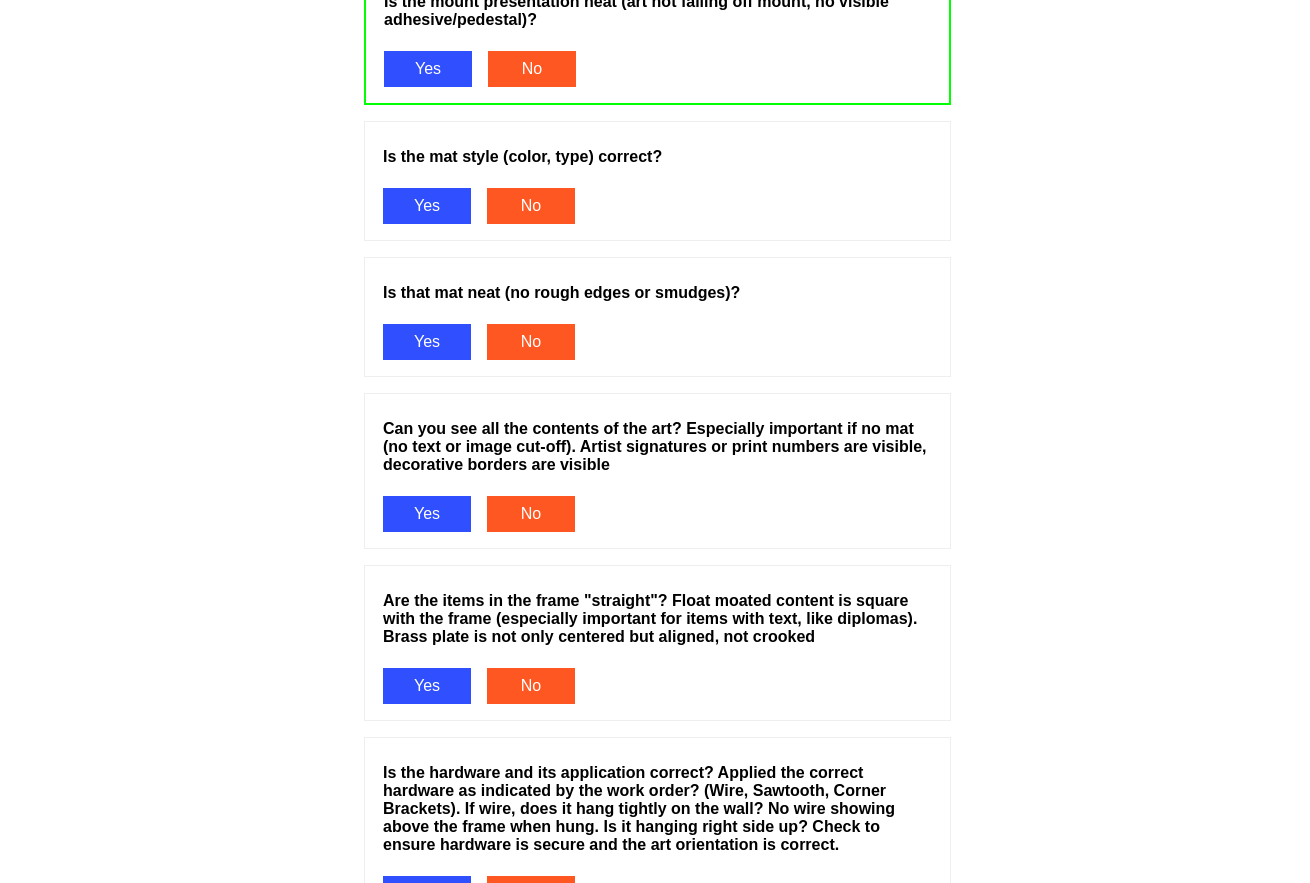 click on "Yes" at bounding box center (427, 206) 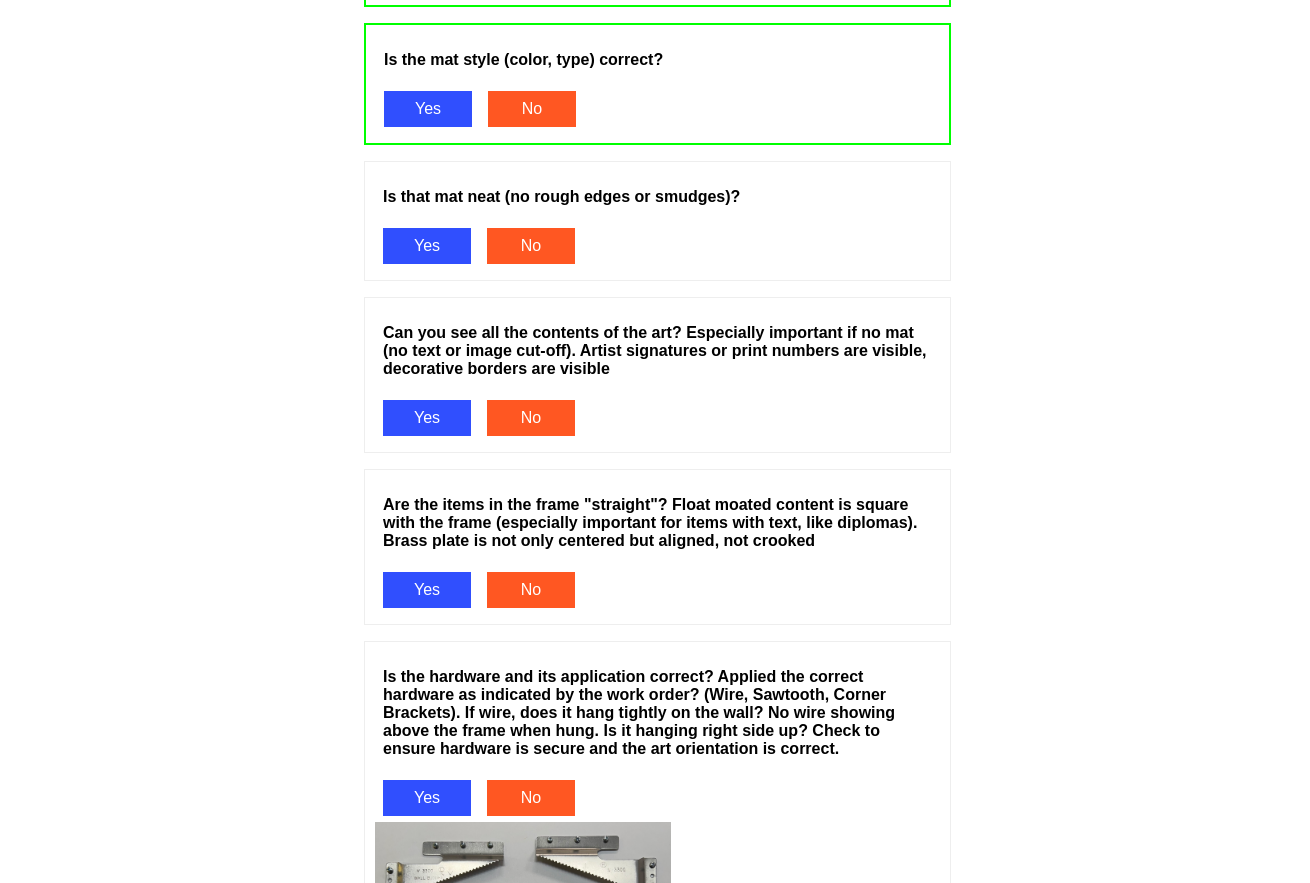 scroll, scrollTop: 1400, scrollLeft: 0, axis: vertical 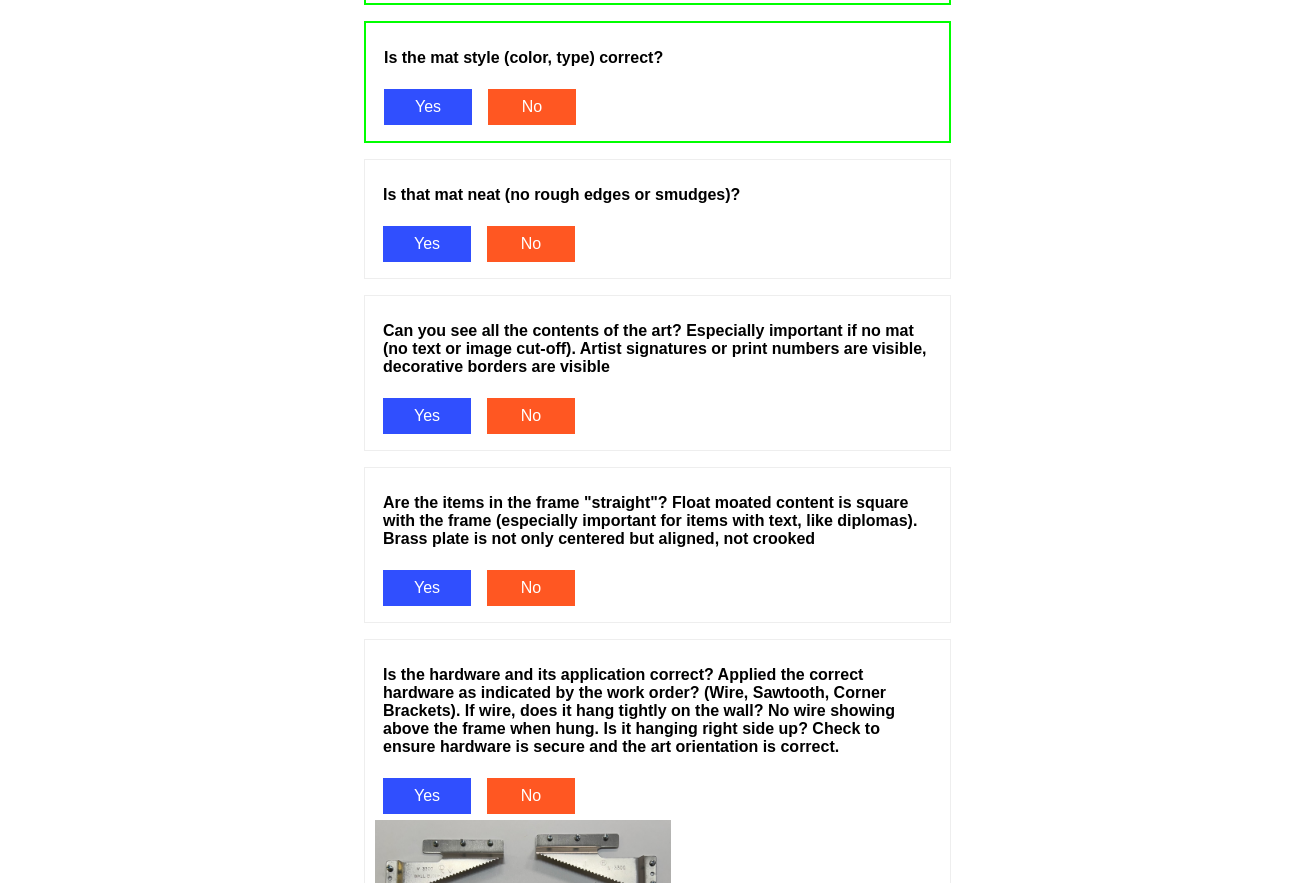 click on "Yes" at bounding box center [427, 244] 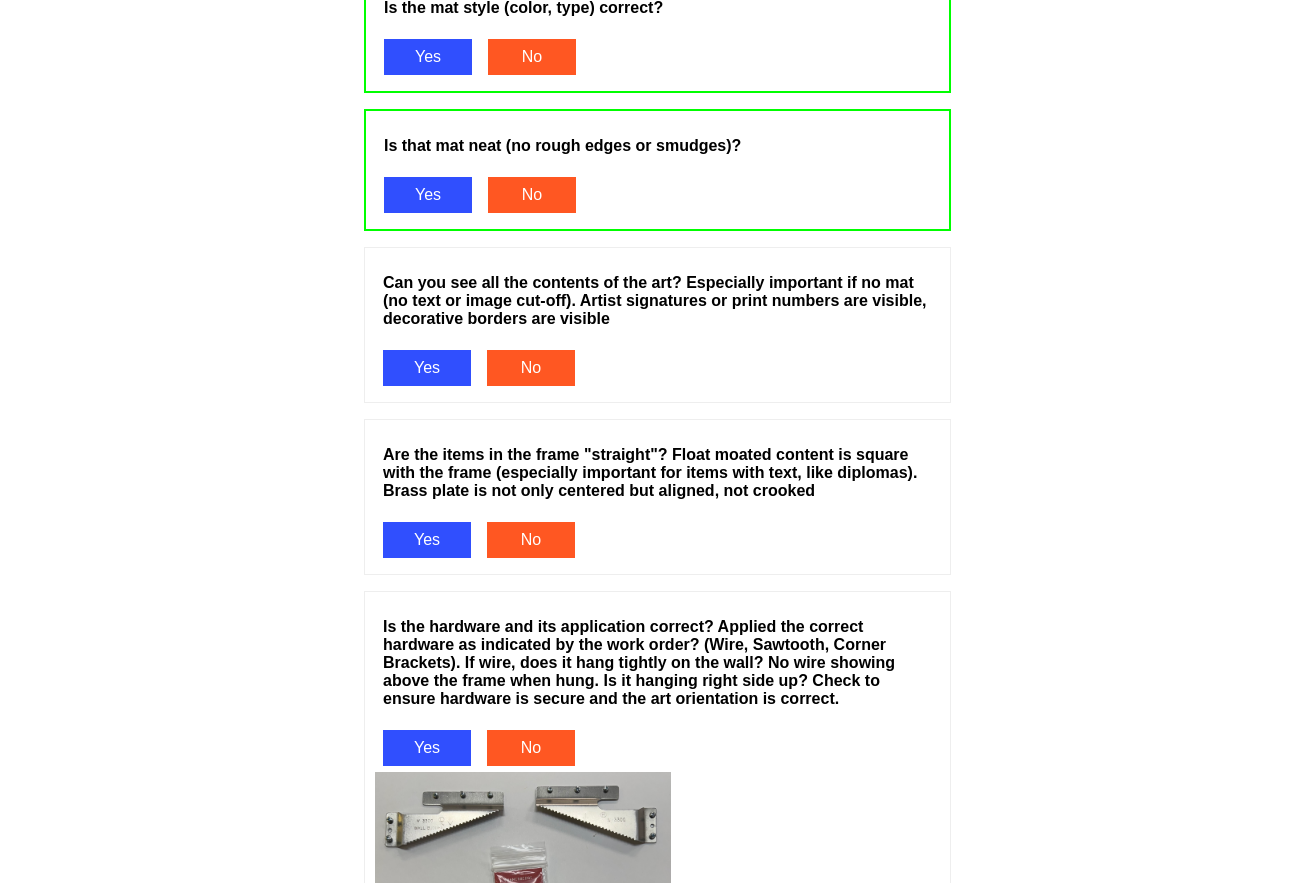 scroll, scrollTop: 1500, scrollLeft: 0, axis: vertical 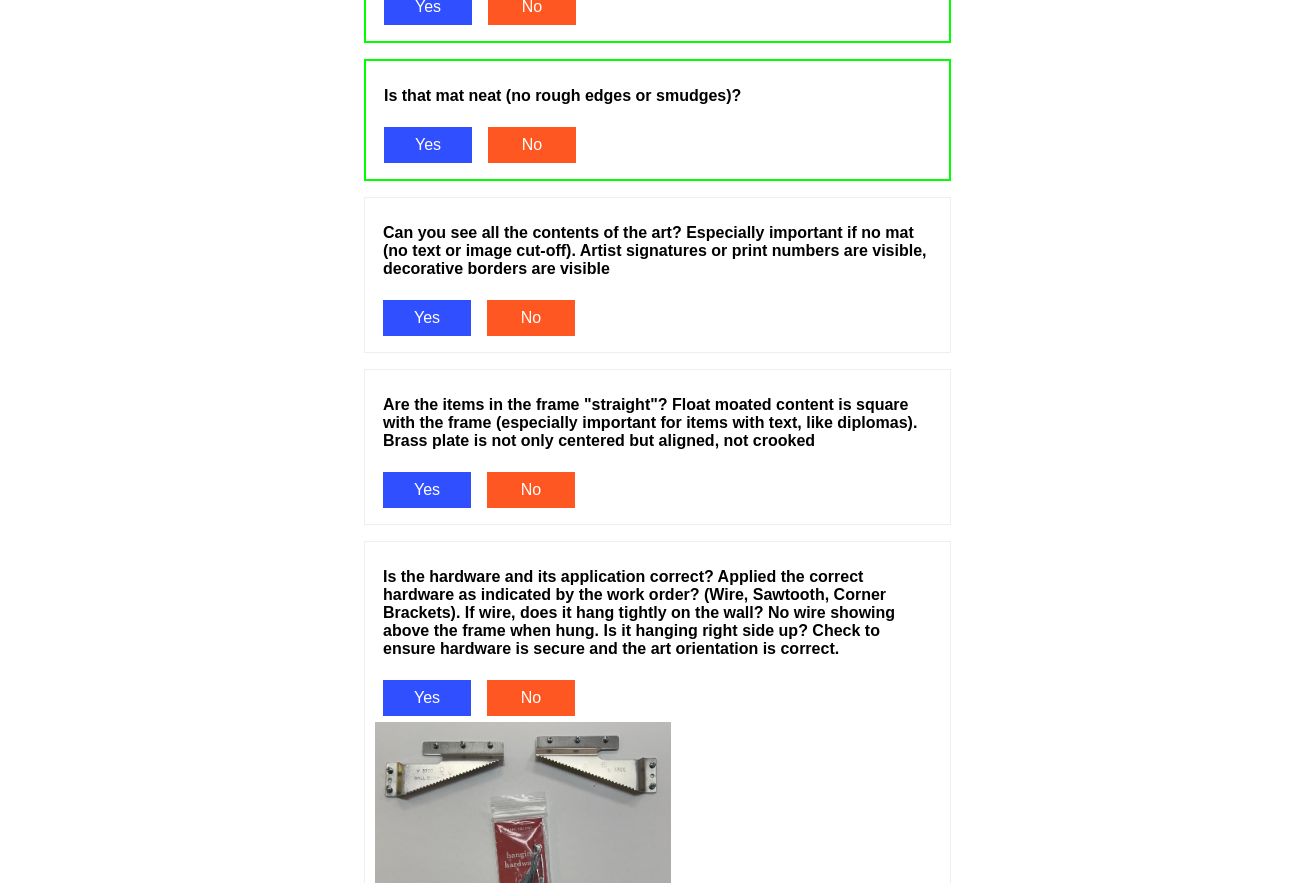 click on "Yes" at bounding box center [427, 318] 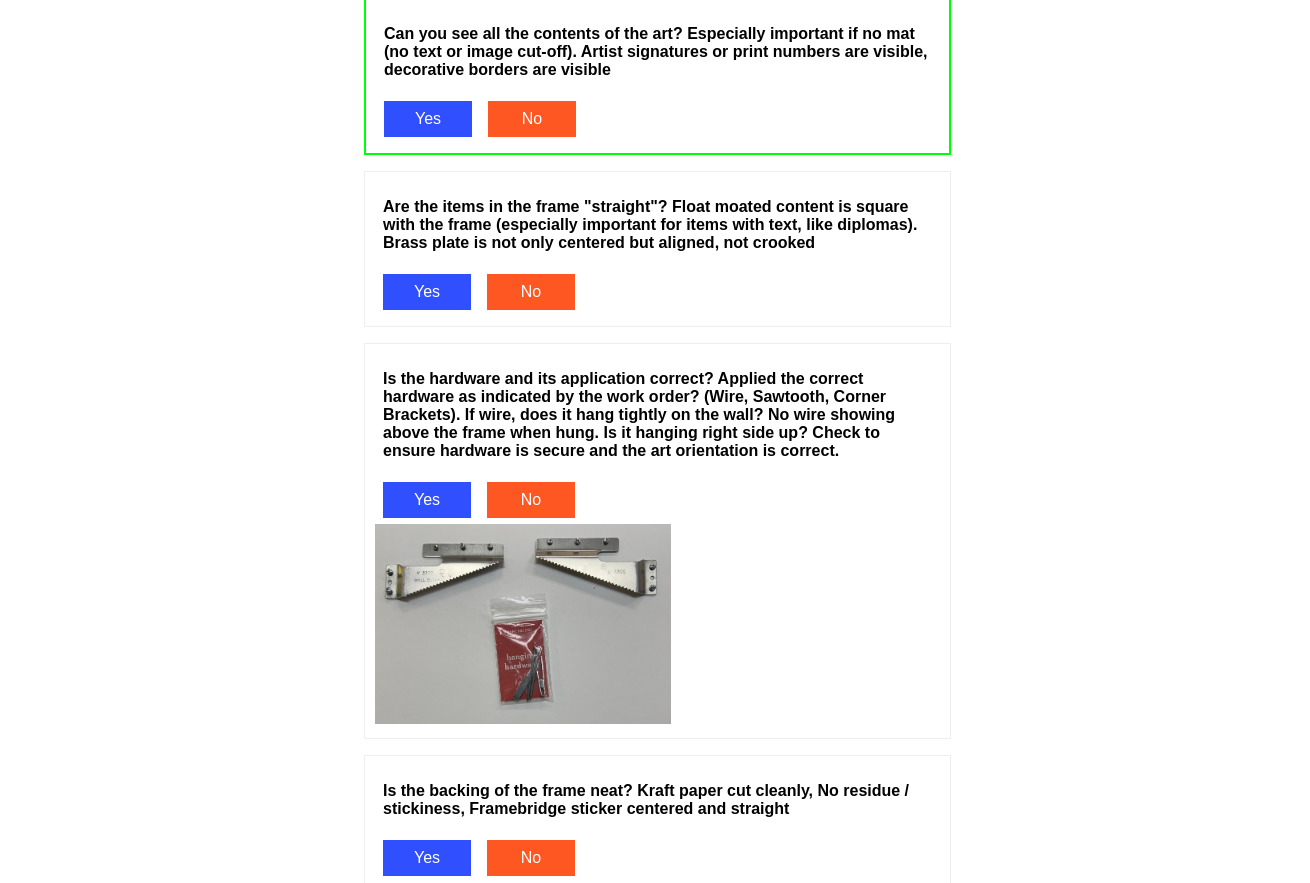 click on "Yes" at bounding box center (427, 292) 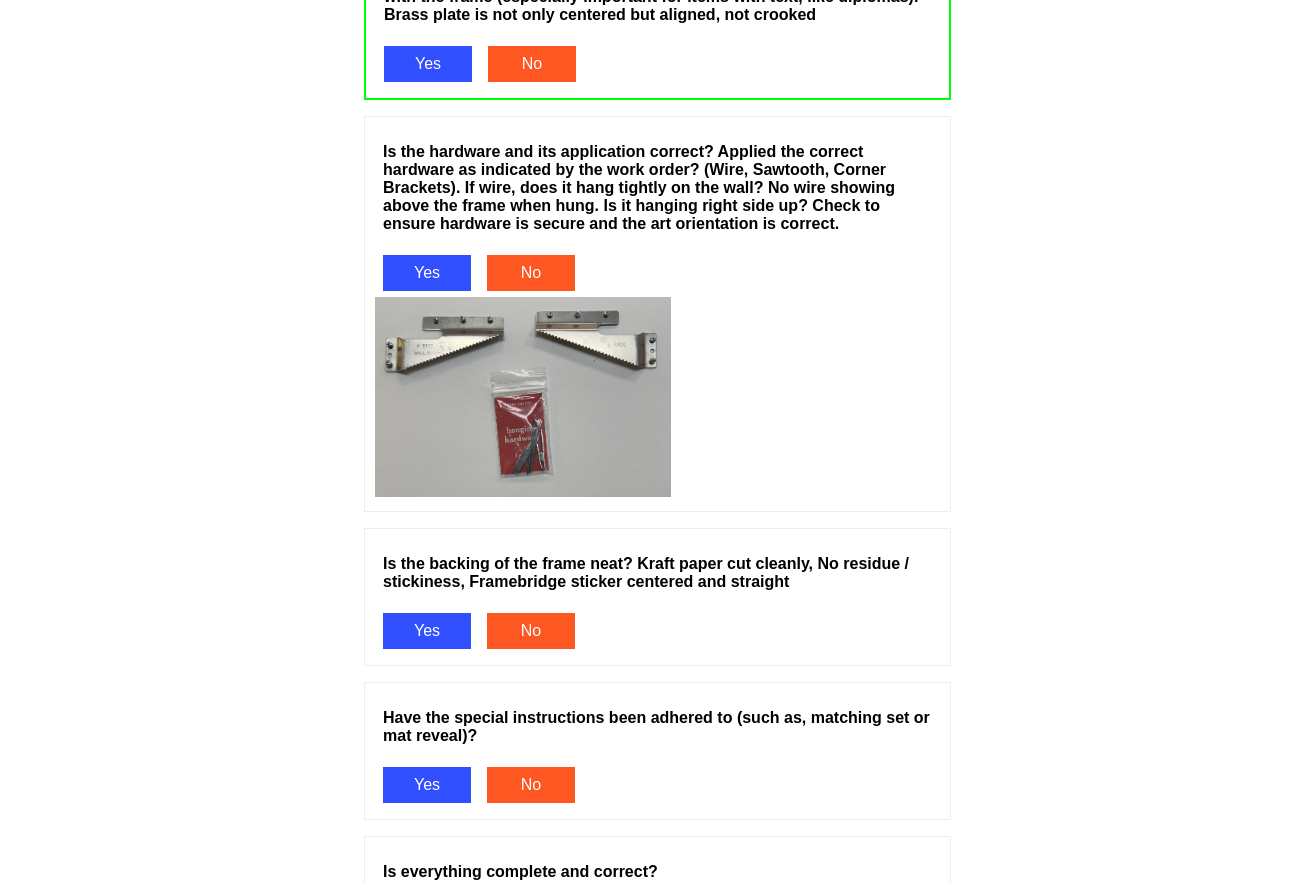 scroll, scrollTop: 2000, scrollLeft: 0, axis: vertical 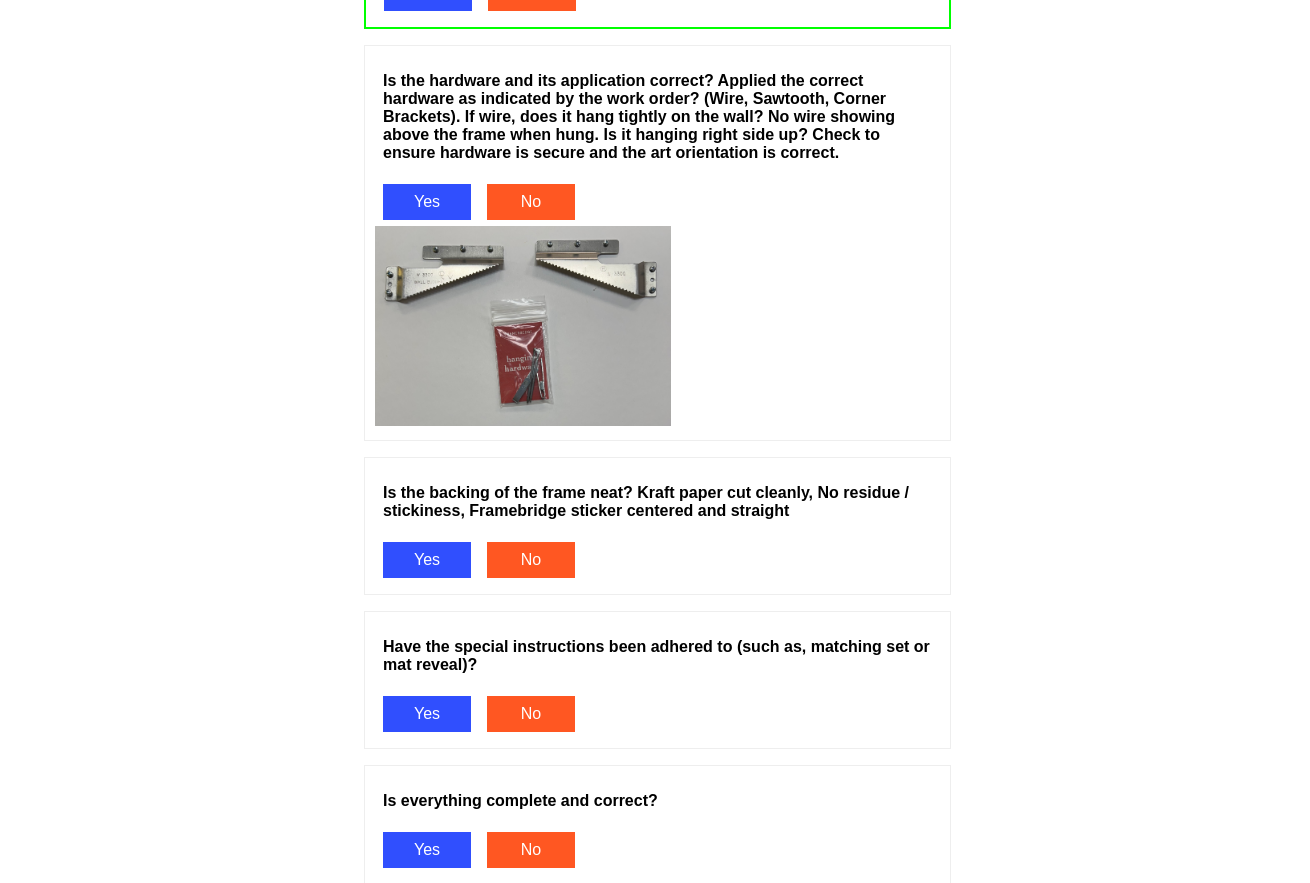click on "Yes" at bounding box center (427, 202) 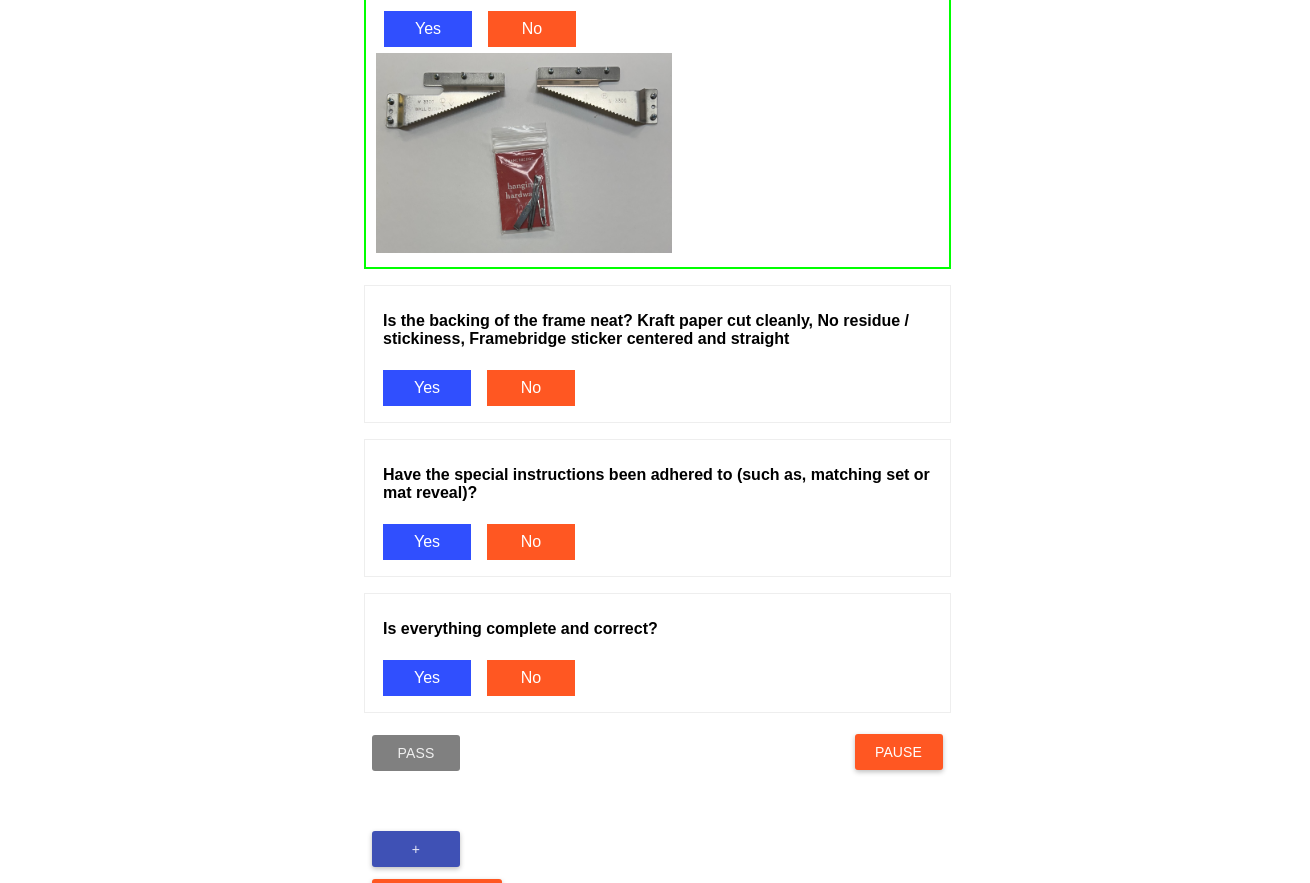 scroll, scrollTop: 2200, scrollLeft: 0, axis: vertical 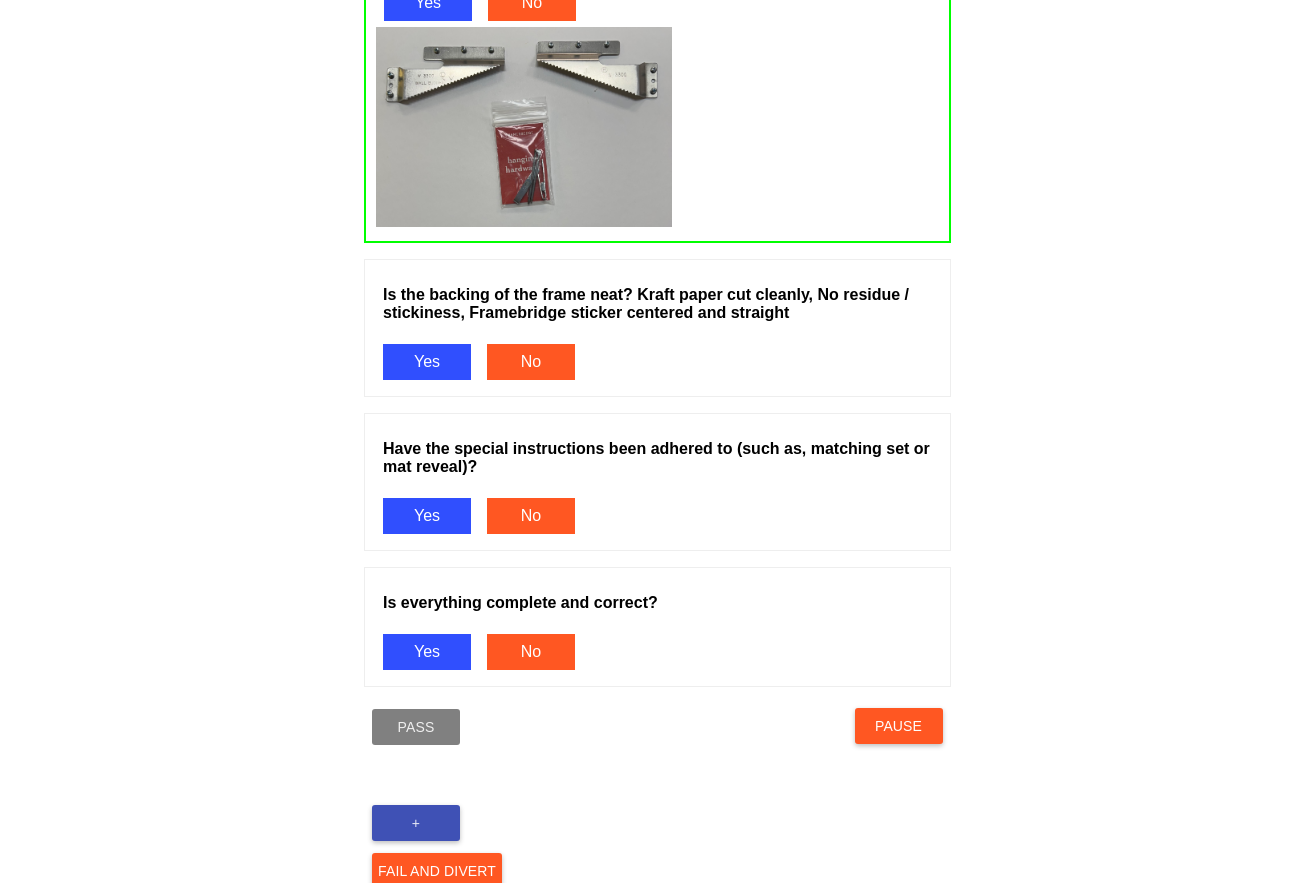 click on "Yes" at bounding box center [427, 362] 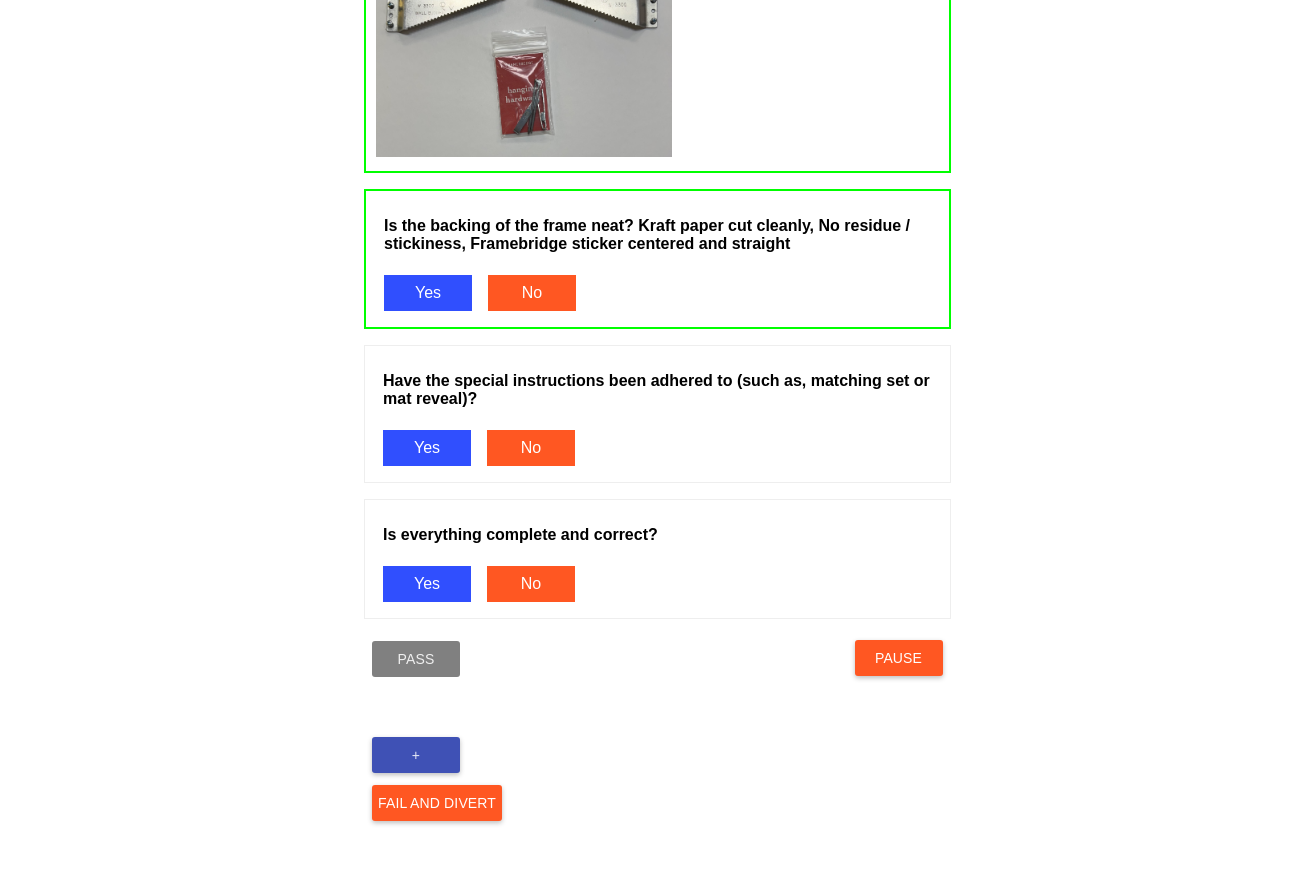 scroll, scrollTop: 2300, scrollLeft: 0, axis: vertical 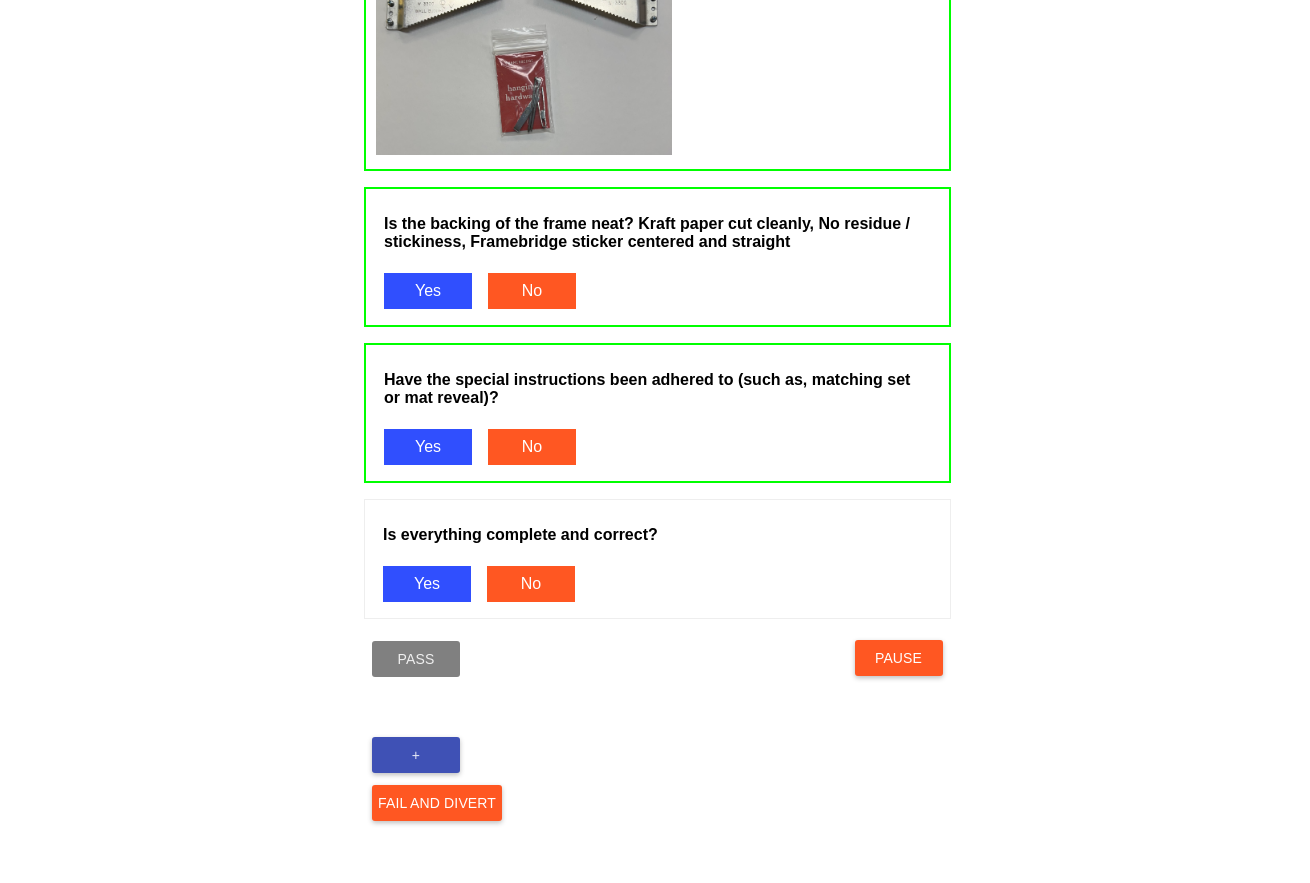 click on "Yes" at bounding box center (427, 584) 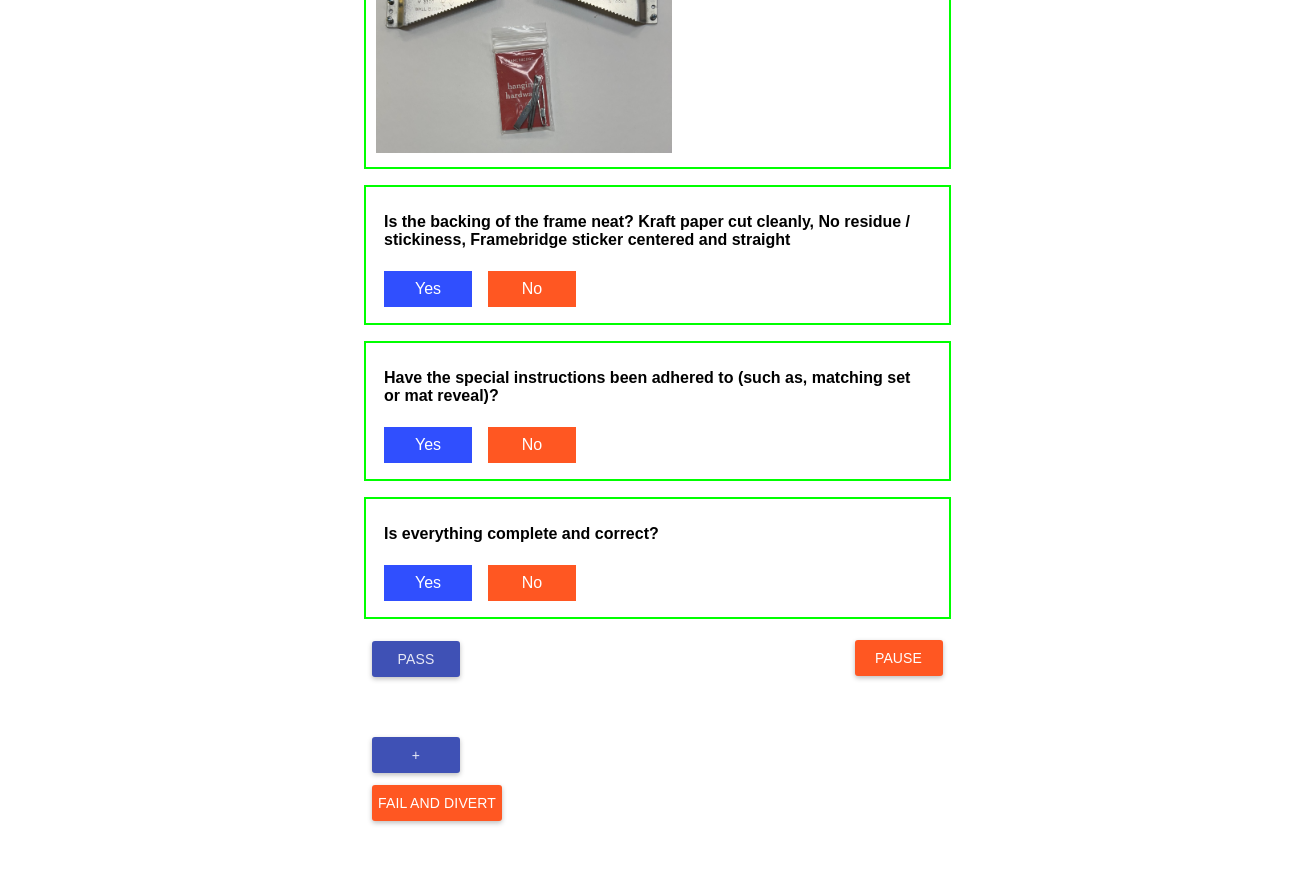 click on "Pass" at bounding box center (416, 659) 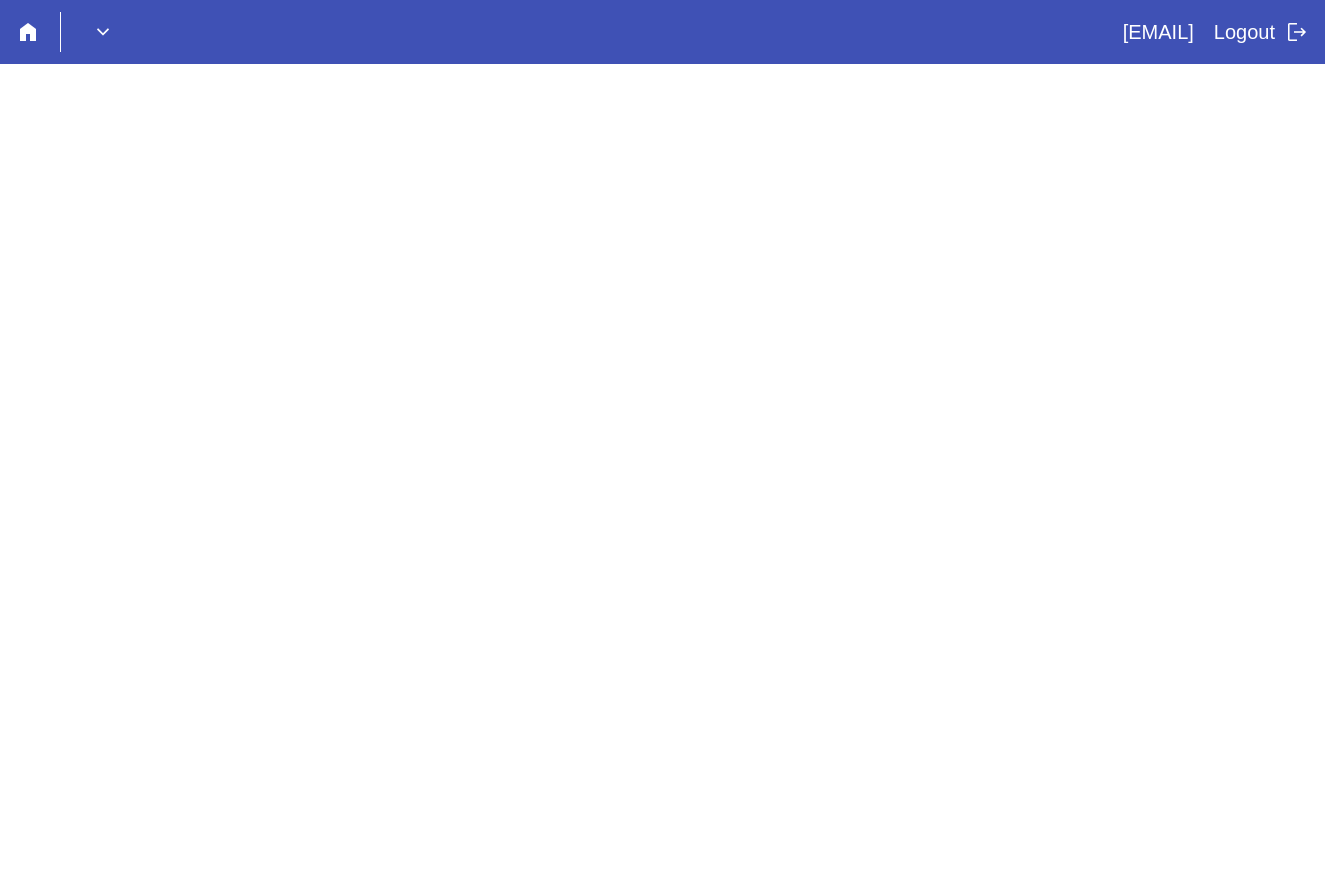 scroll, scrollTop: 0, scrollLeft: 0, axis: both 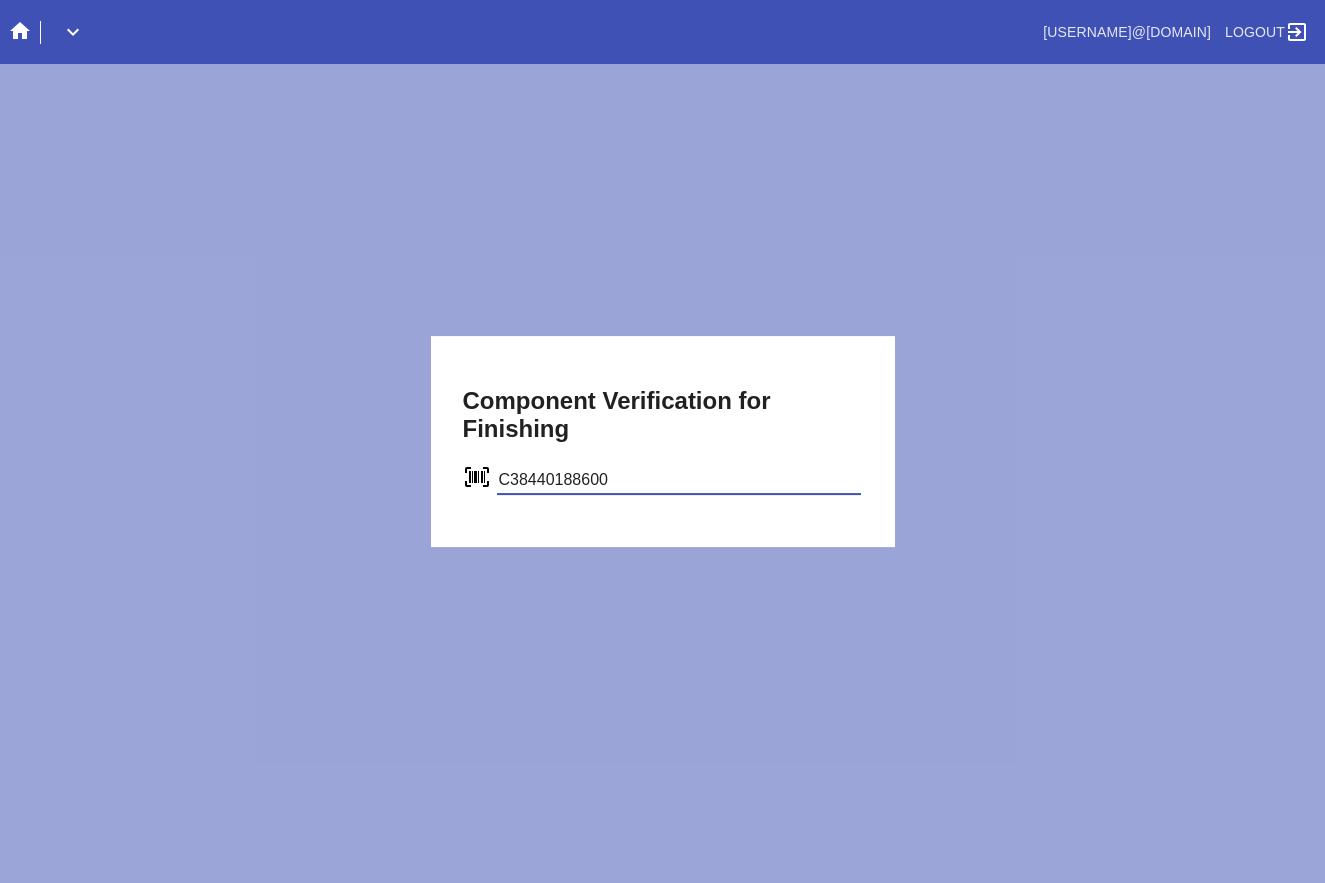type on "C38440188600" 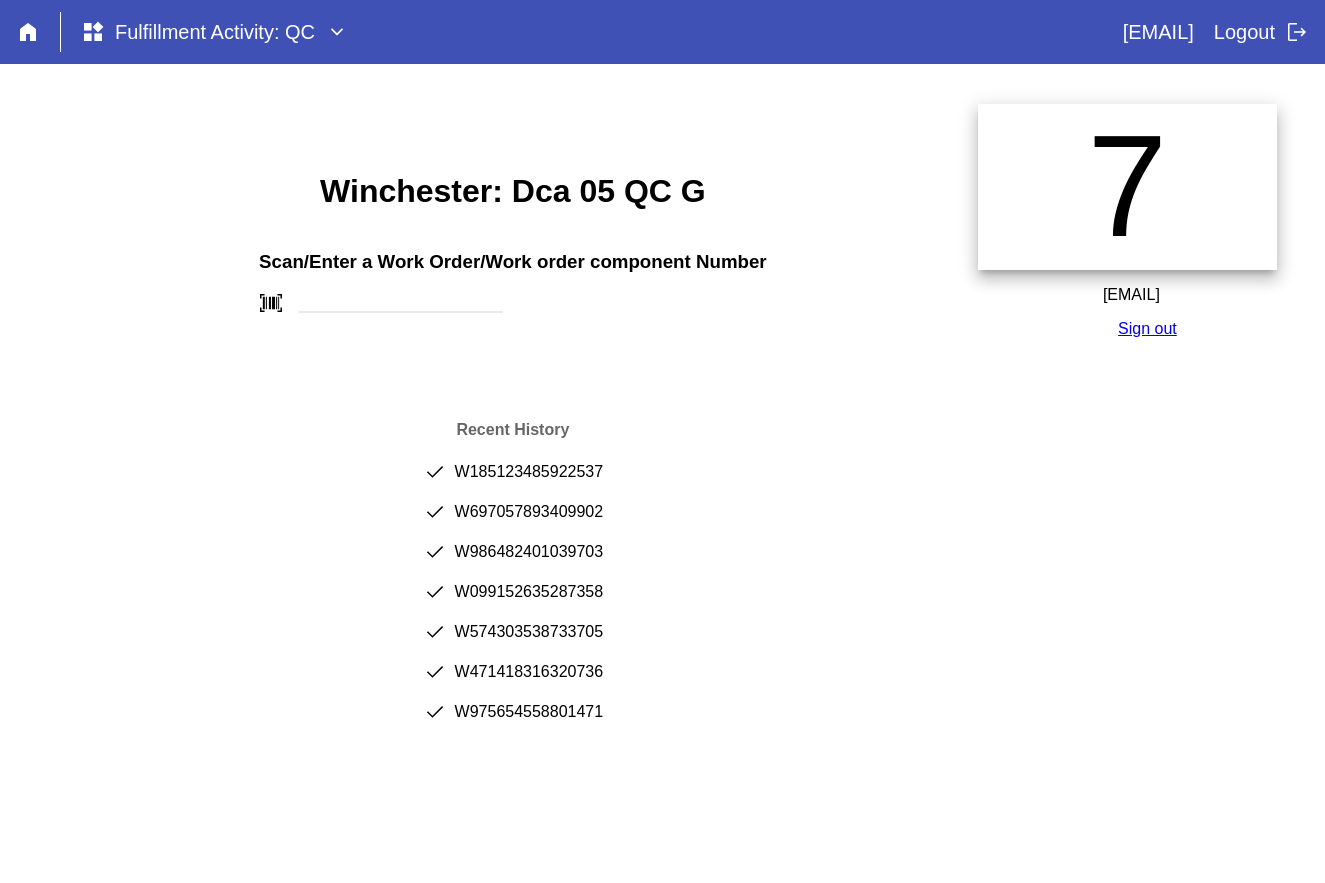 scroll, scrollTop: 0, scrollLeft: 0, axis: both 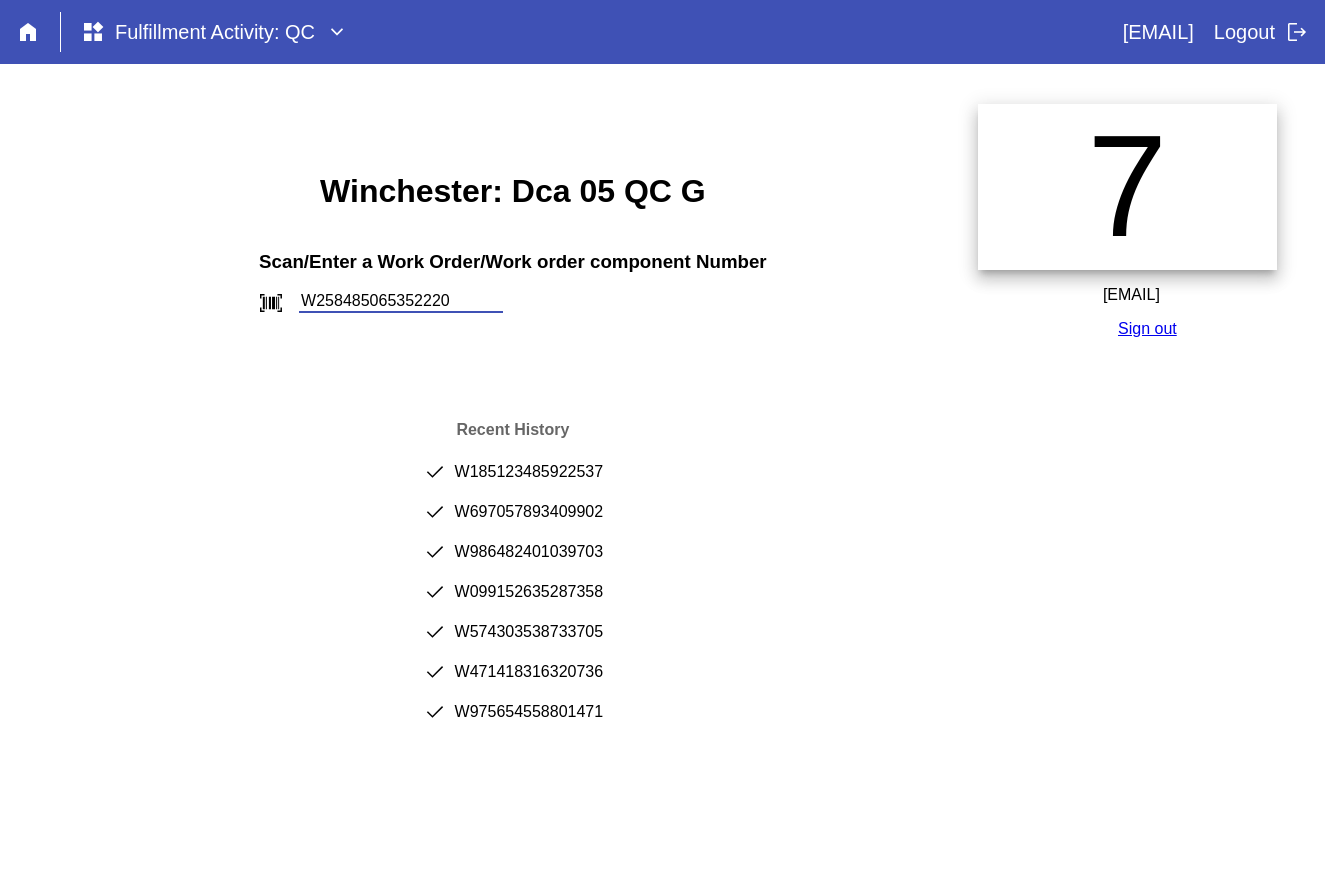 type on "W258485065352220" 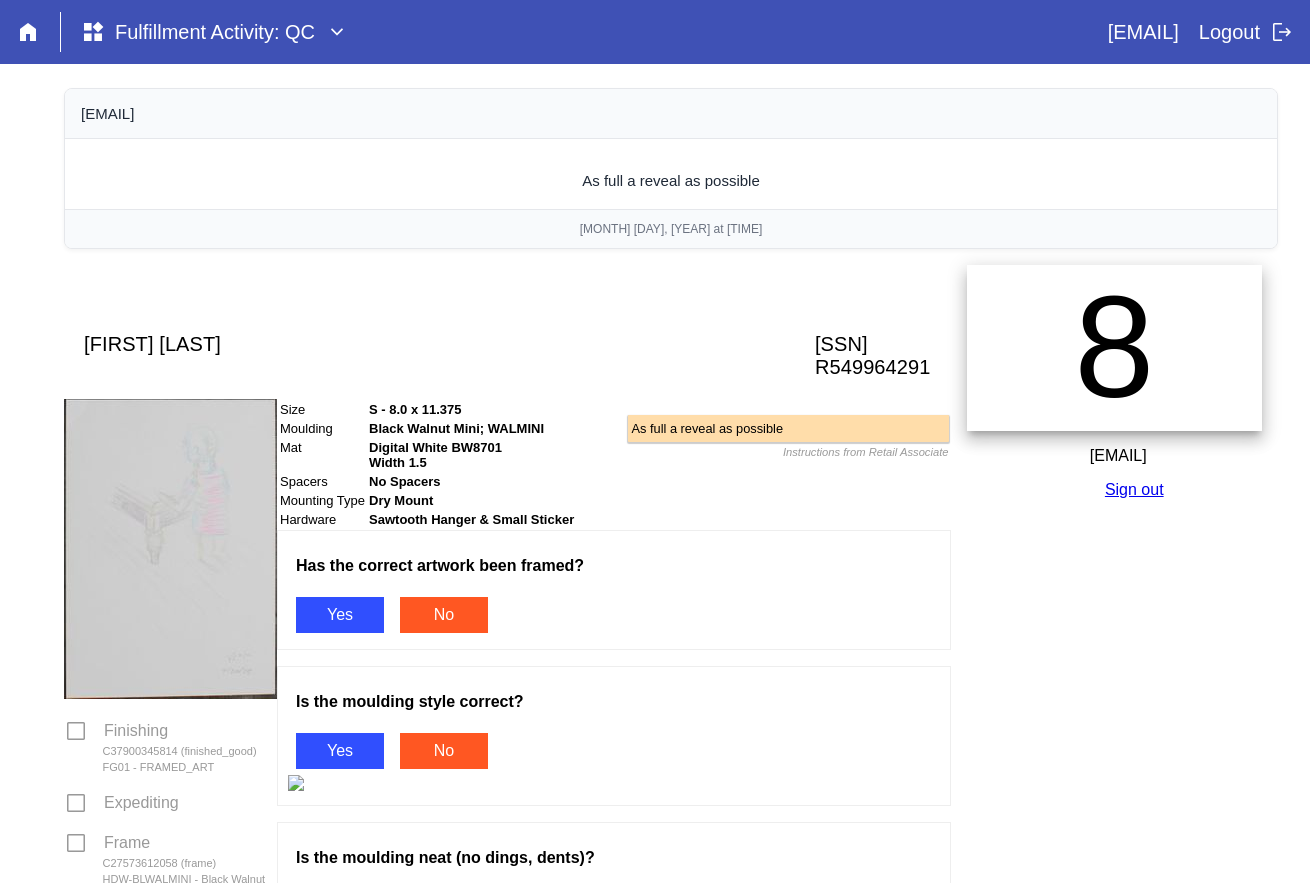scroll, scrollTop: 100, scrollLeft: 0, axis: vertical 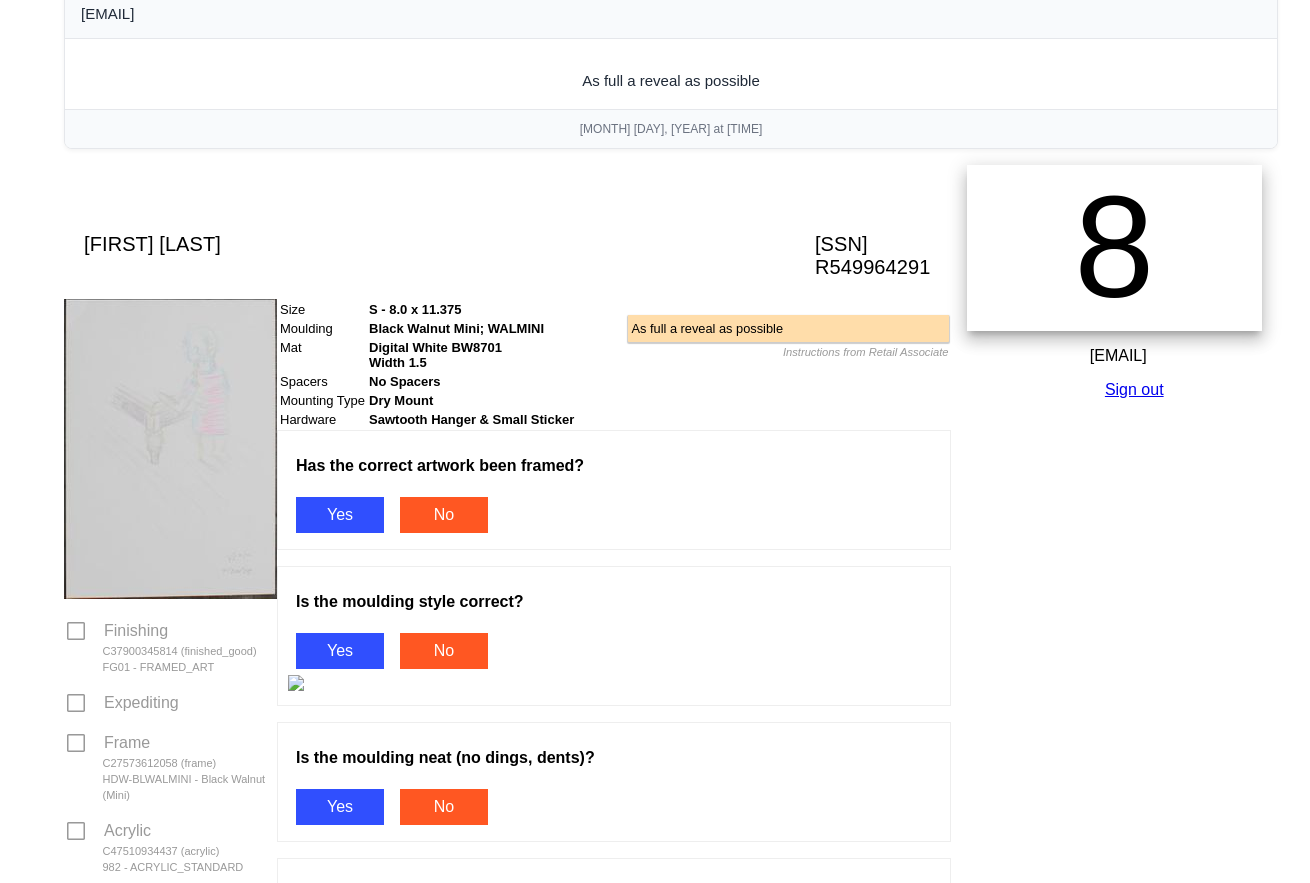 click on "Yes" at bounding box center (340, 515) 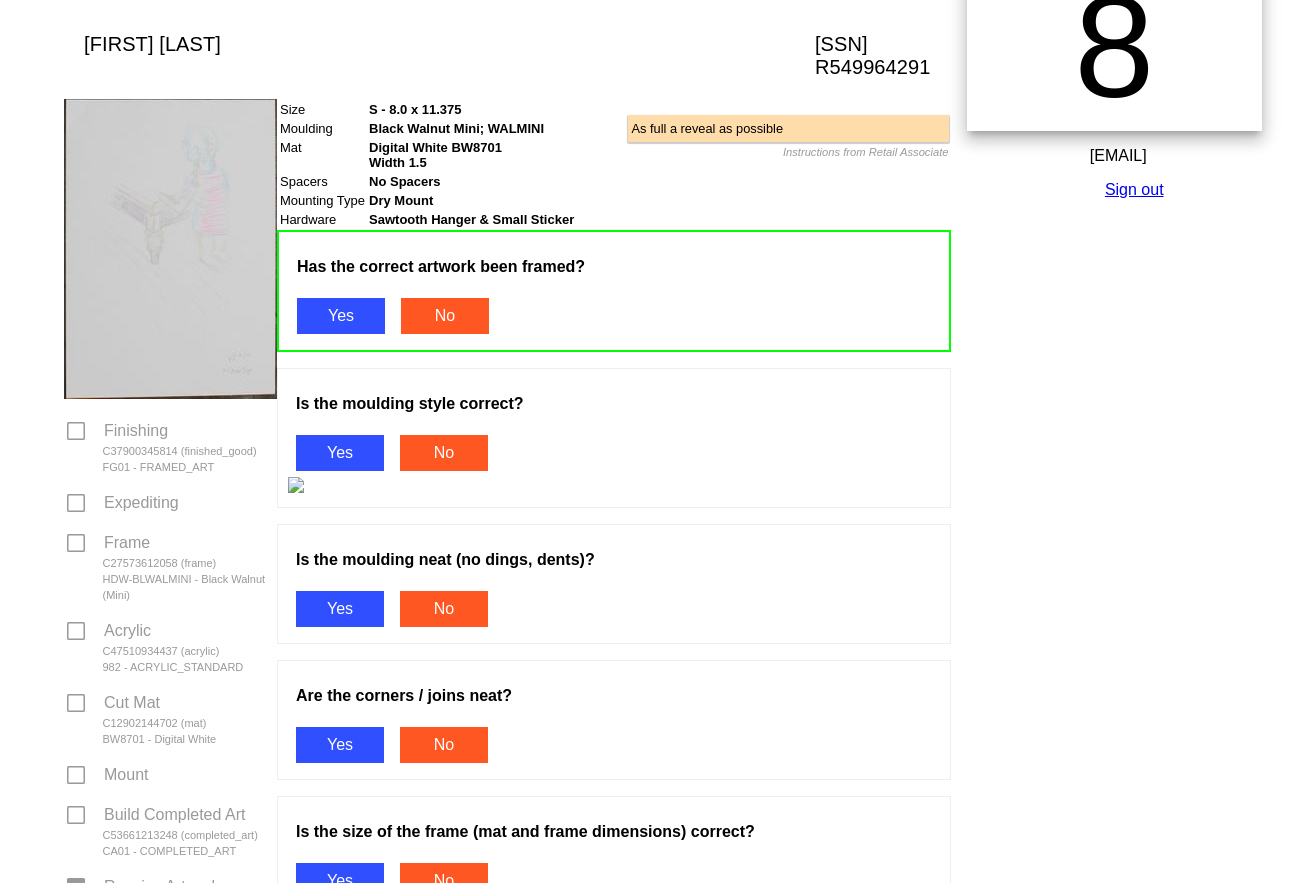click on "Yes" at bounding box center (340, 453) 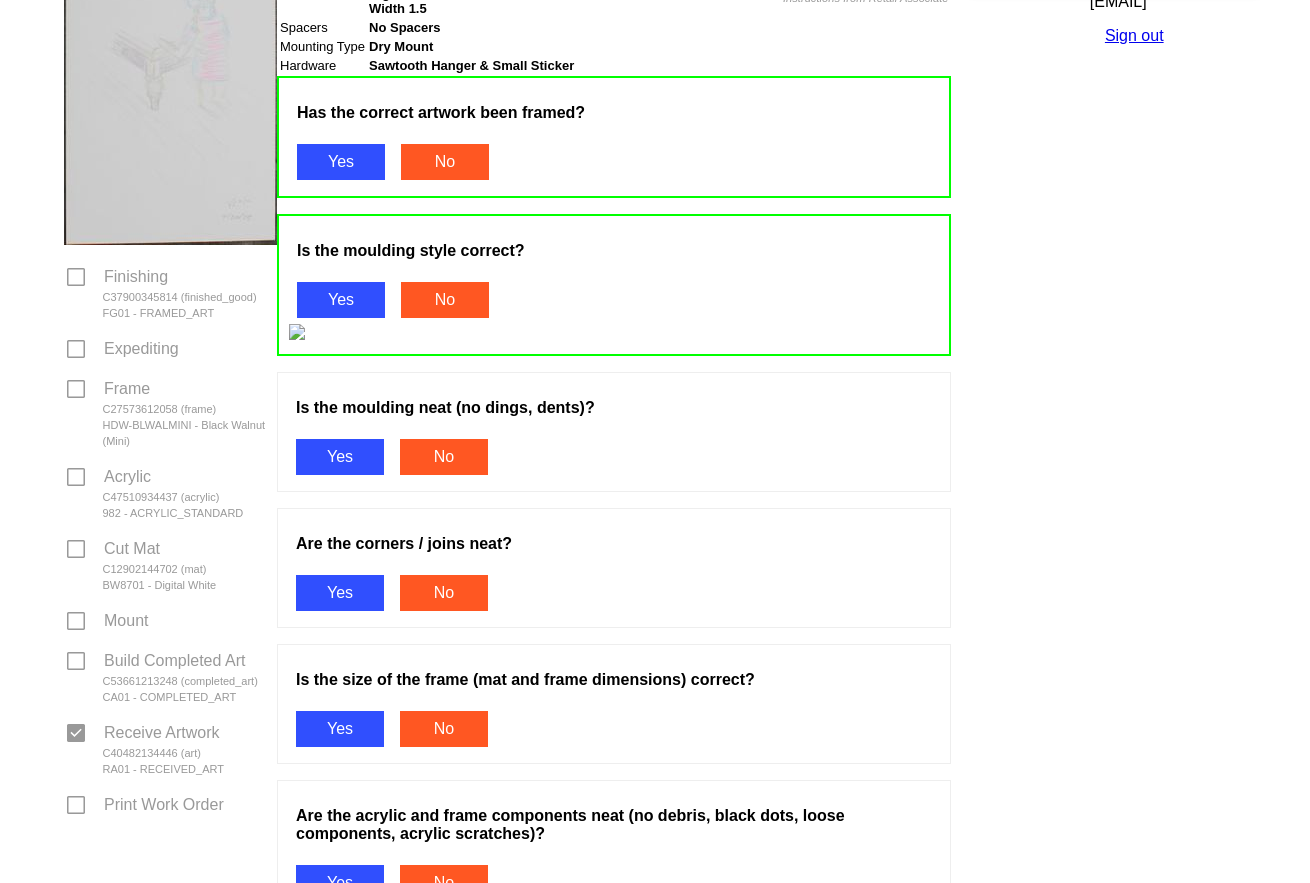 scroll, scrollTop: 500, scrollLeft: 0, axis: vertical 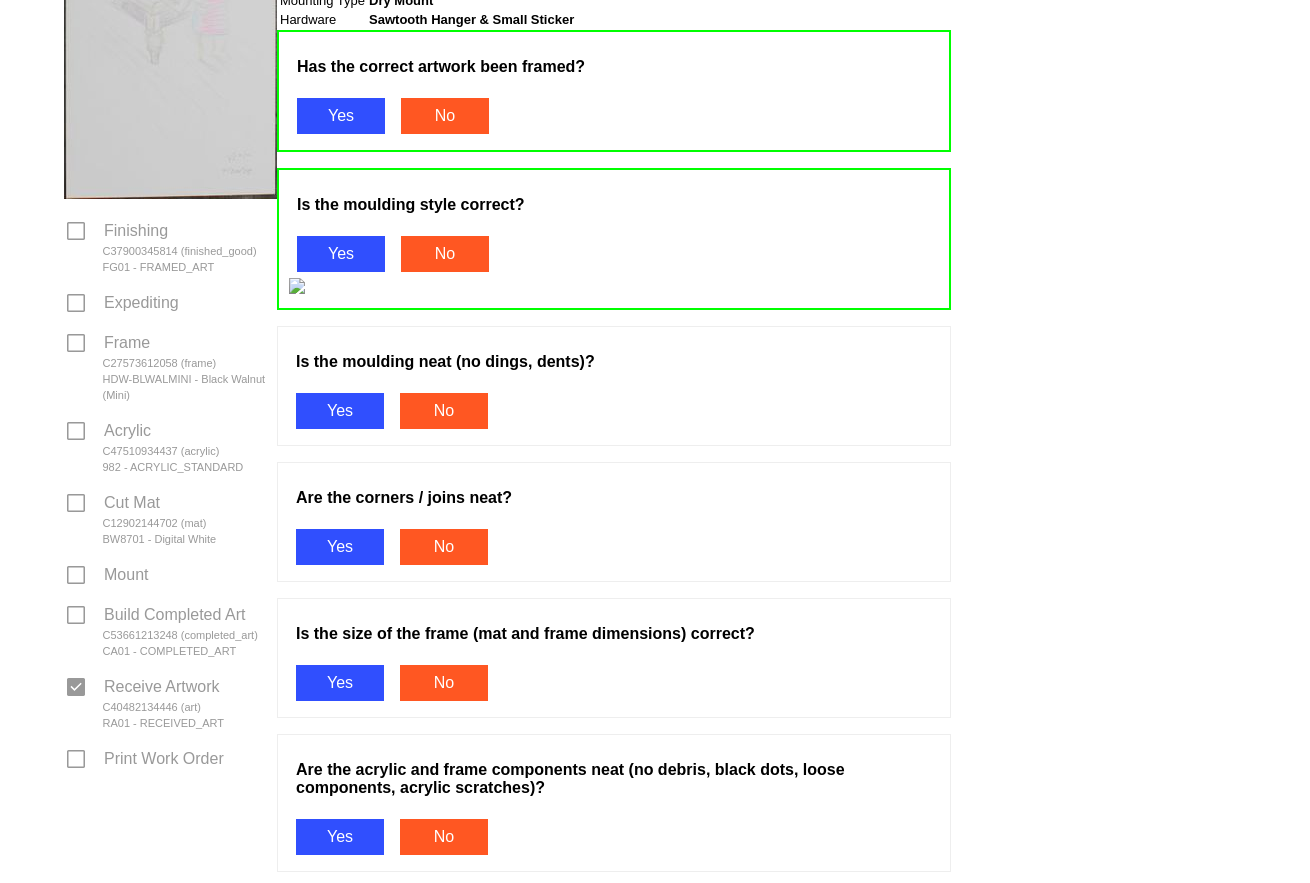 click on "Yes" at bounding box center (340, 411) 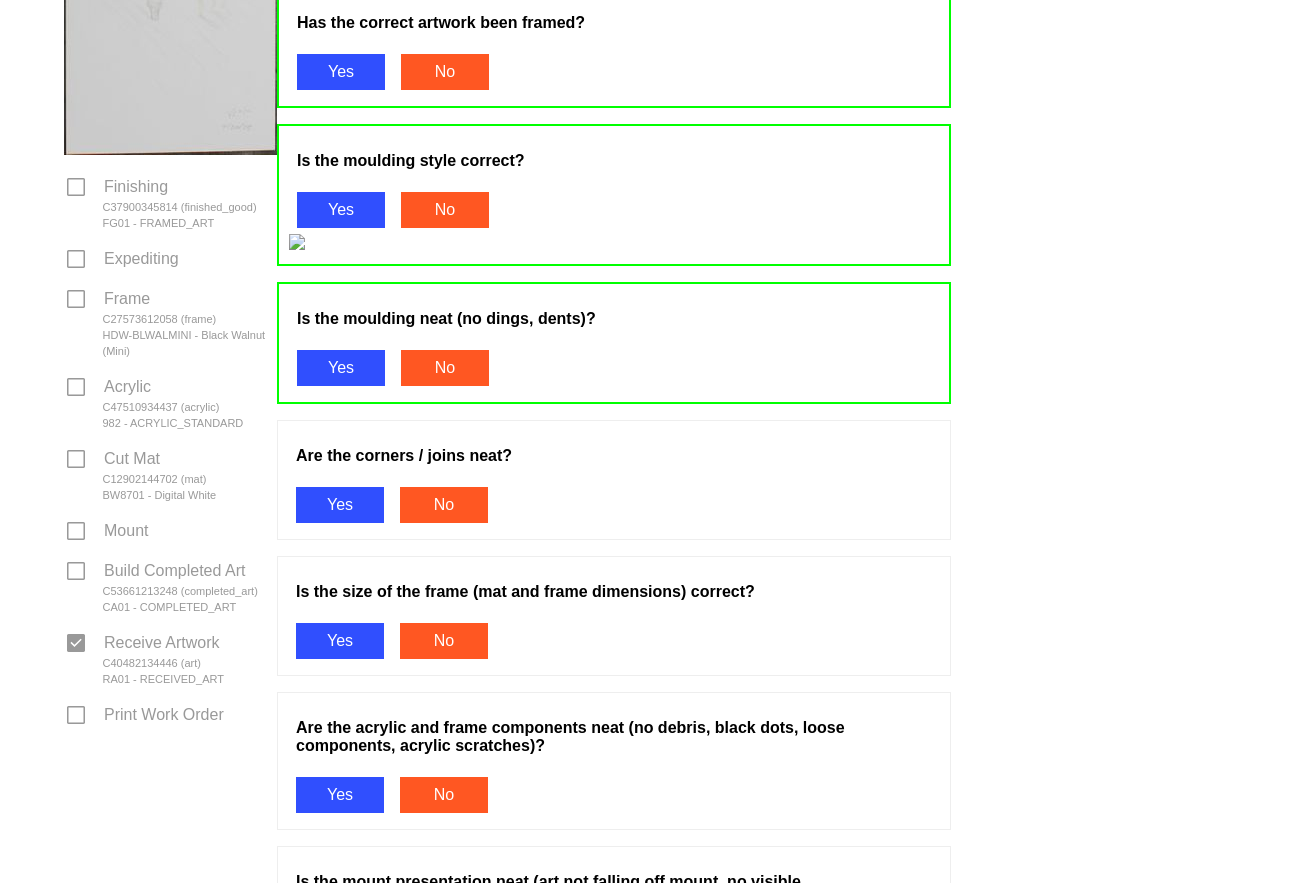 scroll, scrollTop: 600, scrollLeft: 0, axis: vertical 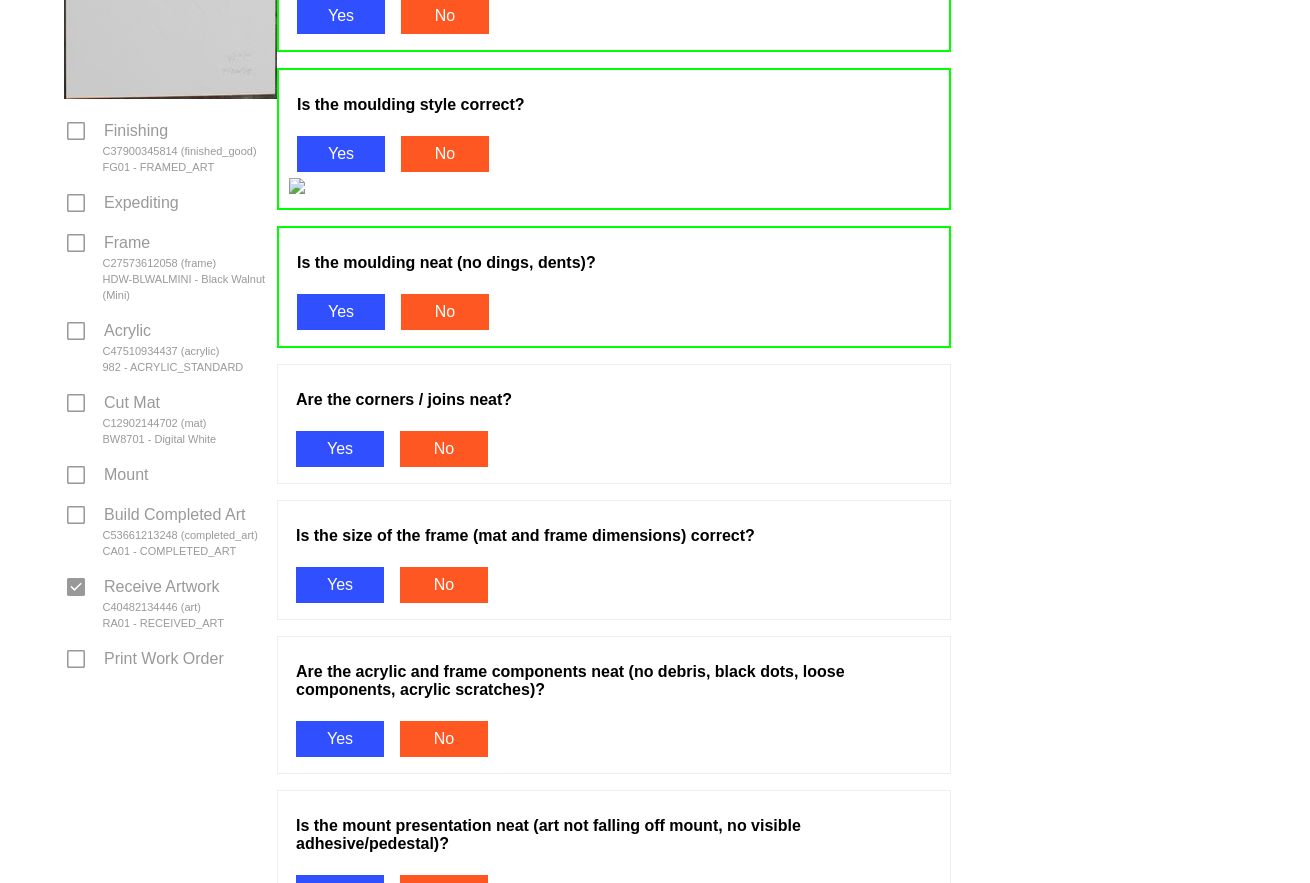 click on "Yes" at bounding box center [340, 449] 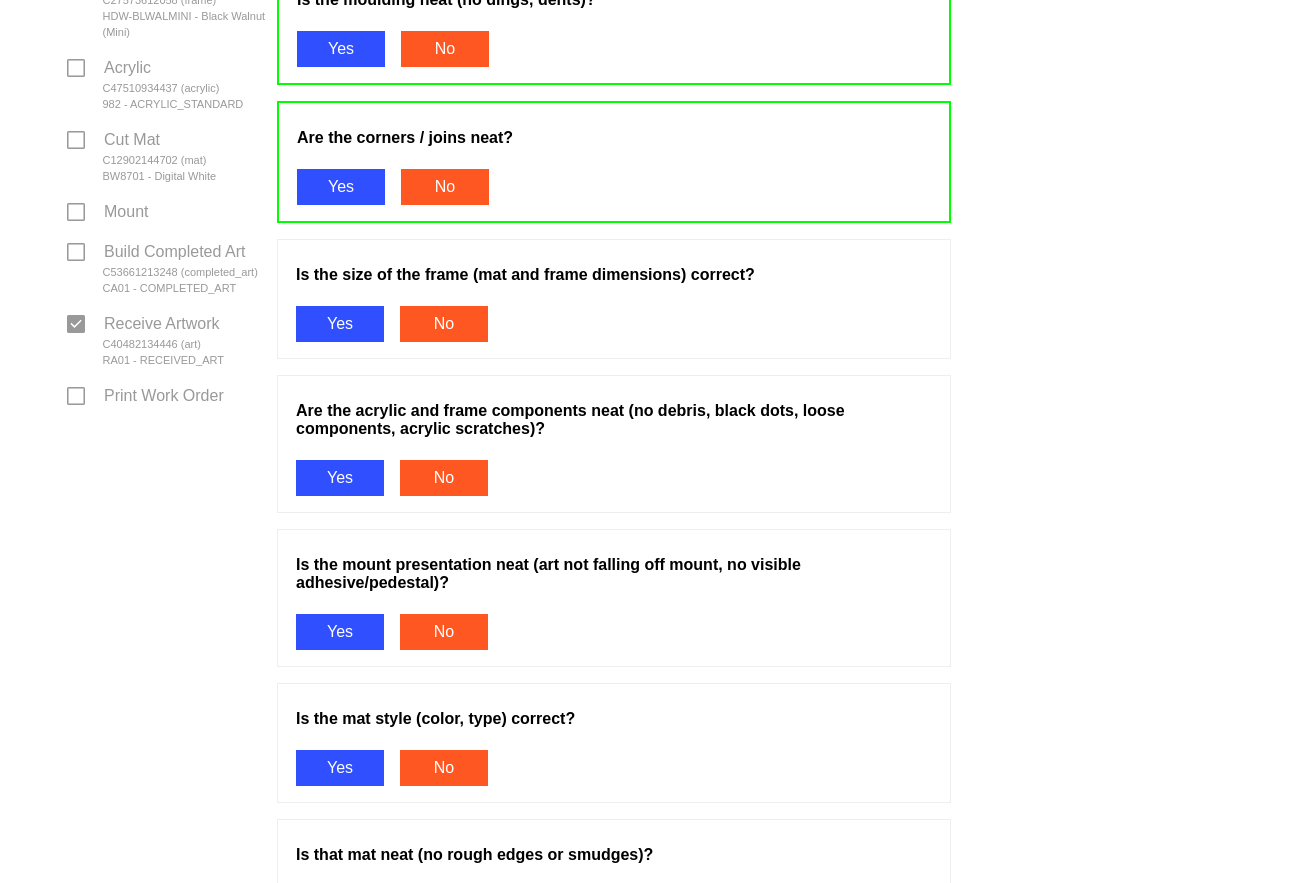 scroll, scrollTop: 900, scrollLeft: 0, axis: vertical 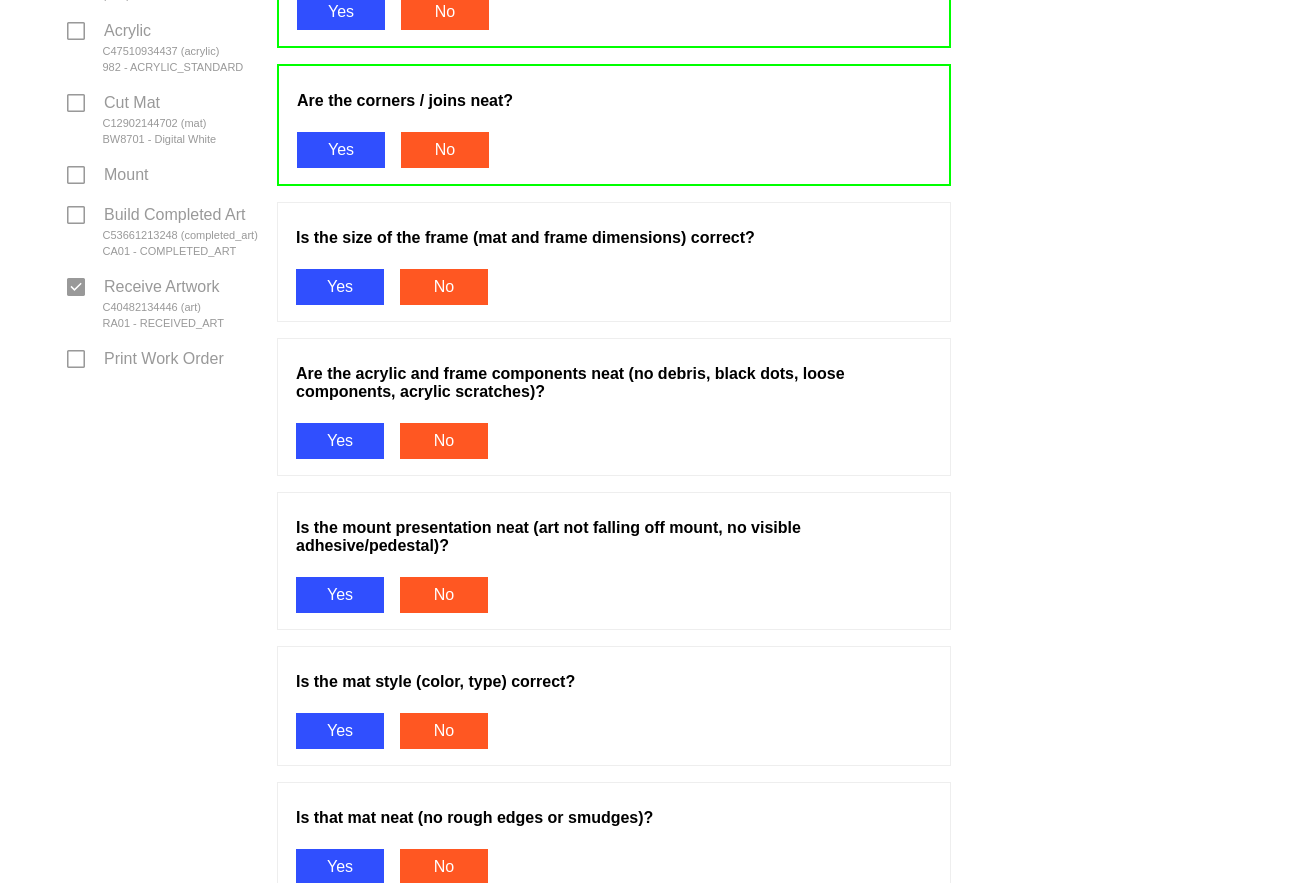 click on "Yes" at bounding box center (340, 287) 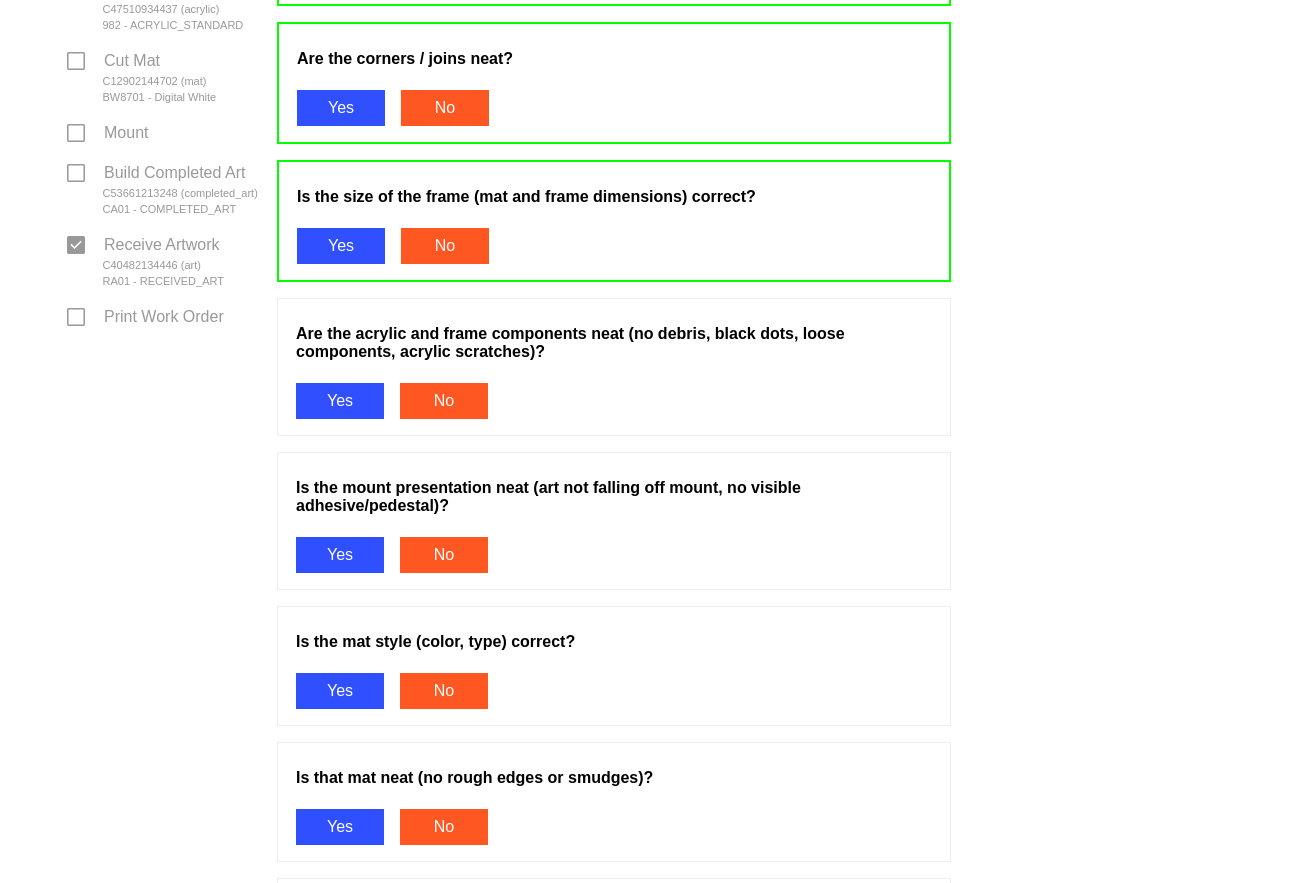 scroll, scrollTop: 1000, scrollLeft: 0, axis: vertical 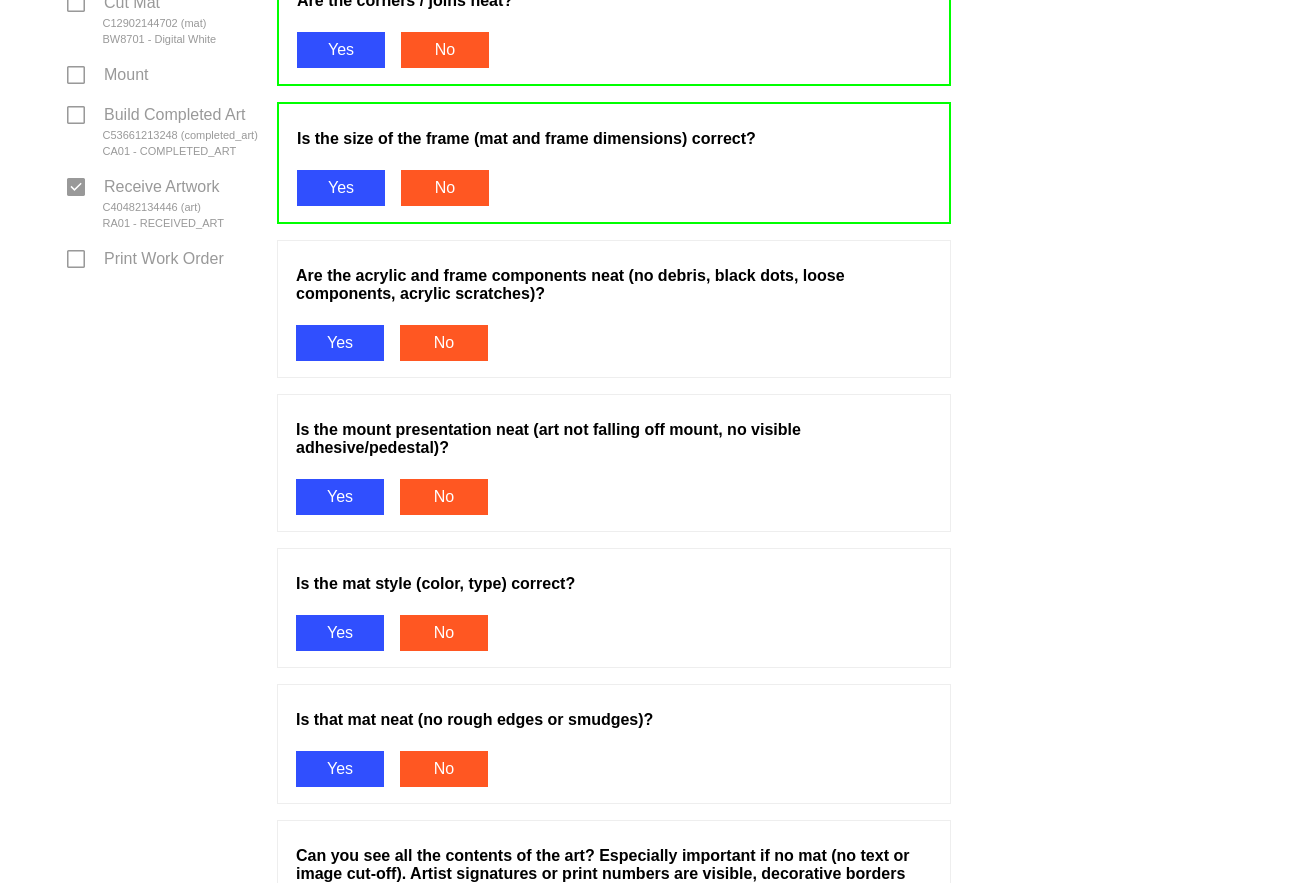 click on "Yes" at bounding box center (340, 343) 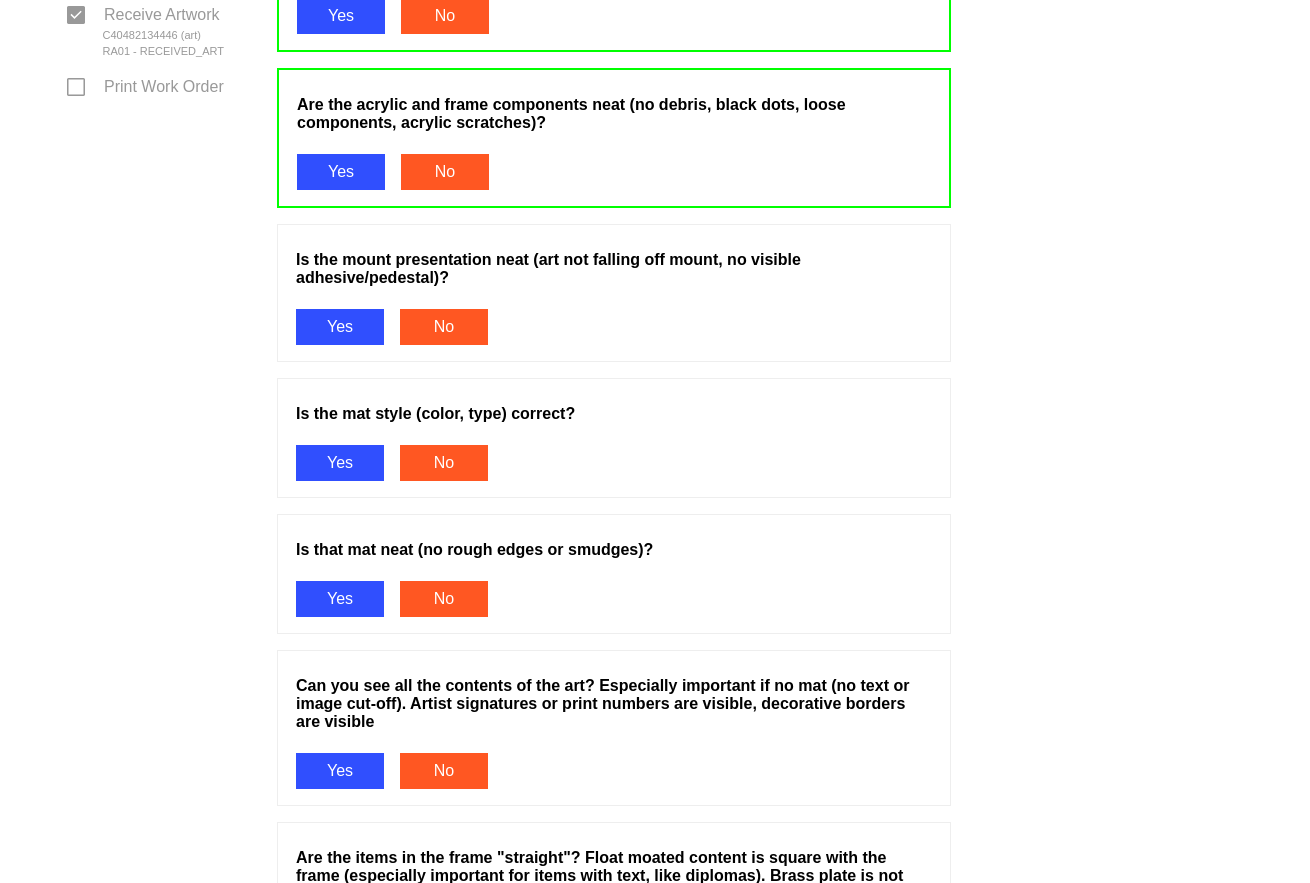 scroll, scrollTop: 1200, scrollLeft: 0, axis: vertical 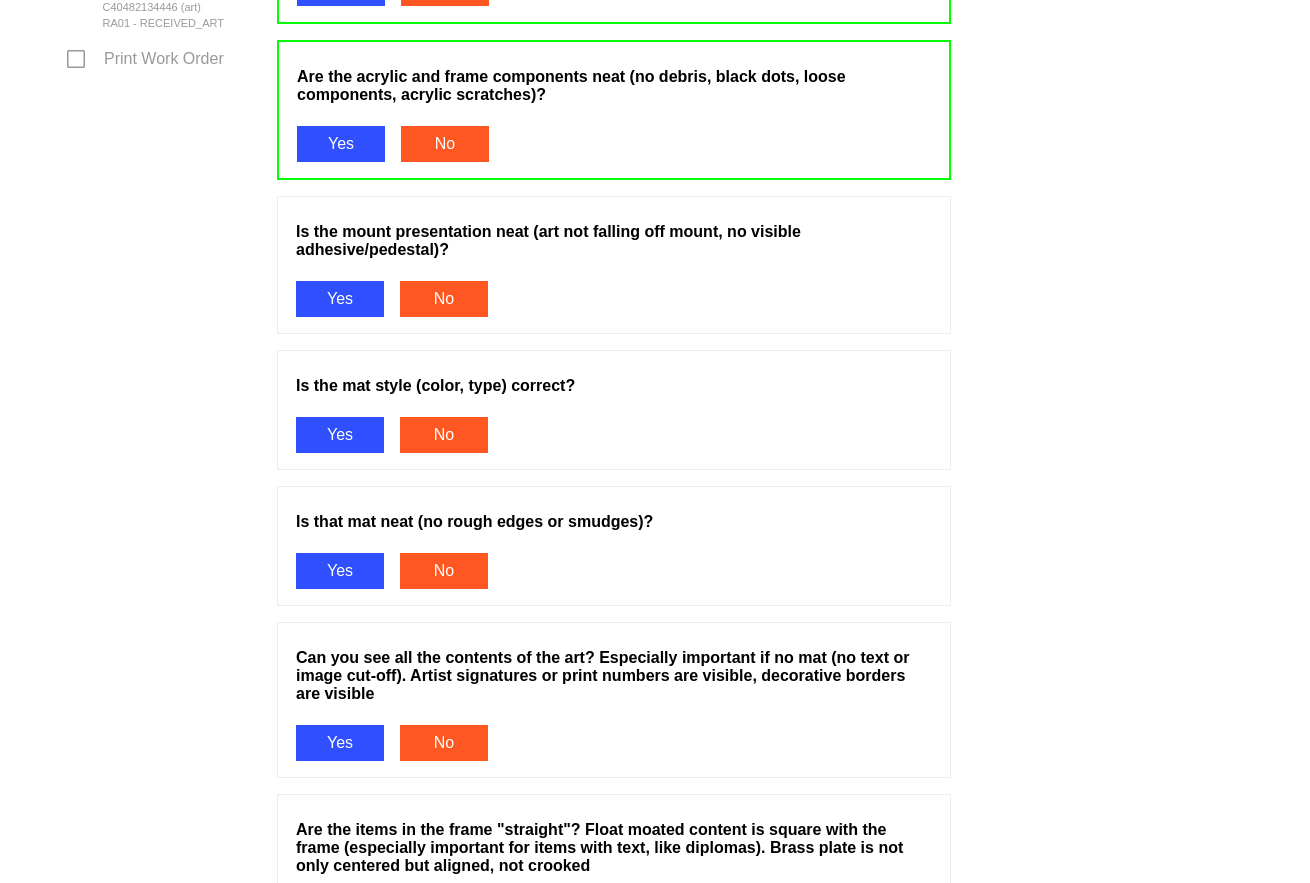 click on "Is the mount presentation neat (art not falling off mount, no visible adhesive/pedestal)? Yes No" at bounding box center (614, 273) 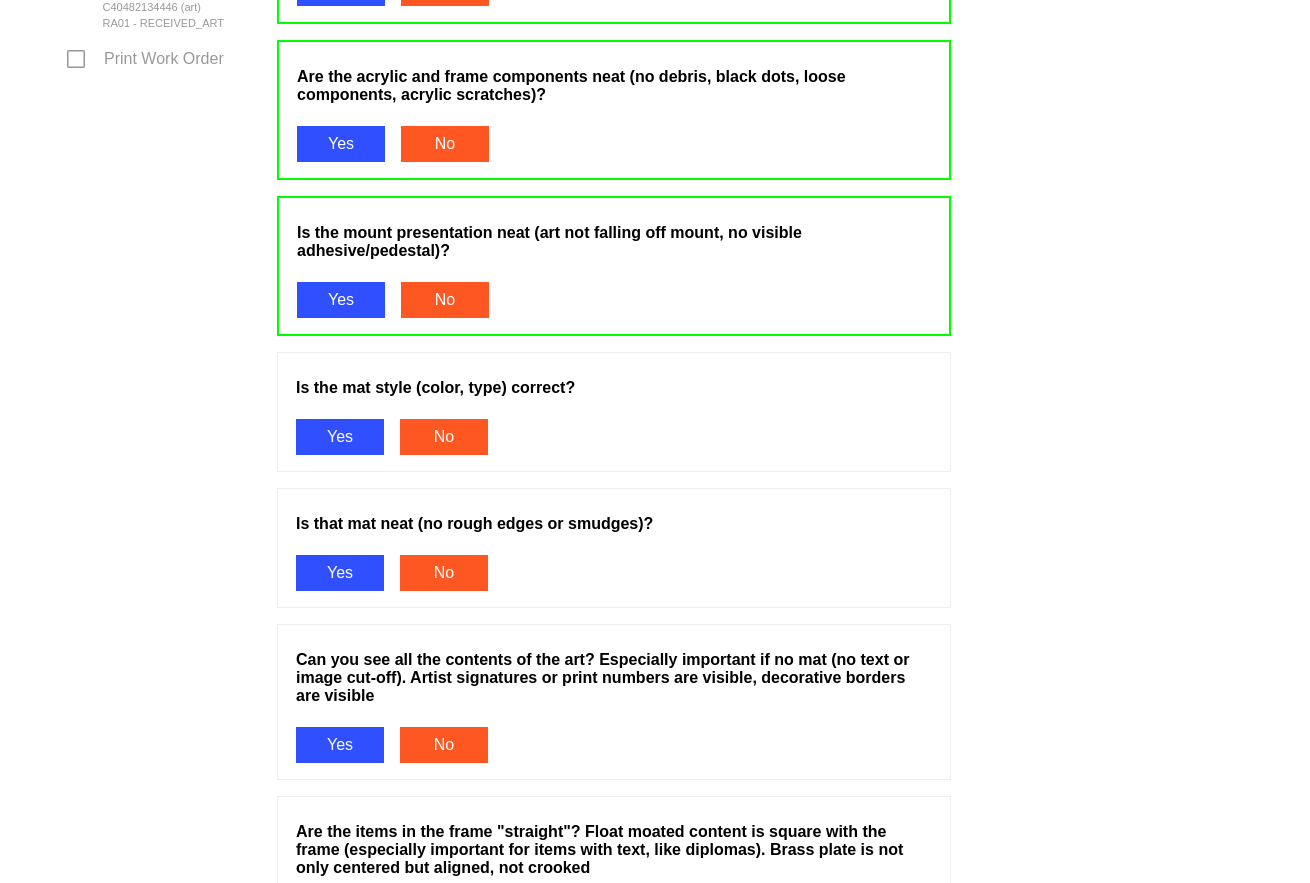 click on "Yes" at bounding box center (341, 300) 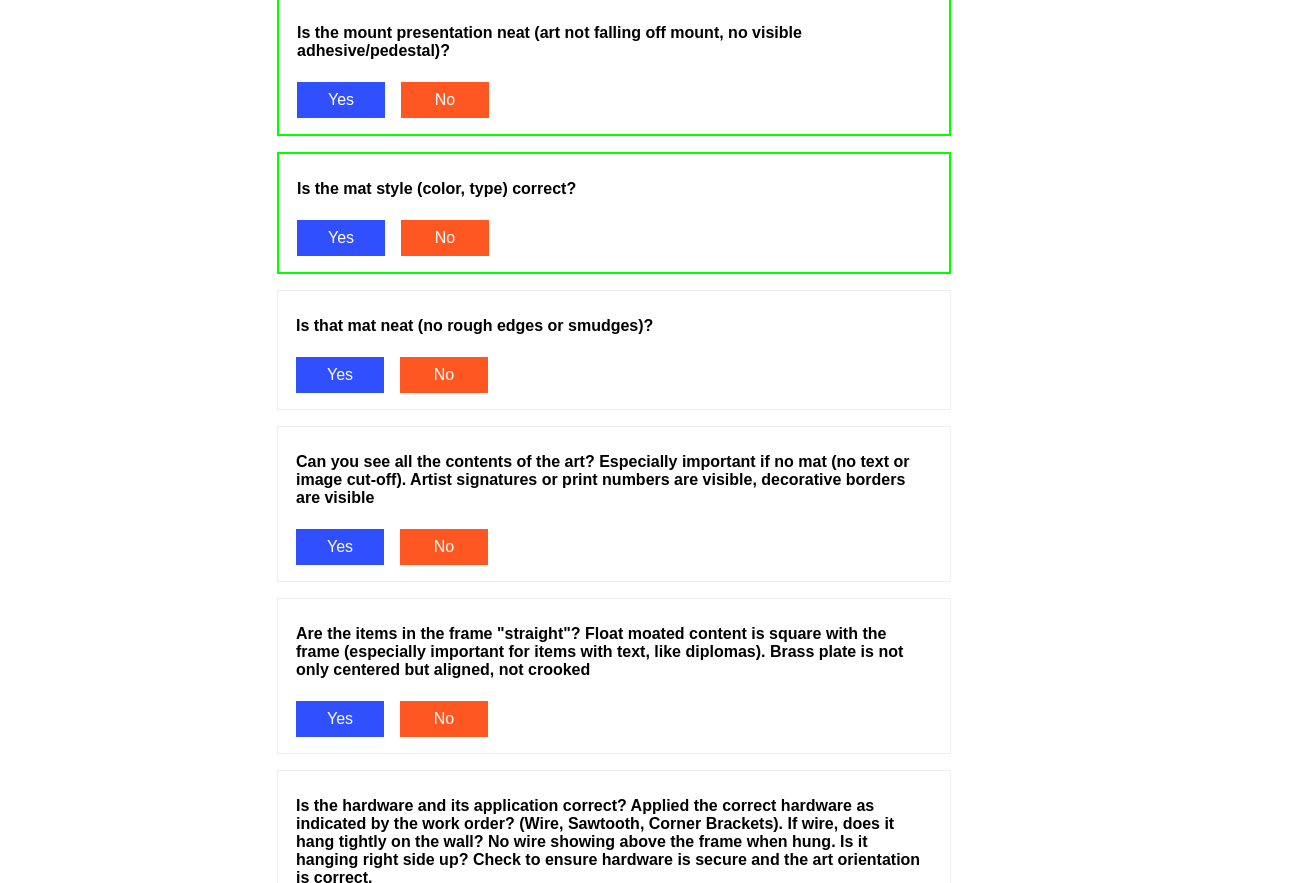 click on "Yes" at bounding box center (340, 375) 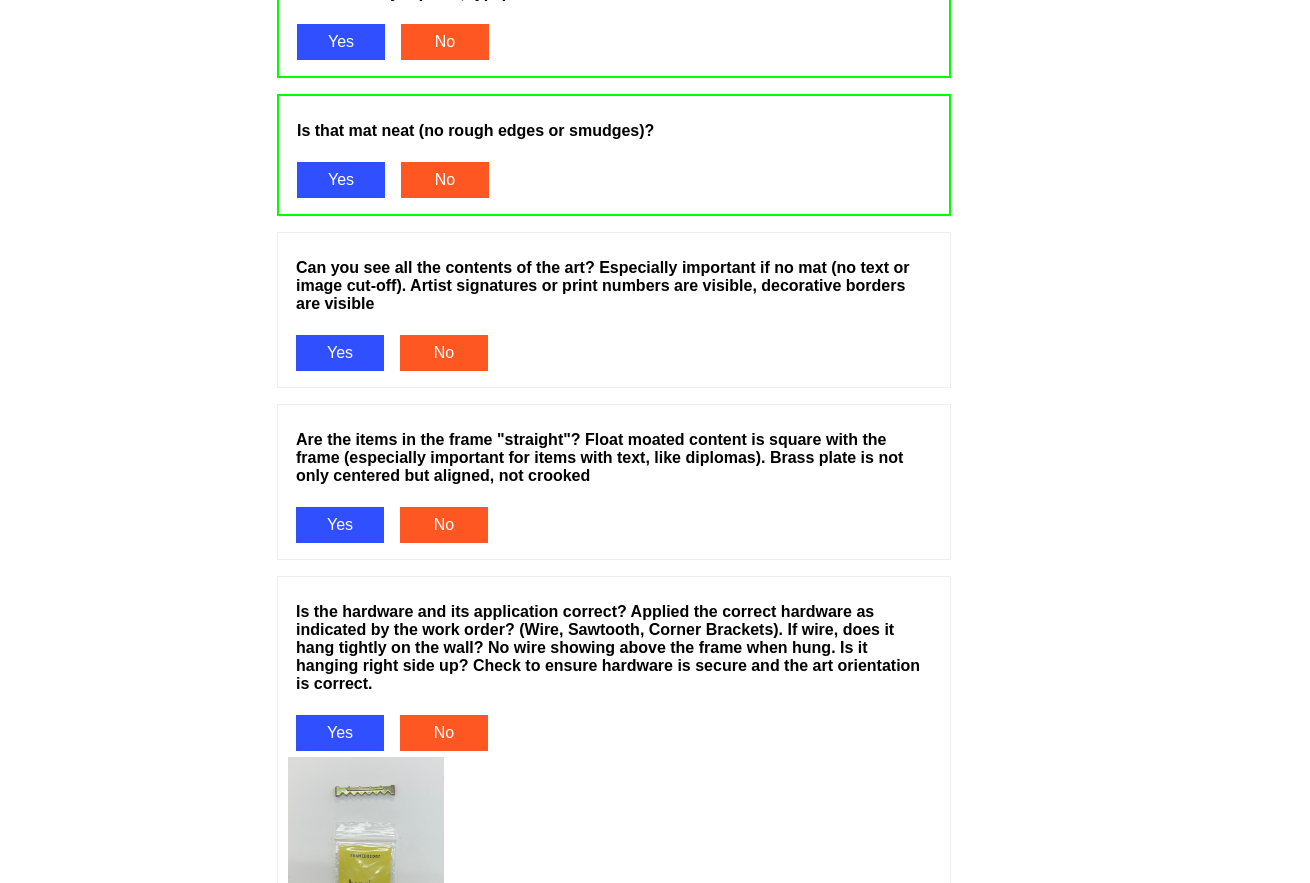 scroll, scrollTop: 1600, scrollLeft: 0, axis: vertical 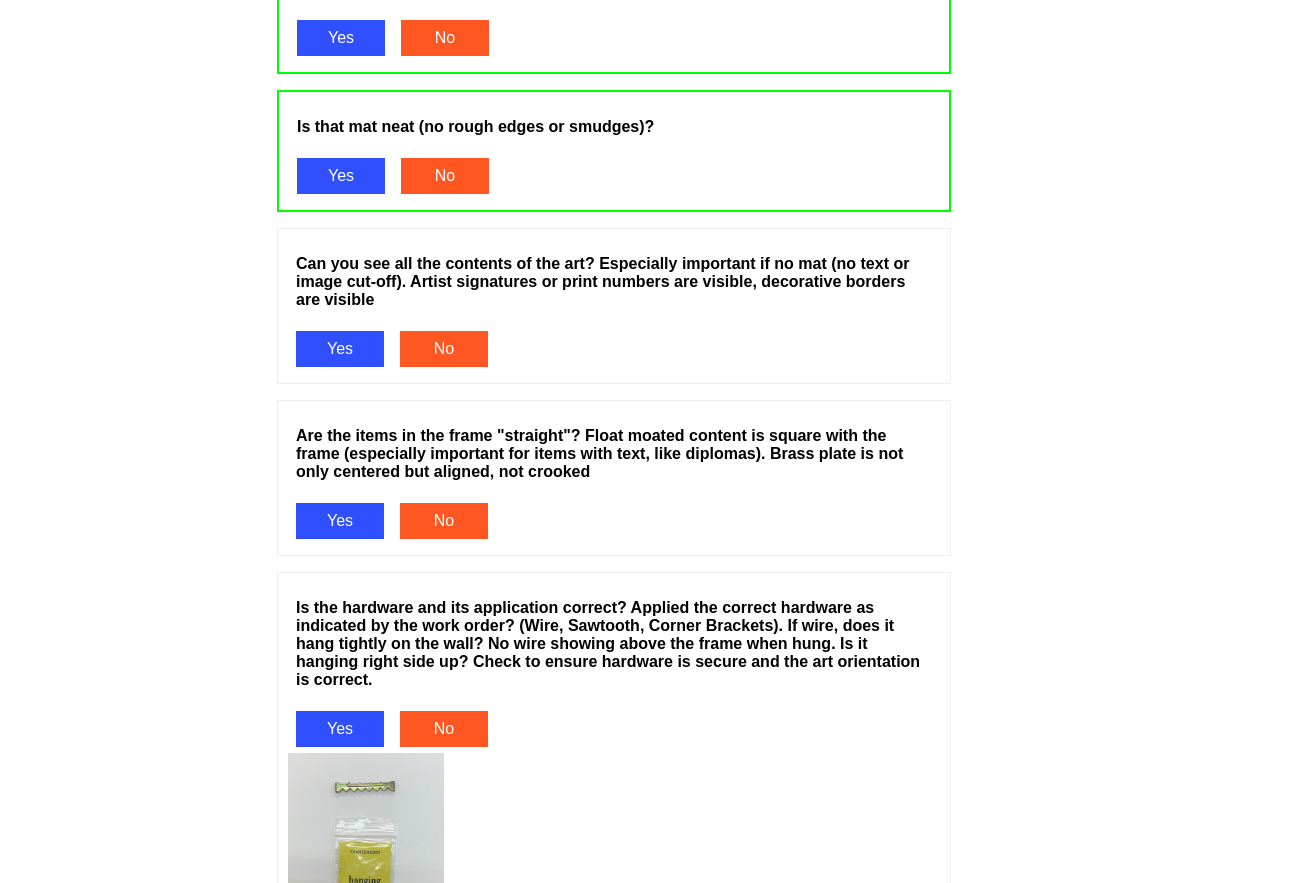 click on "Yes" at bounding box center (340, 349) 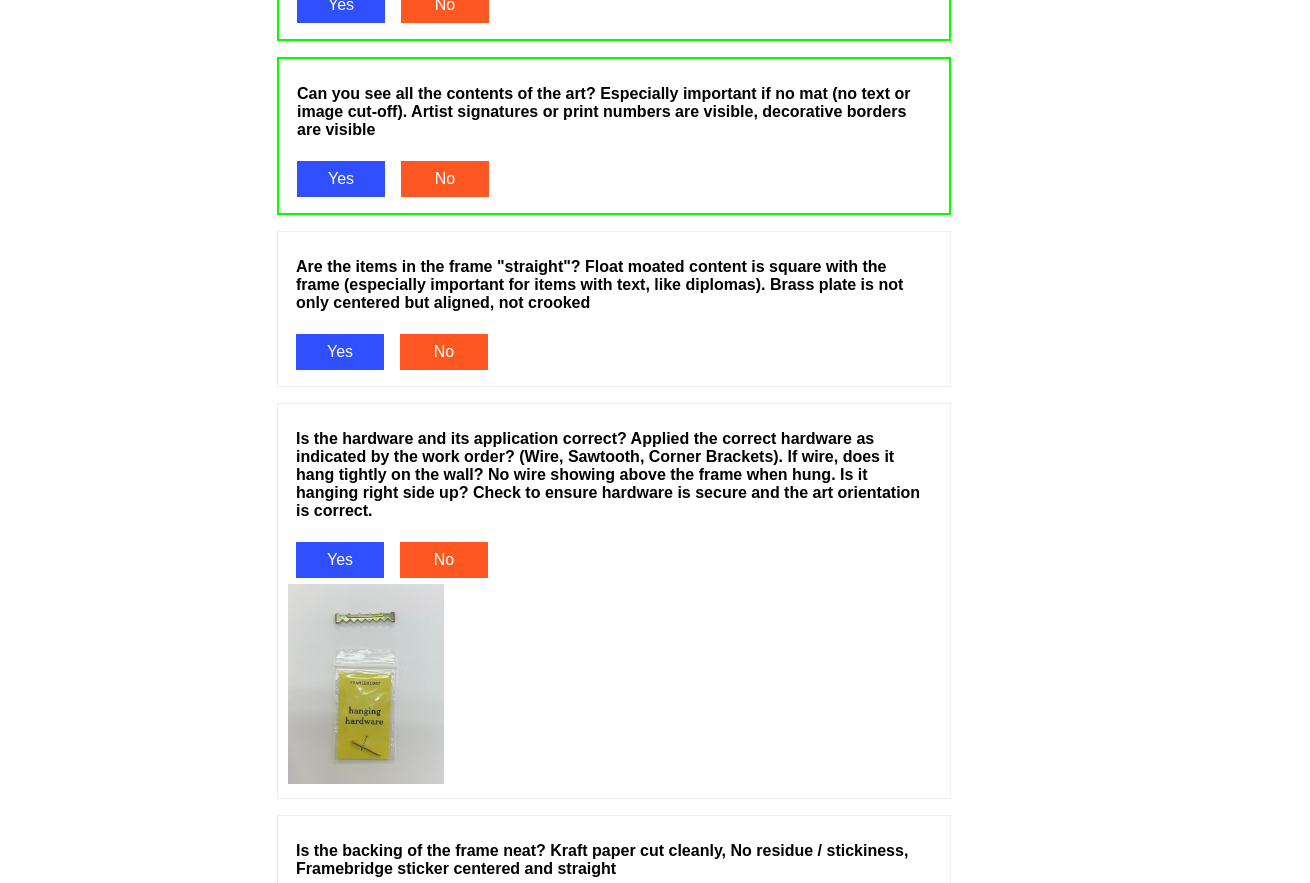 scroll, scrollTop: 1800, scrollLeft: 0, axis: vertical 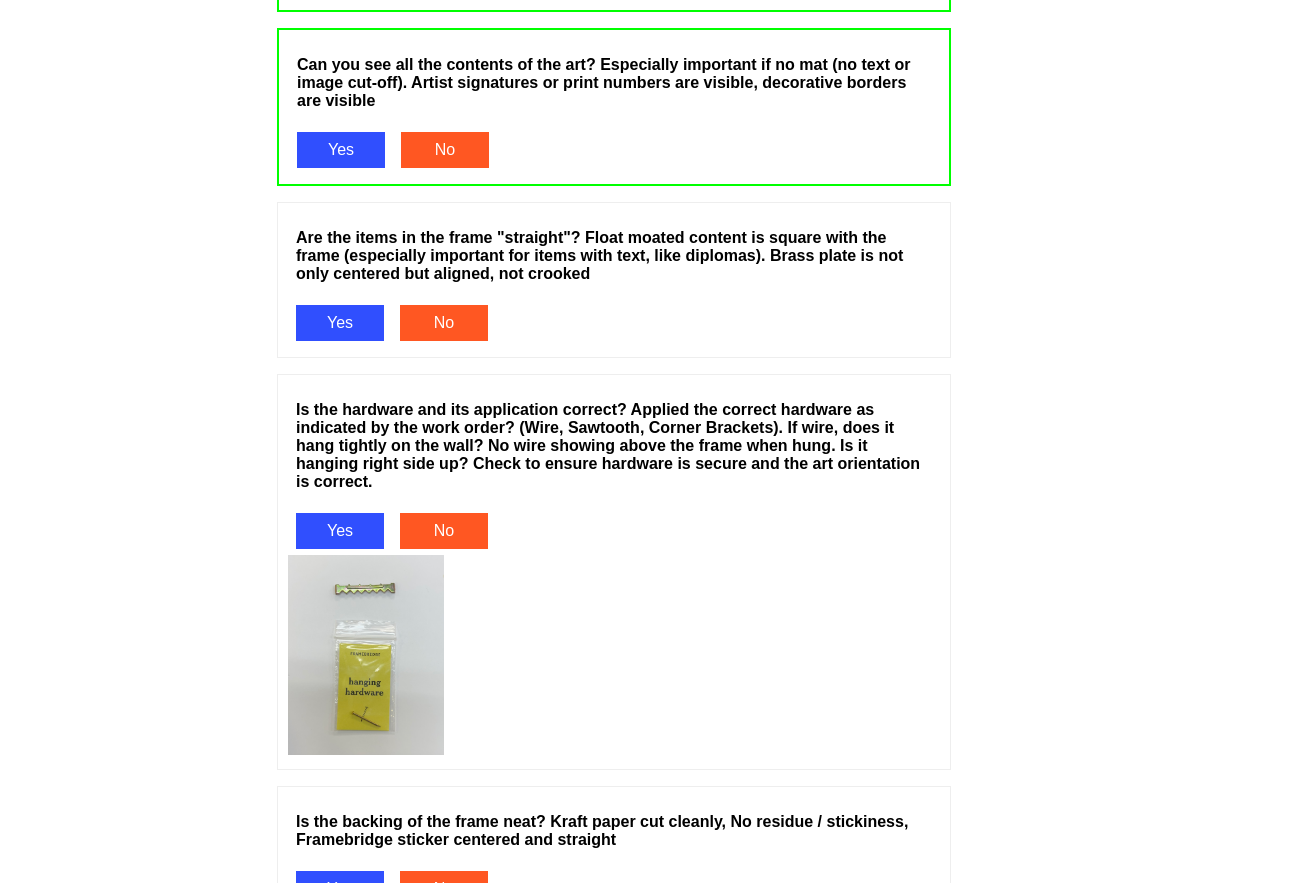 click on "Are the items in the frame "straight"? Float moated content is square with the frame (especially important for items with text, like diplomas). Brass plate is not only centered but aligned, not crooked Yes No" at bounding box center [614, 280] 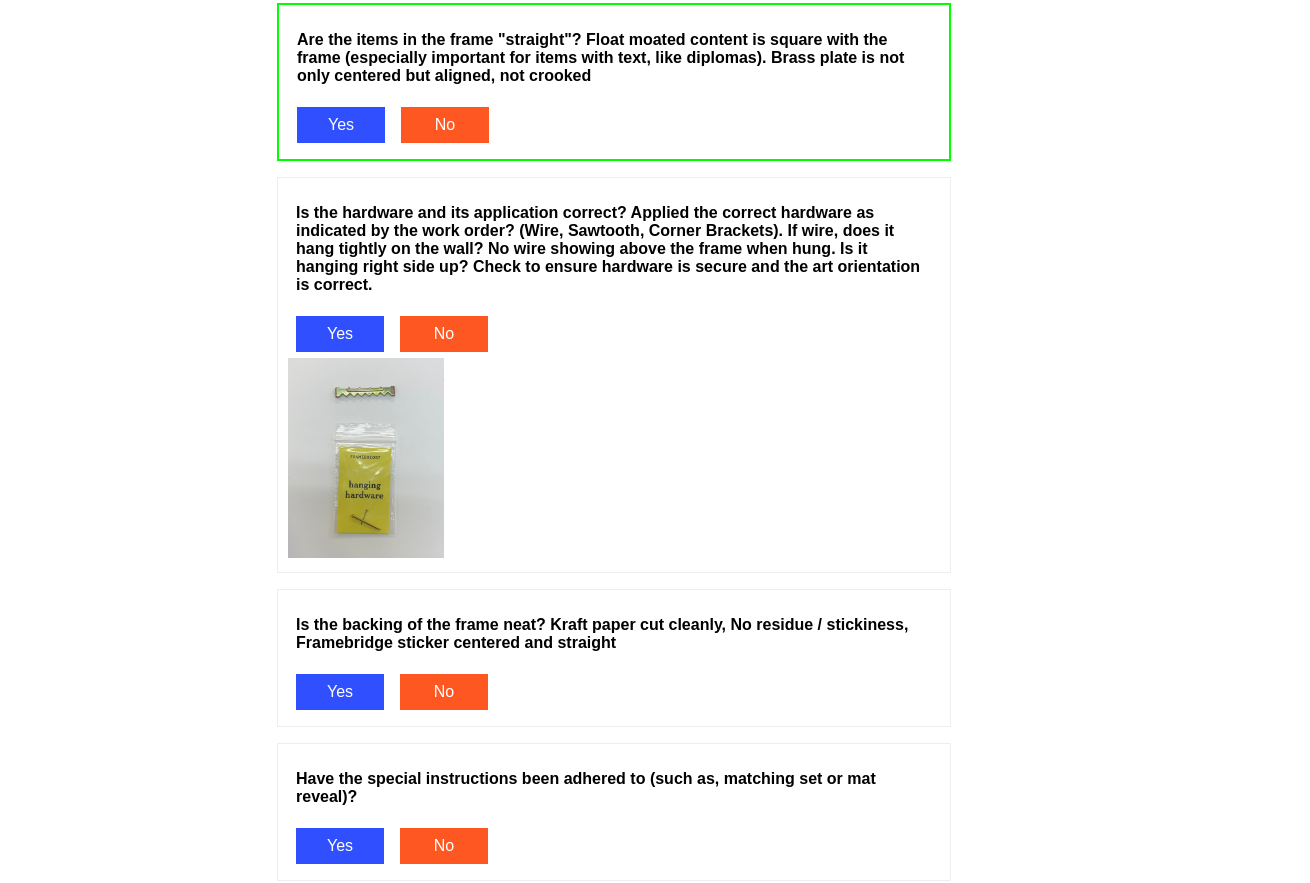 click on "Yes" at bounding box center (340, 334) 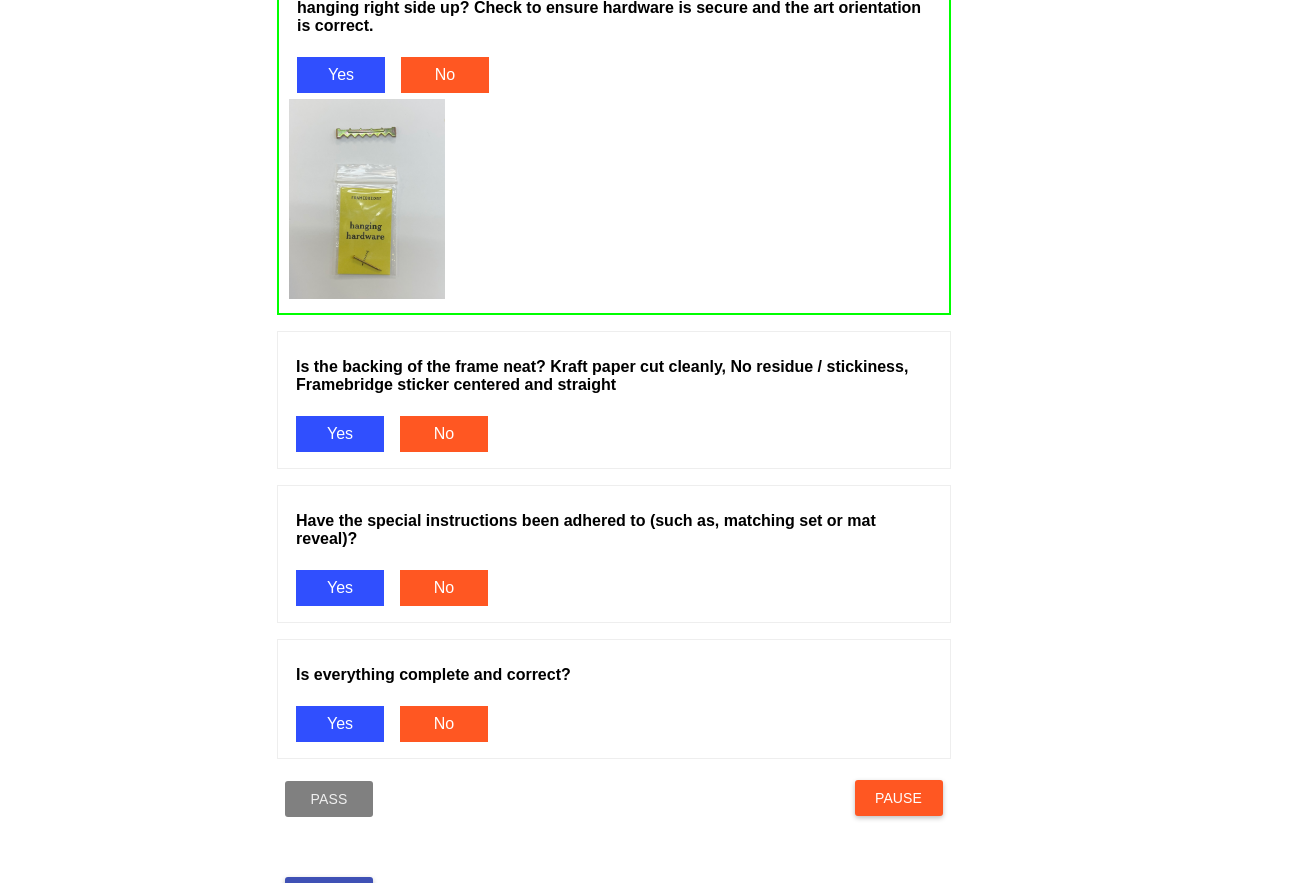 scroll, scrollTop: 2299, scrollLeft: 0, axis: vertical 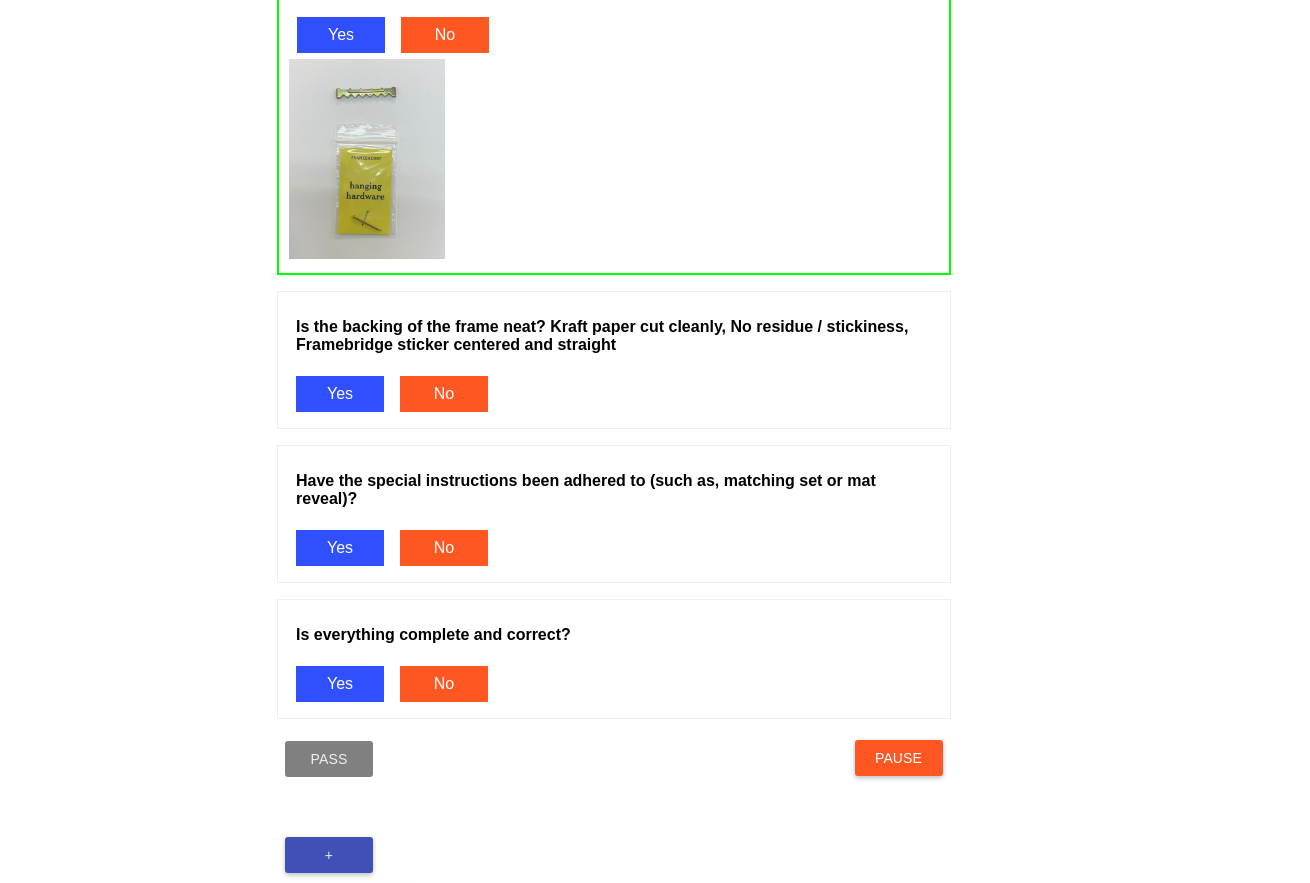 click on "Yes" at bounding box center [340, 394] 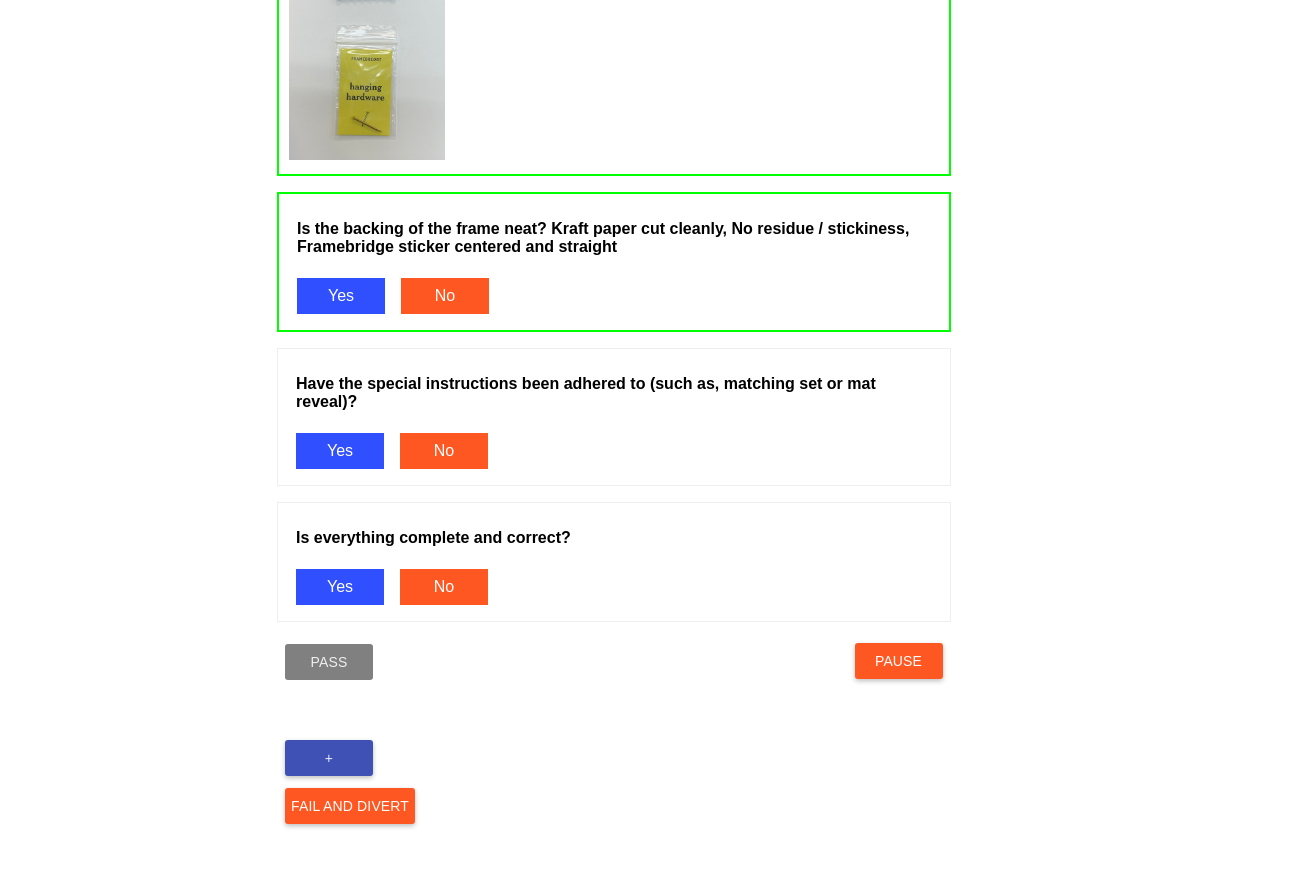 scroll, scrollTop: 2399, scrollLeft: 0, axis: vertical 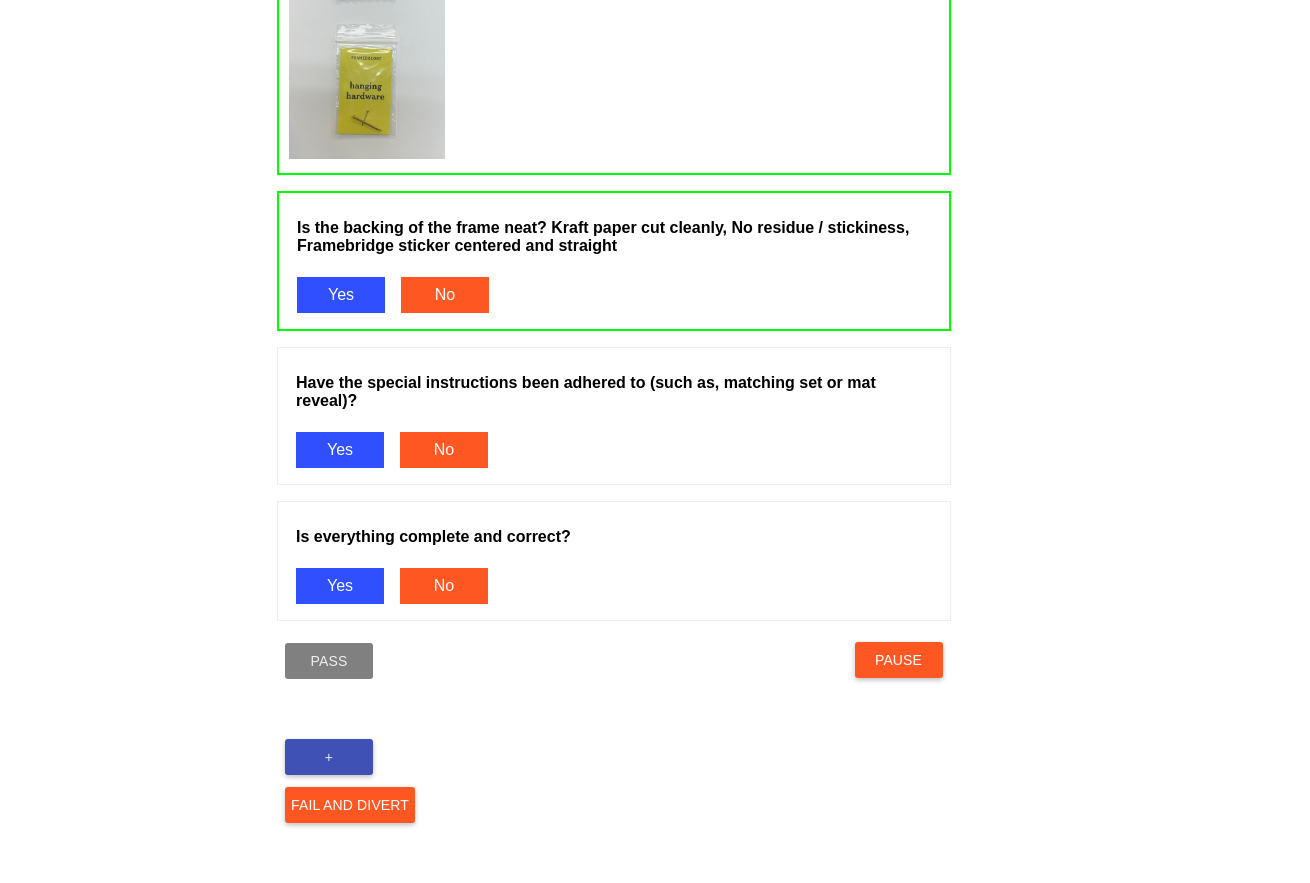click on "Yes" at bounding box center [340, 450] 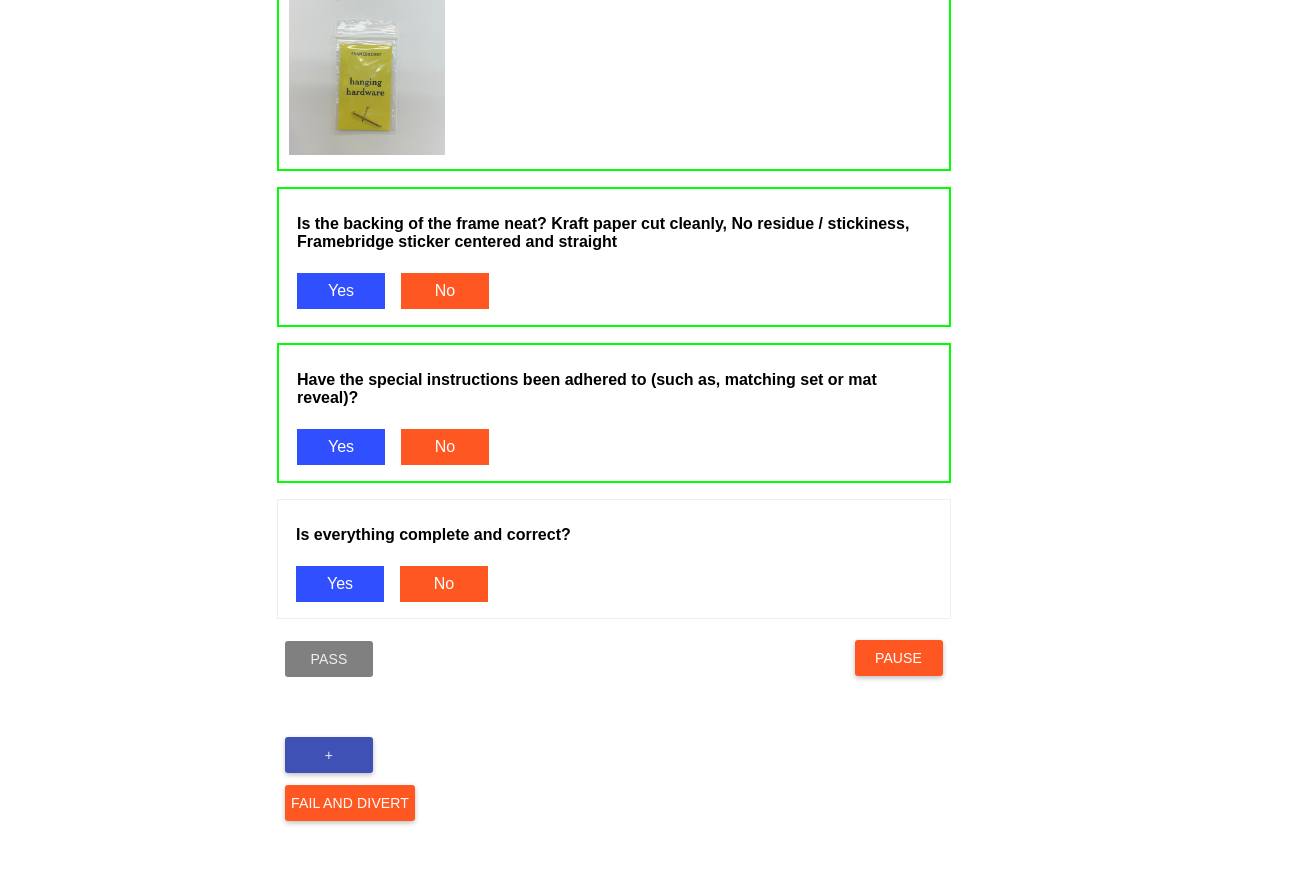 scroll, scrollTop: 2587, scrollLeft: 0, axis: vertical 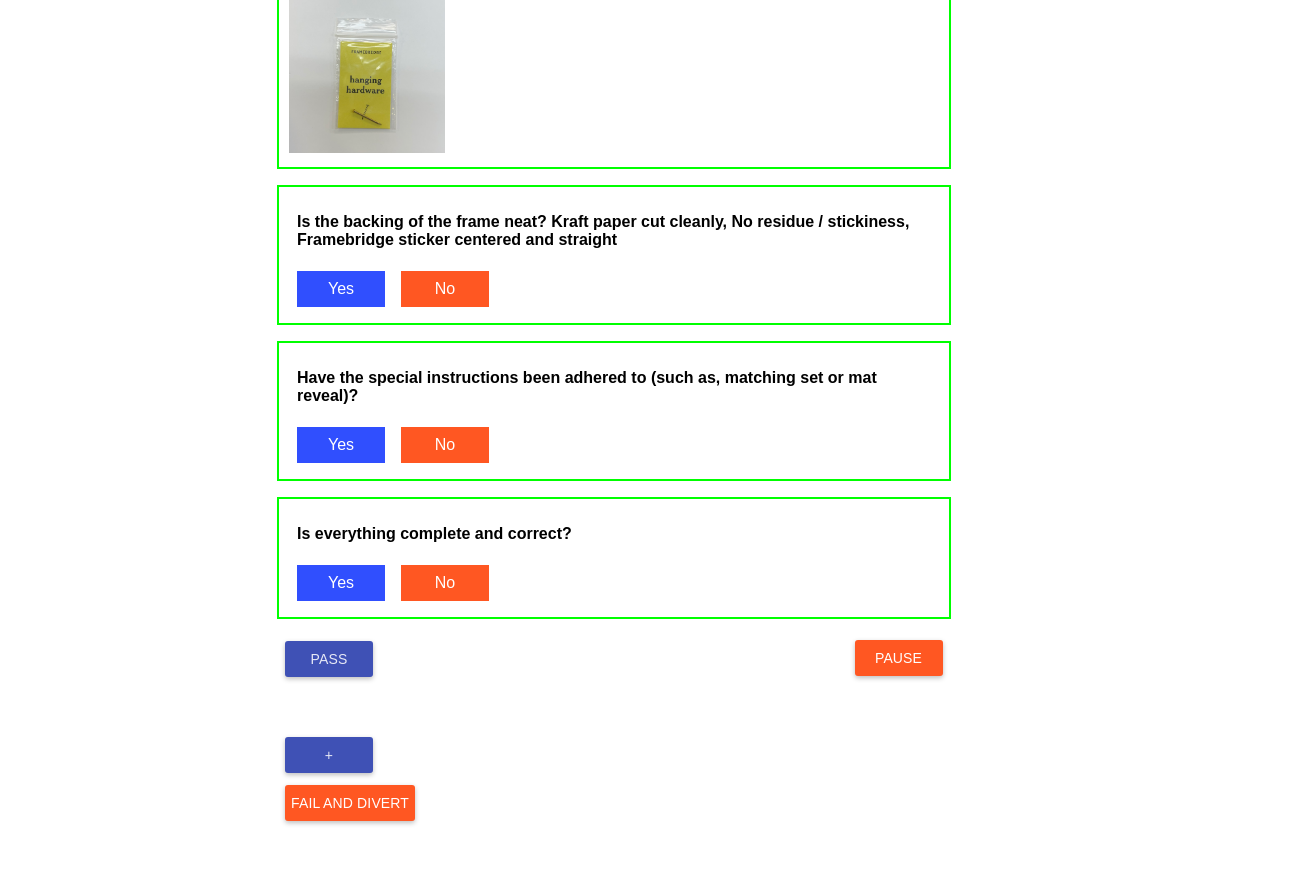 click on "Pass" at bounding box center [329, 659] 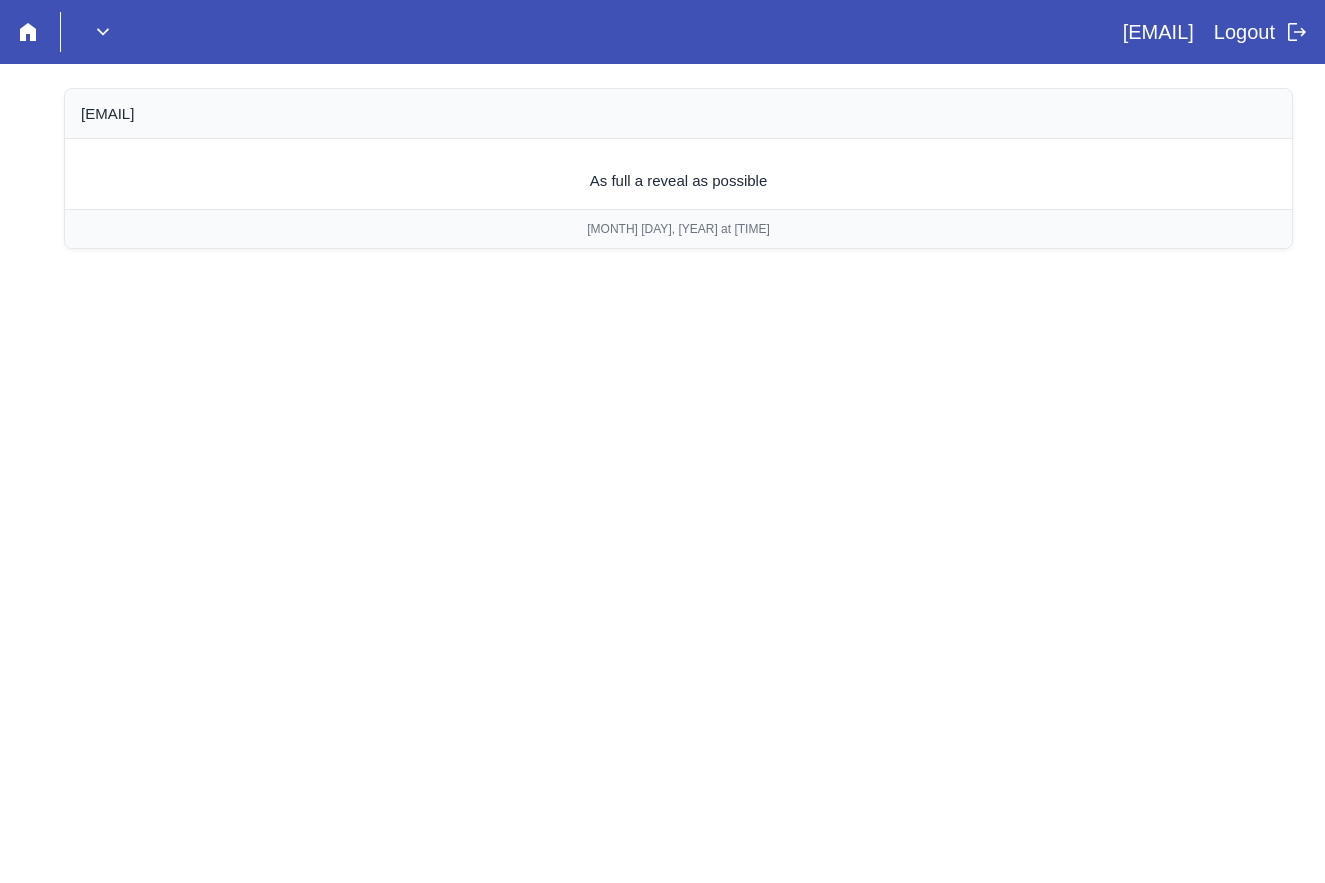 scroll, scrollTop: 0, scrollLeft: 0, axis: both 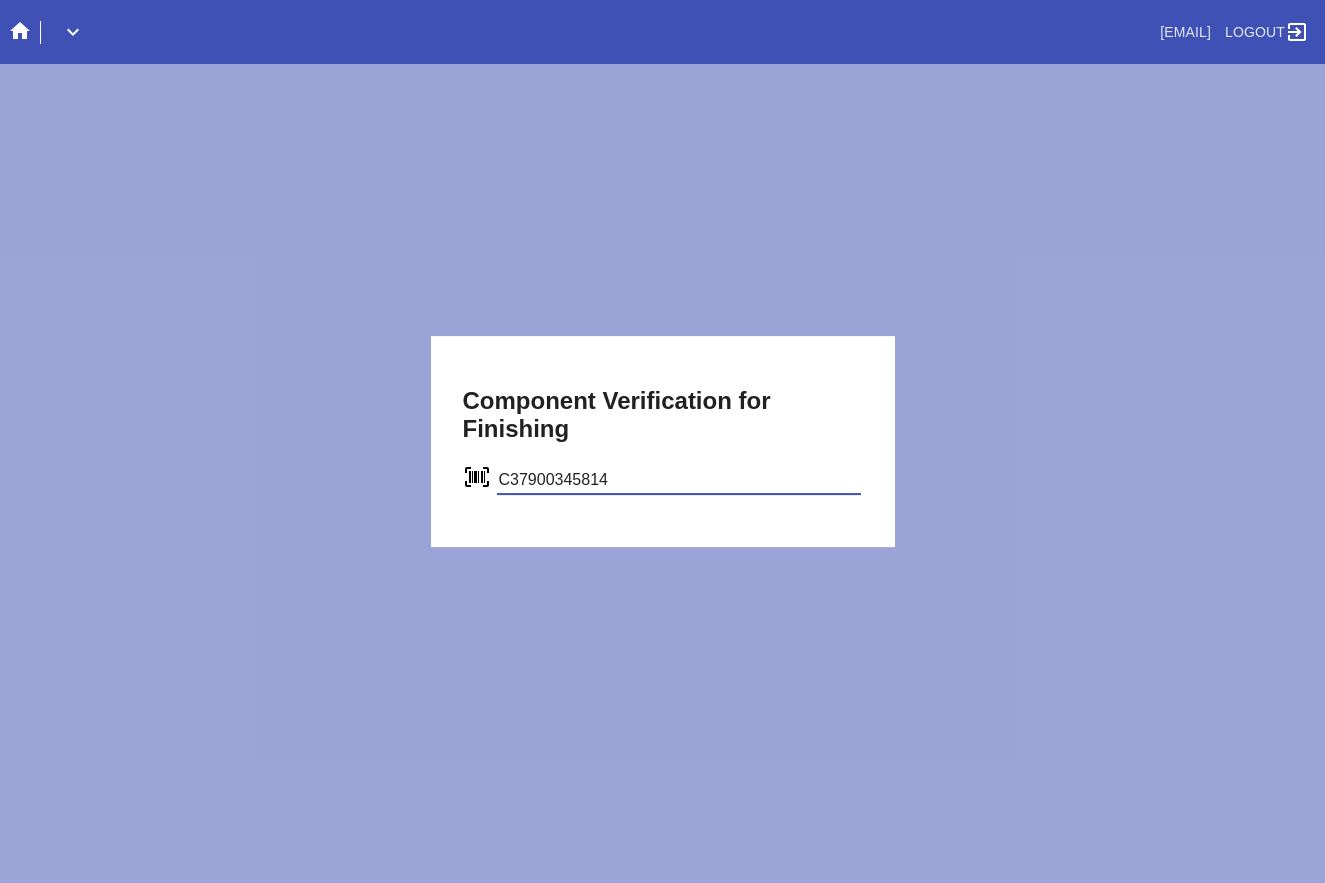 type on "C37900345814" 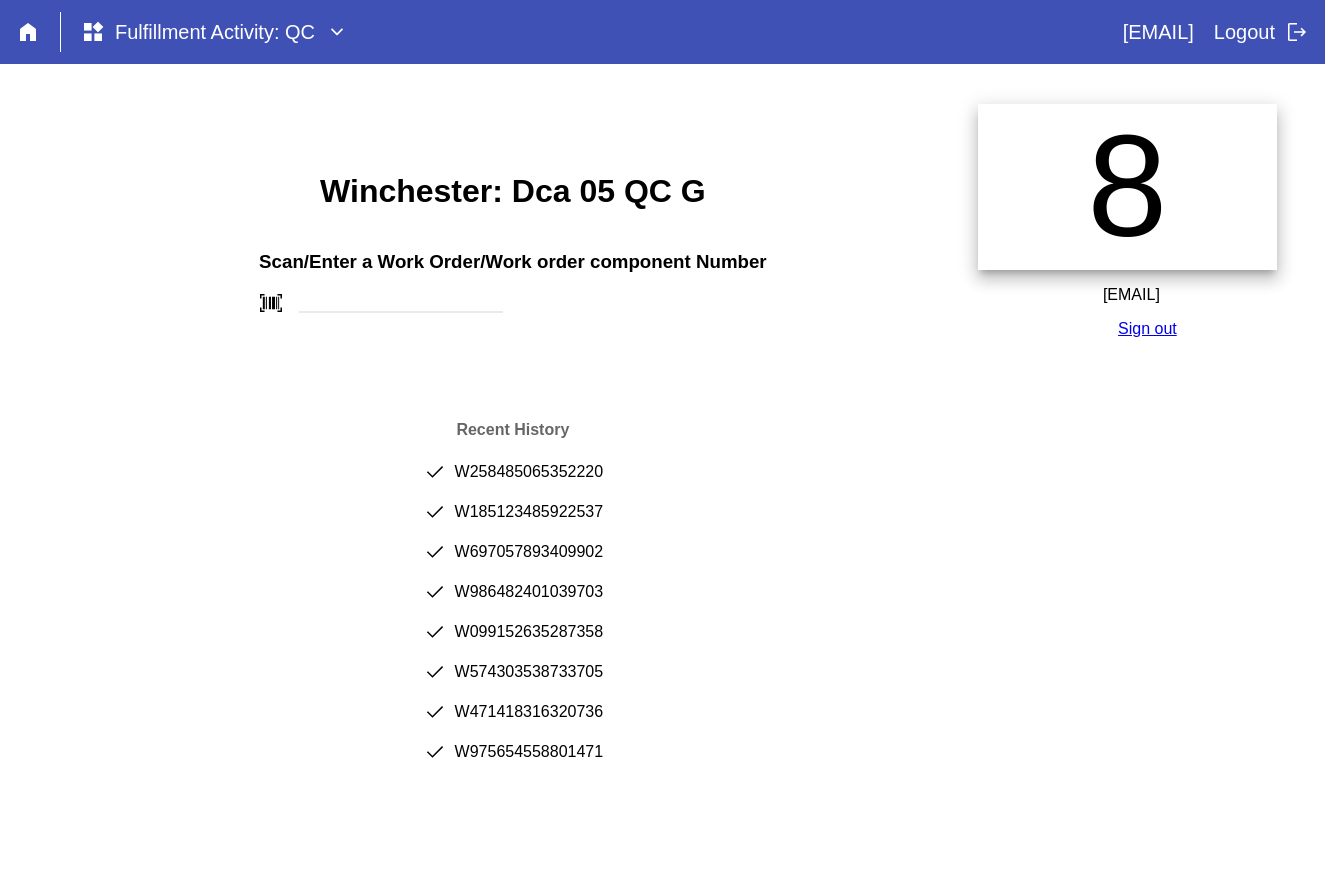 scroll, scrollTop: 0, scrollLeft: 0, axis: both 